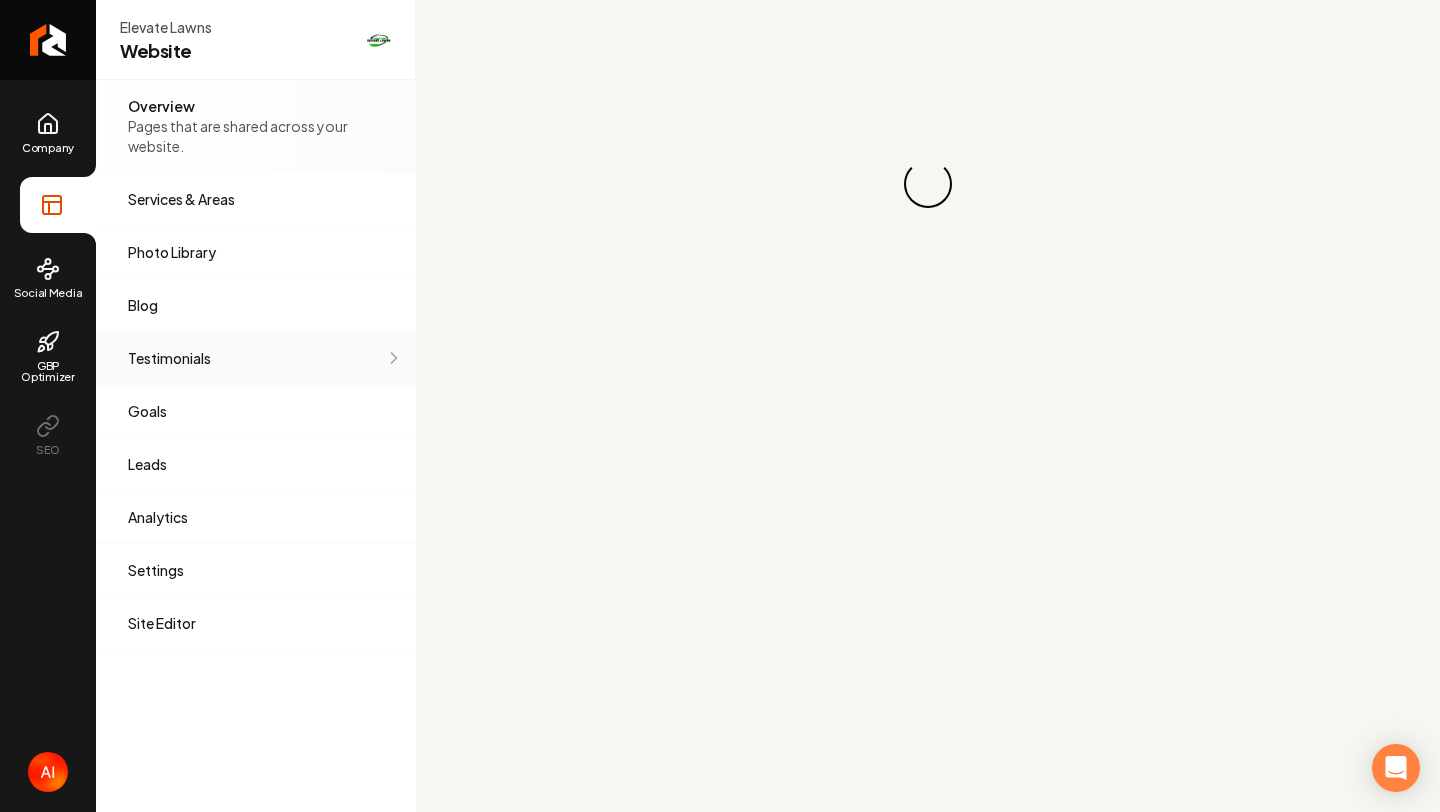 scroll, scrollTop: 0, scrollLeft: 0, axis: both 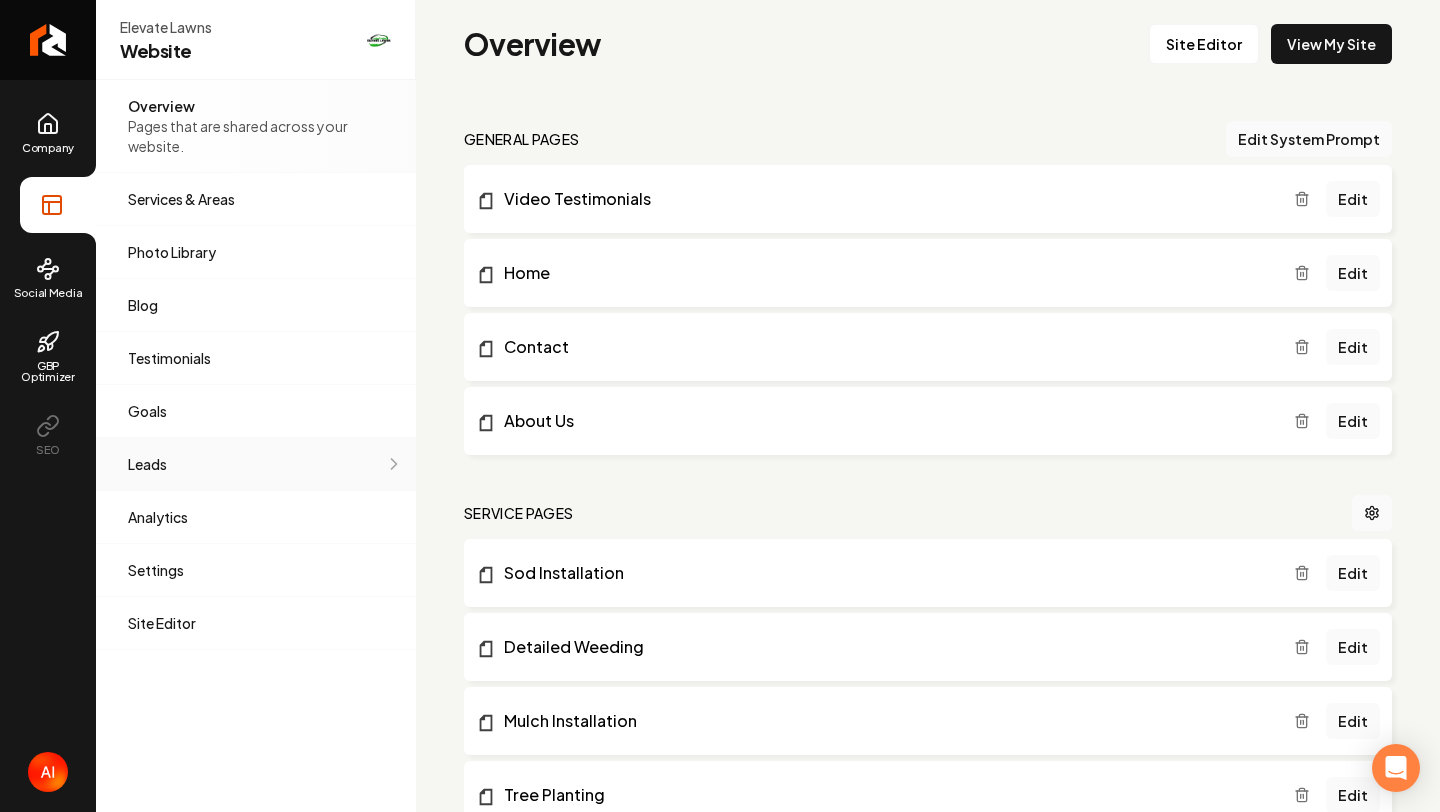 click on "Leads" at bounding box center (256, 464) 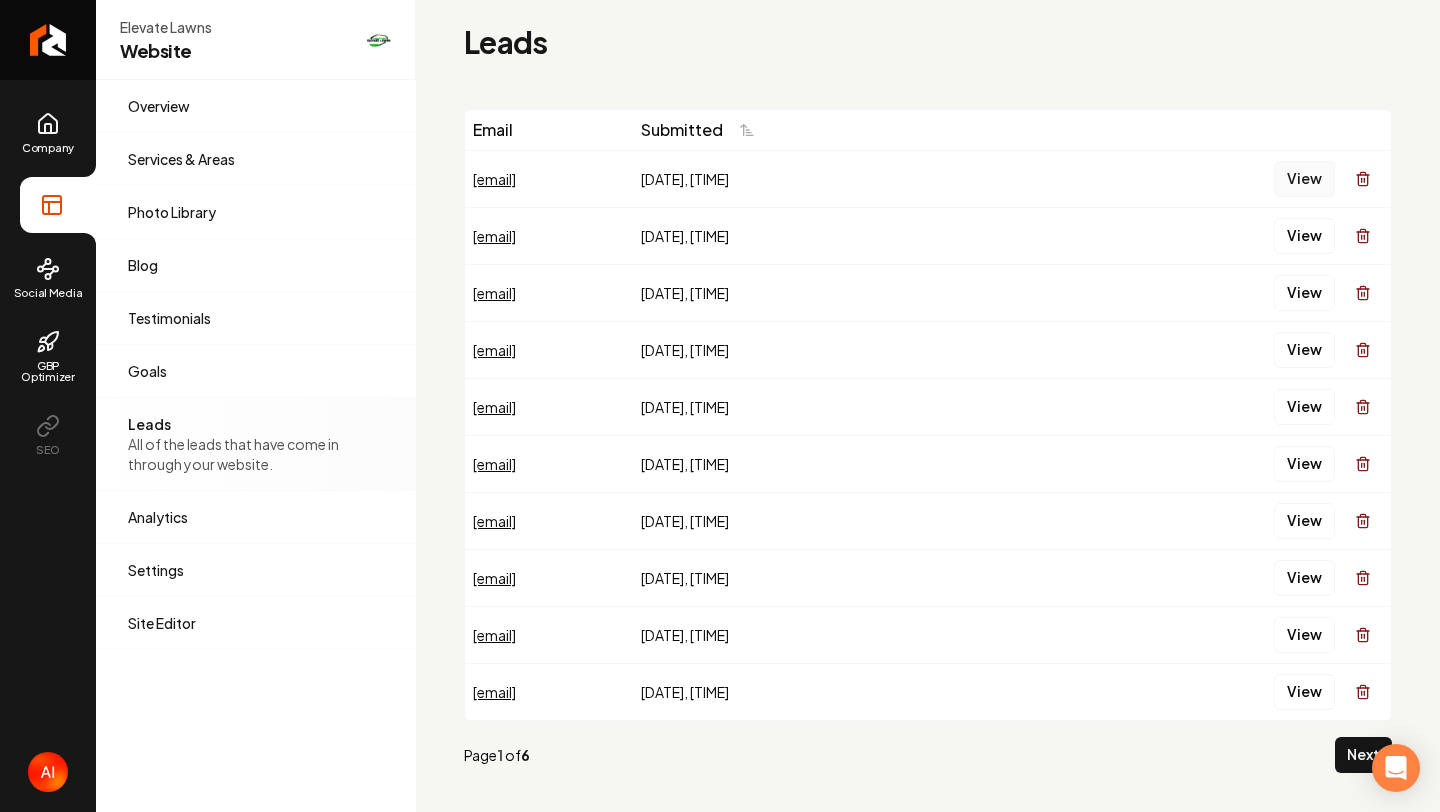 click on "View" at bounding box center [1304, 179] 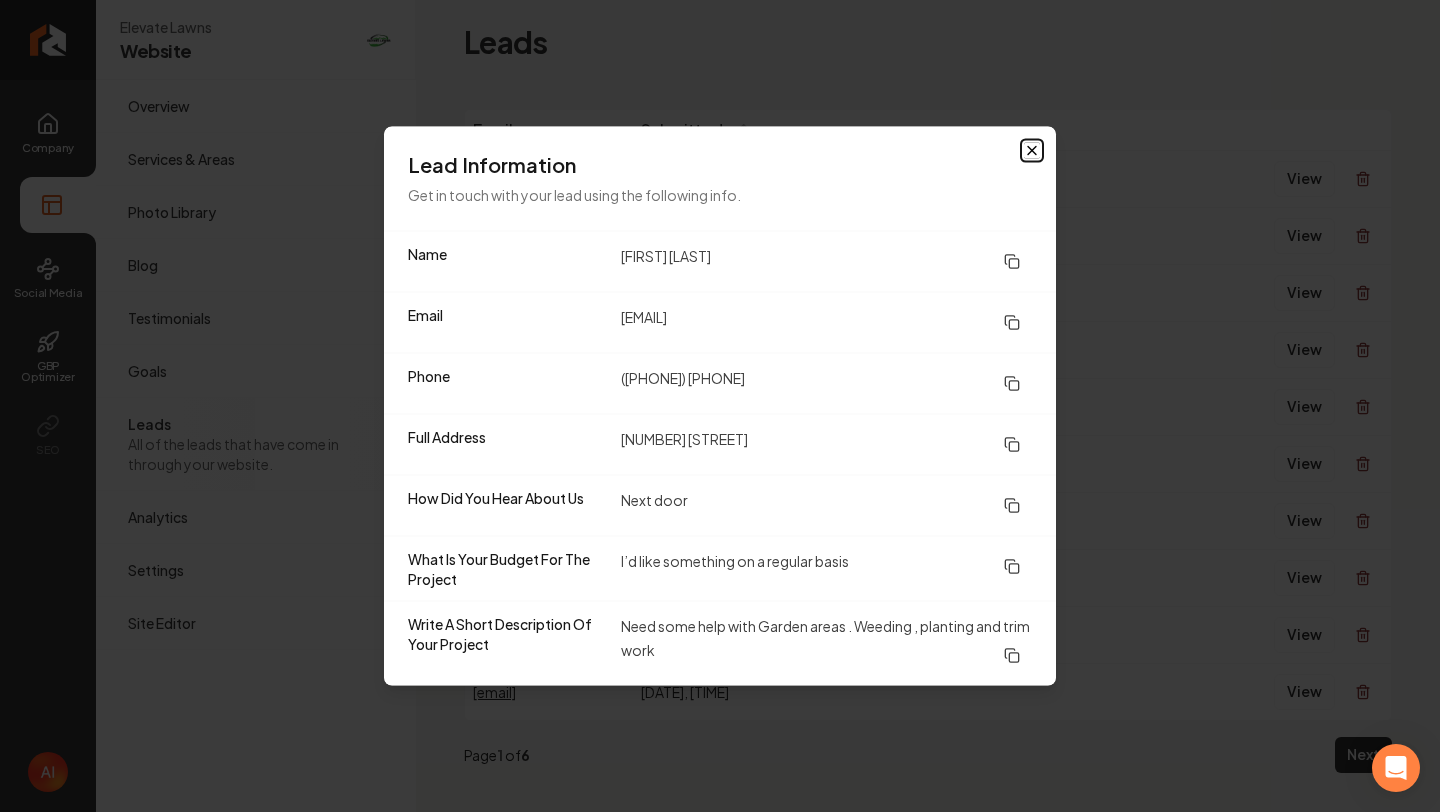 click 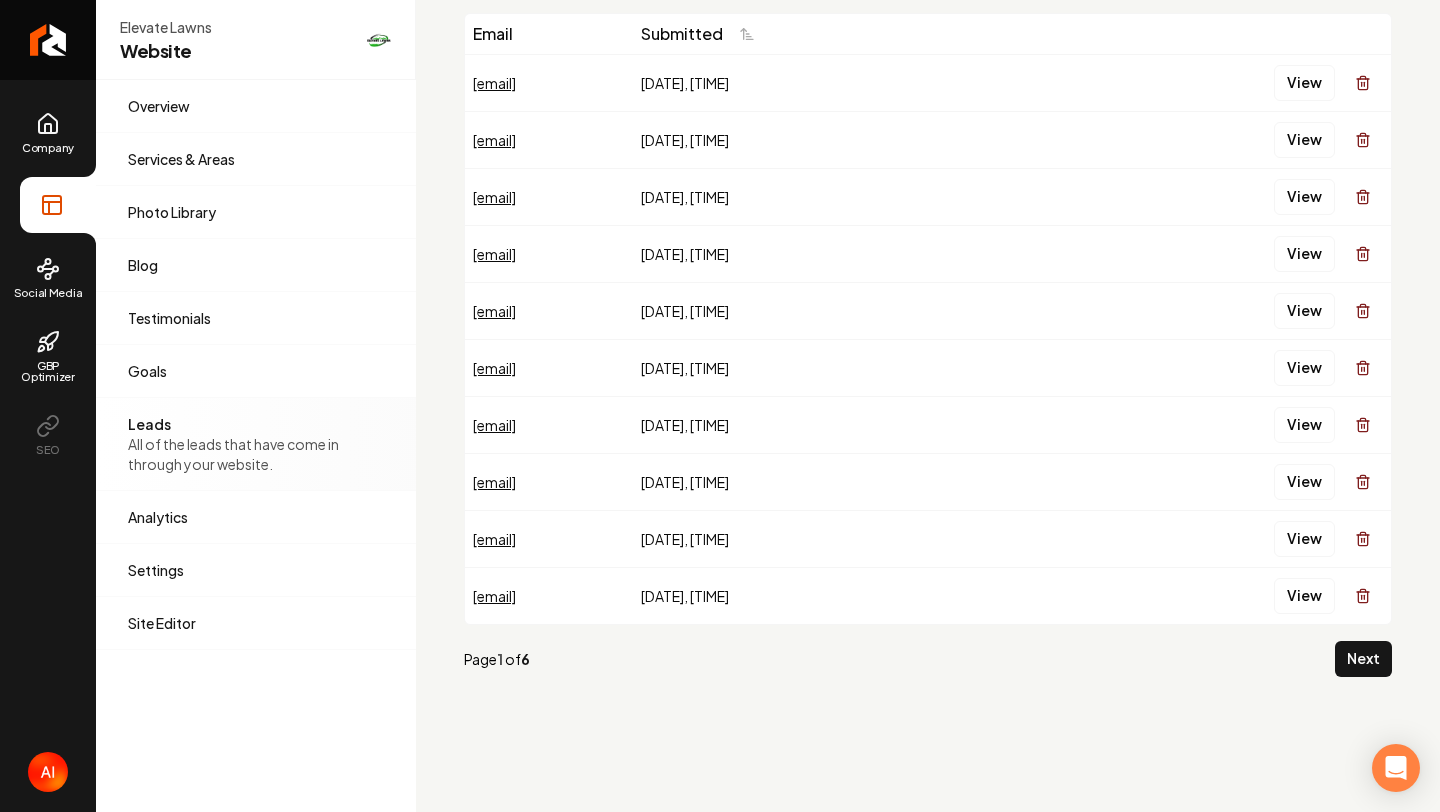 scroll, scrollTop: 128, scrollLeft: 0, axis: vertical 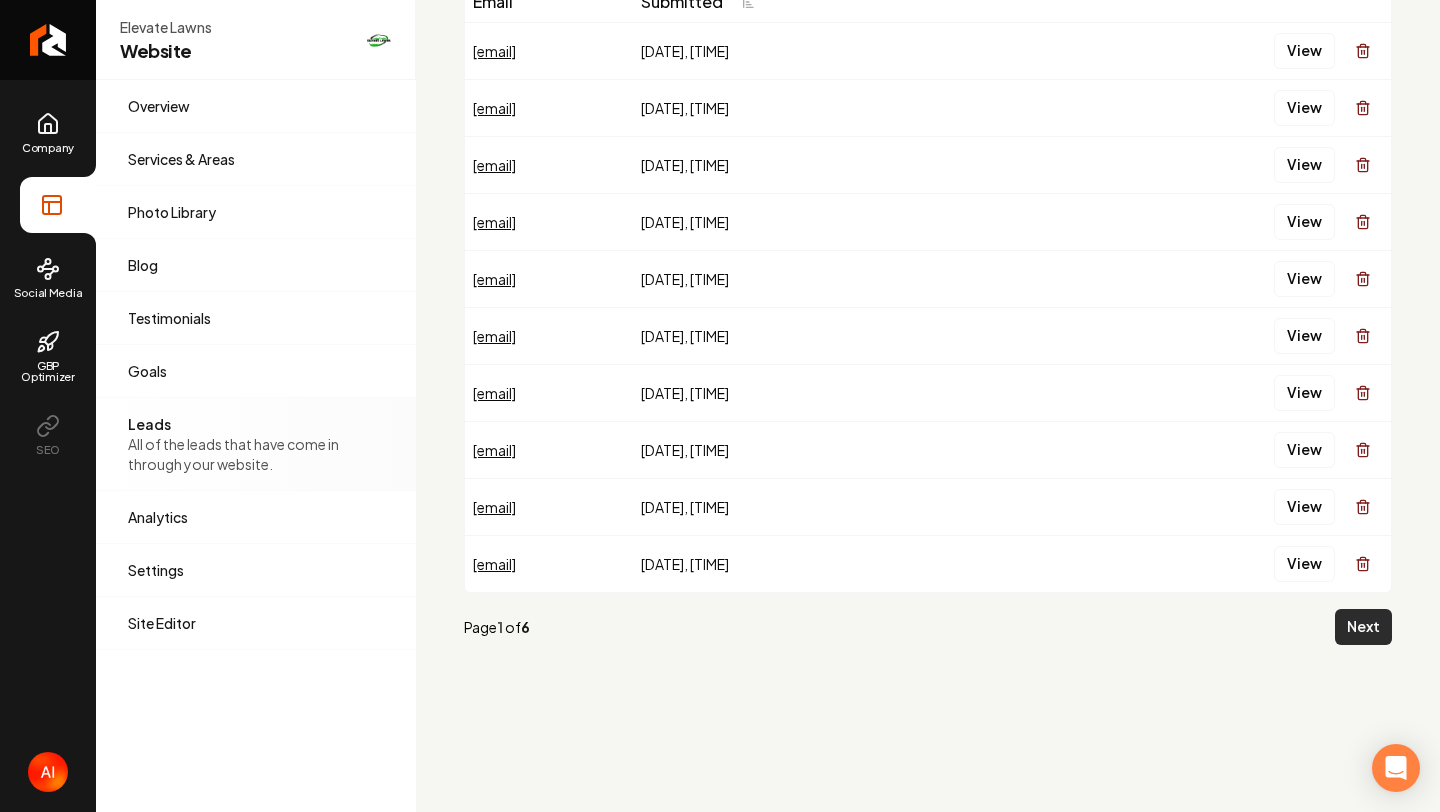 click on "Next" at bounding box center (1363, 627) 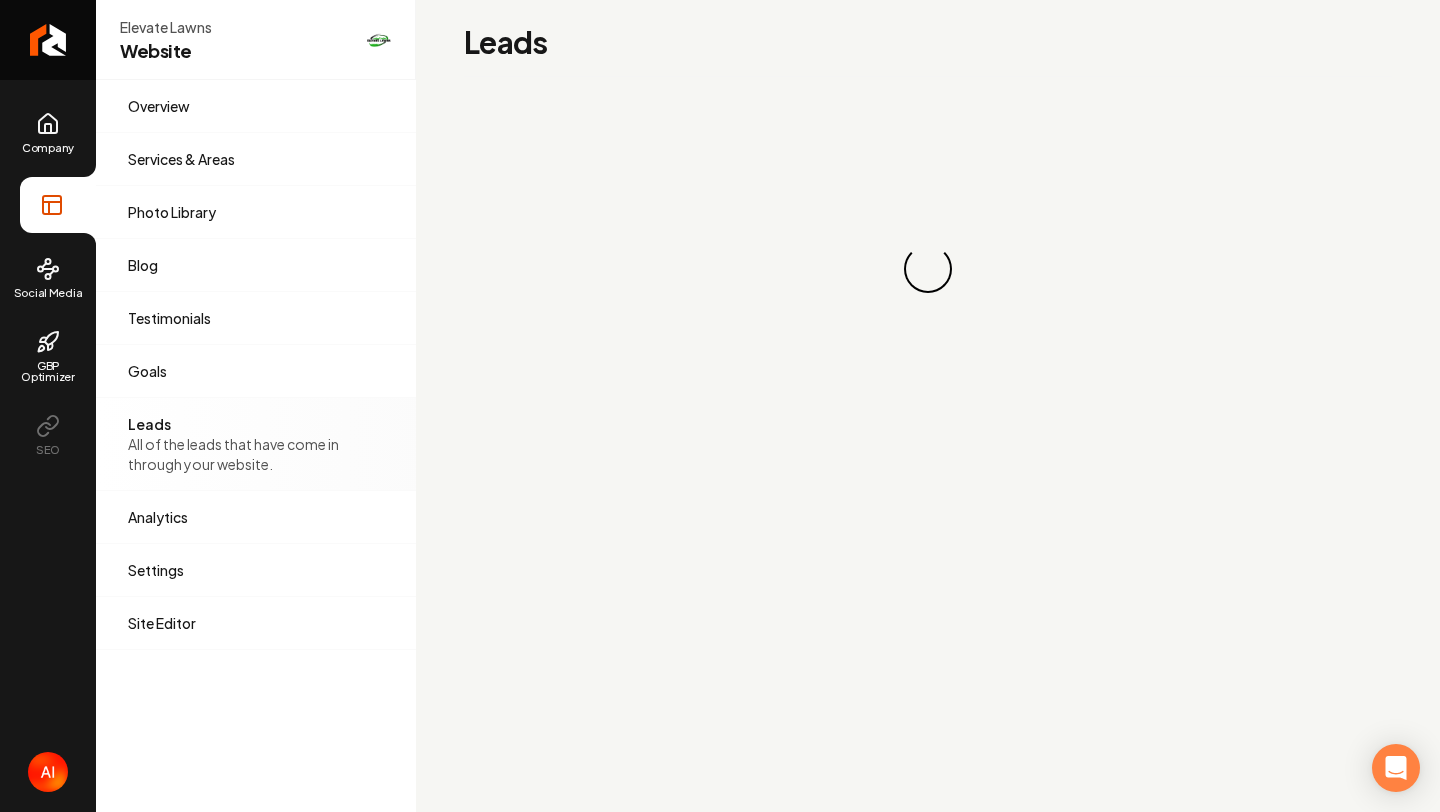 scroll, scrollTop: 0, scrollLeft: 0, axis: both 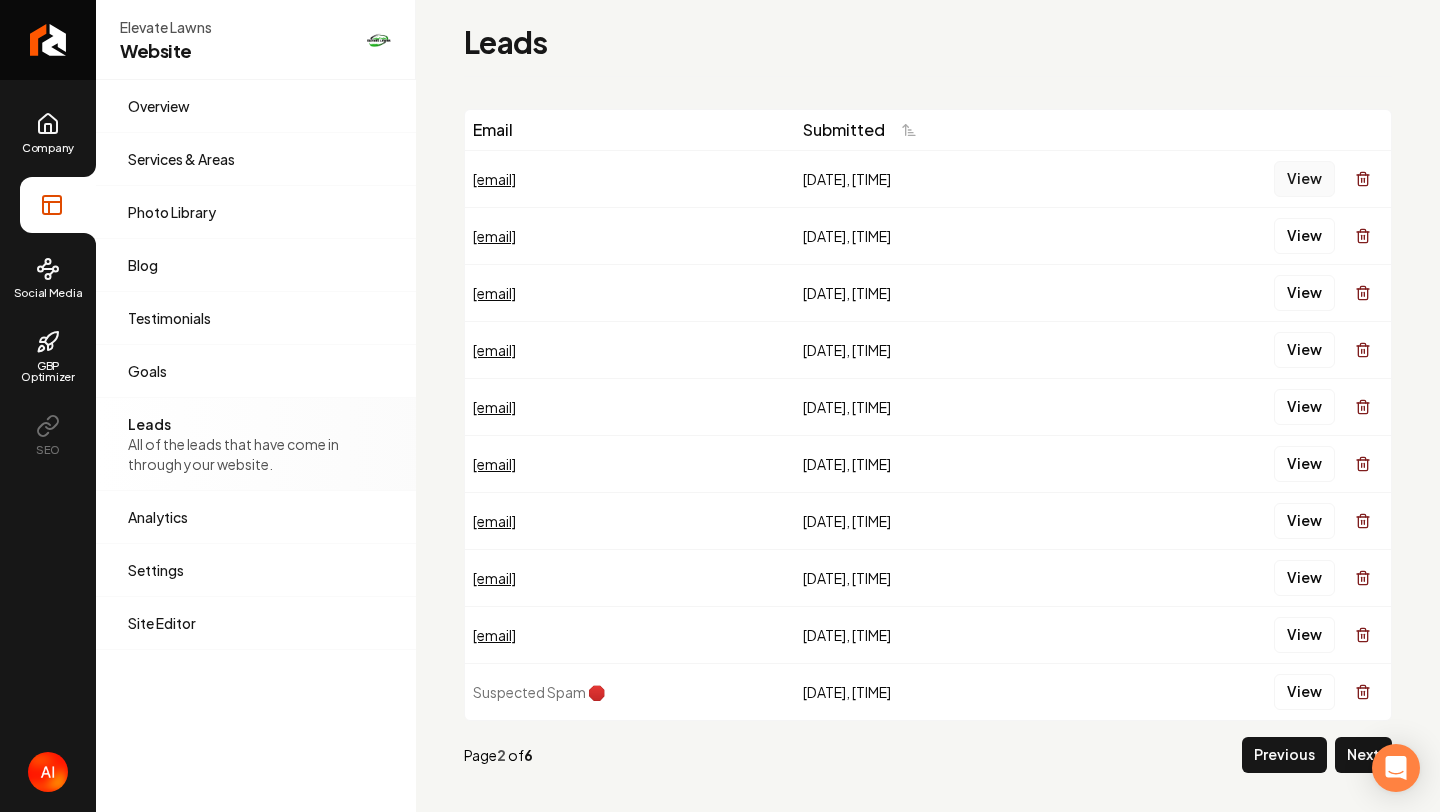 click on "View" at bounding box center (1304, 179) 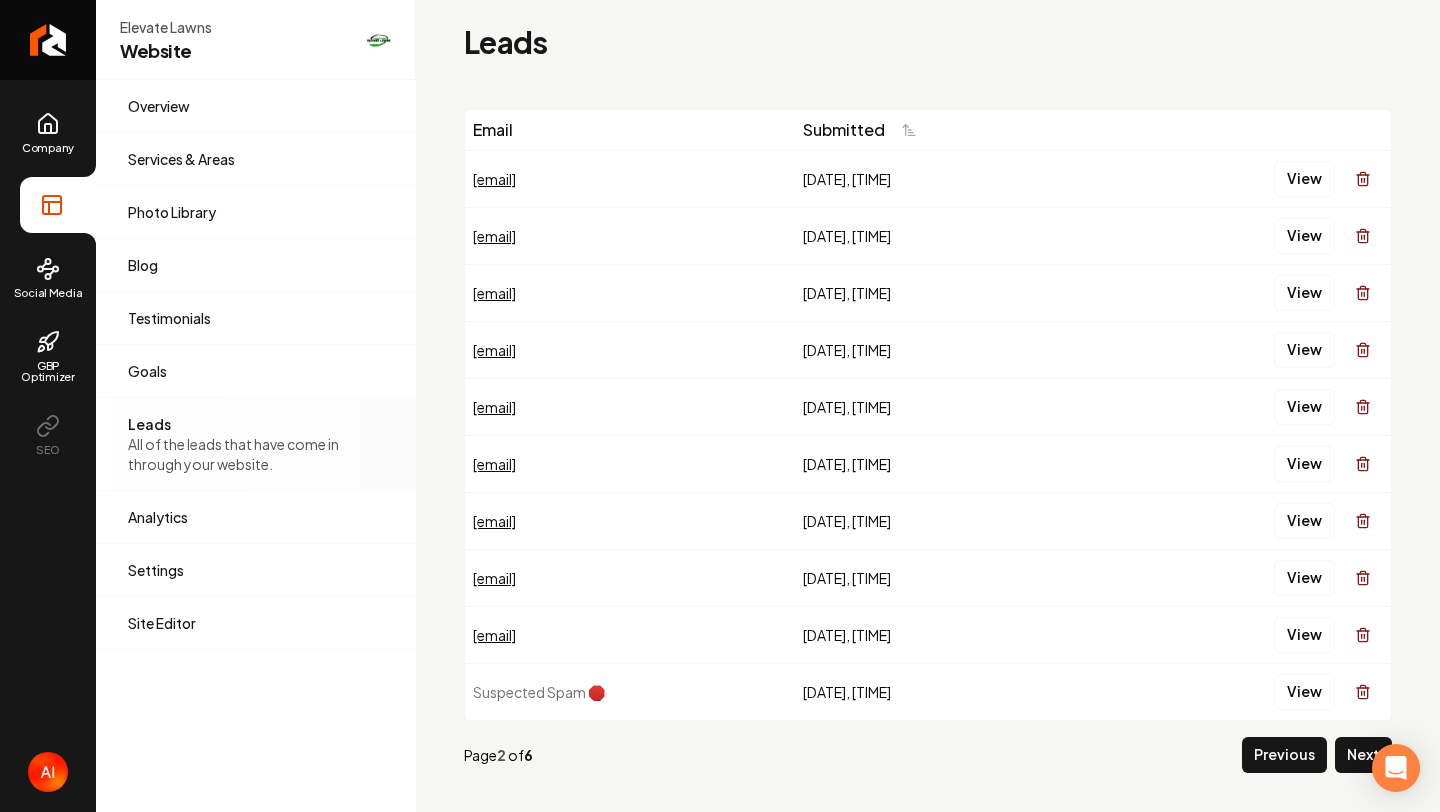 click on "Previous" at bounding box center [1284, 755] 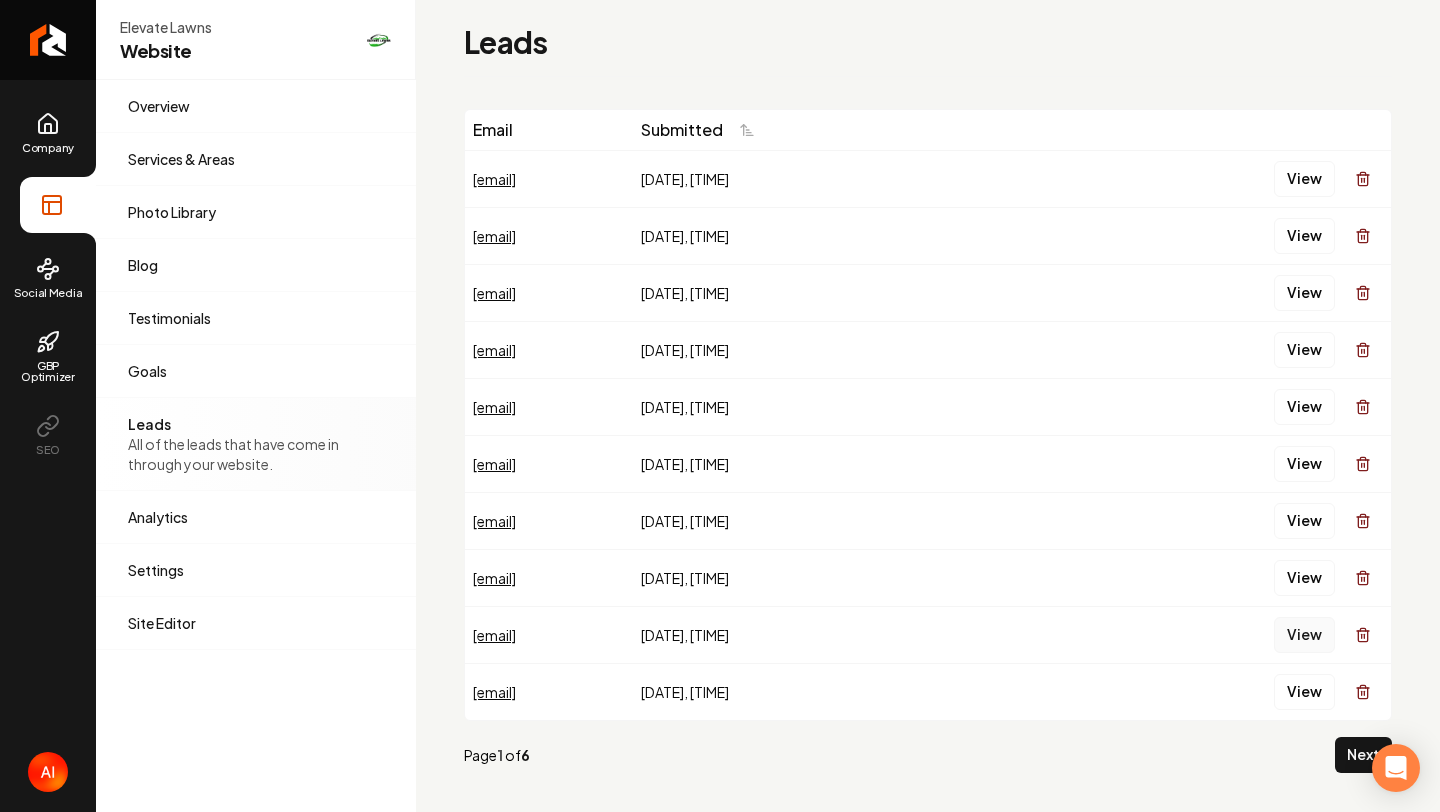 click on "View" at bounding box center [1304, 635] 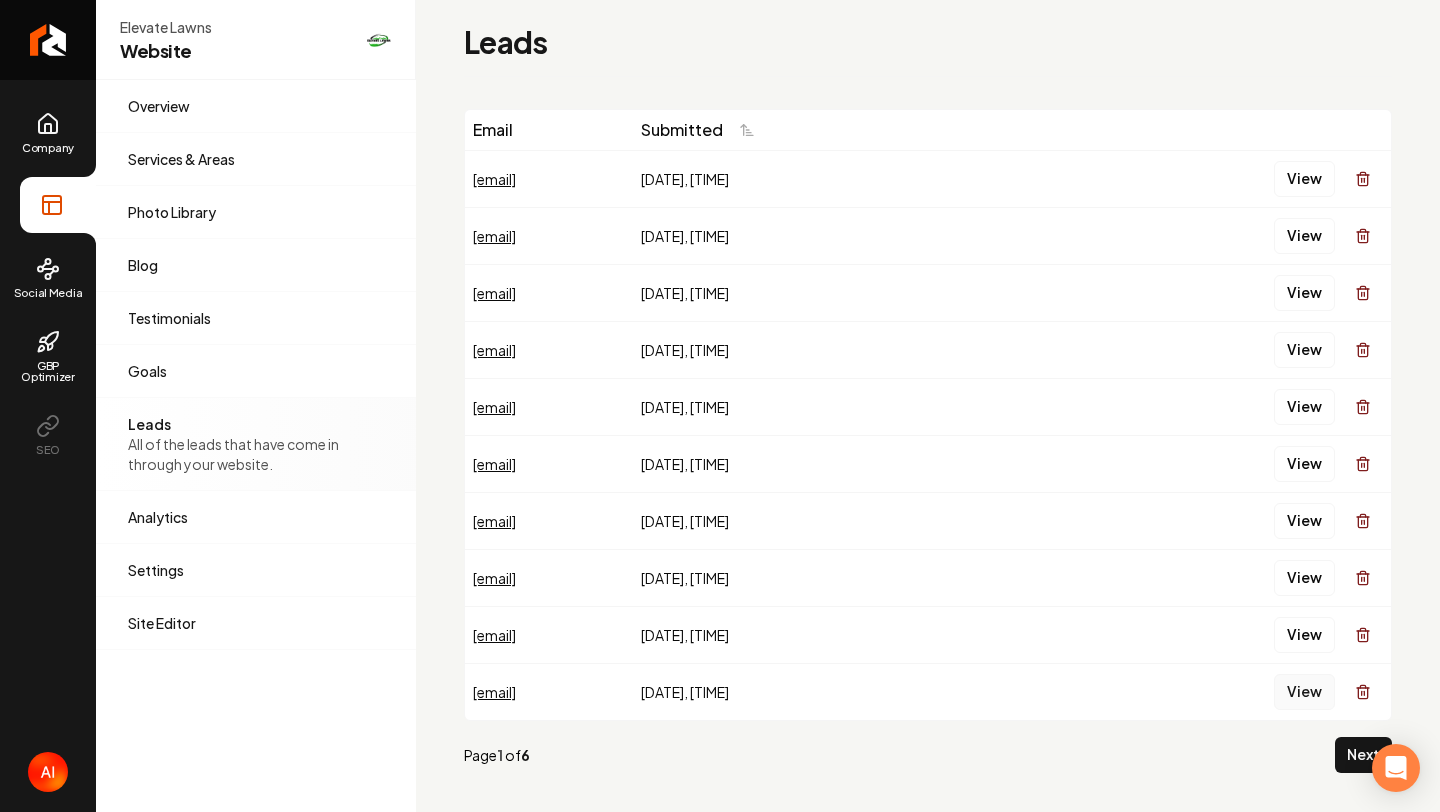 click on "View" at bounding box center (1304, 692) 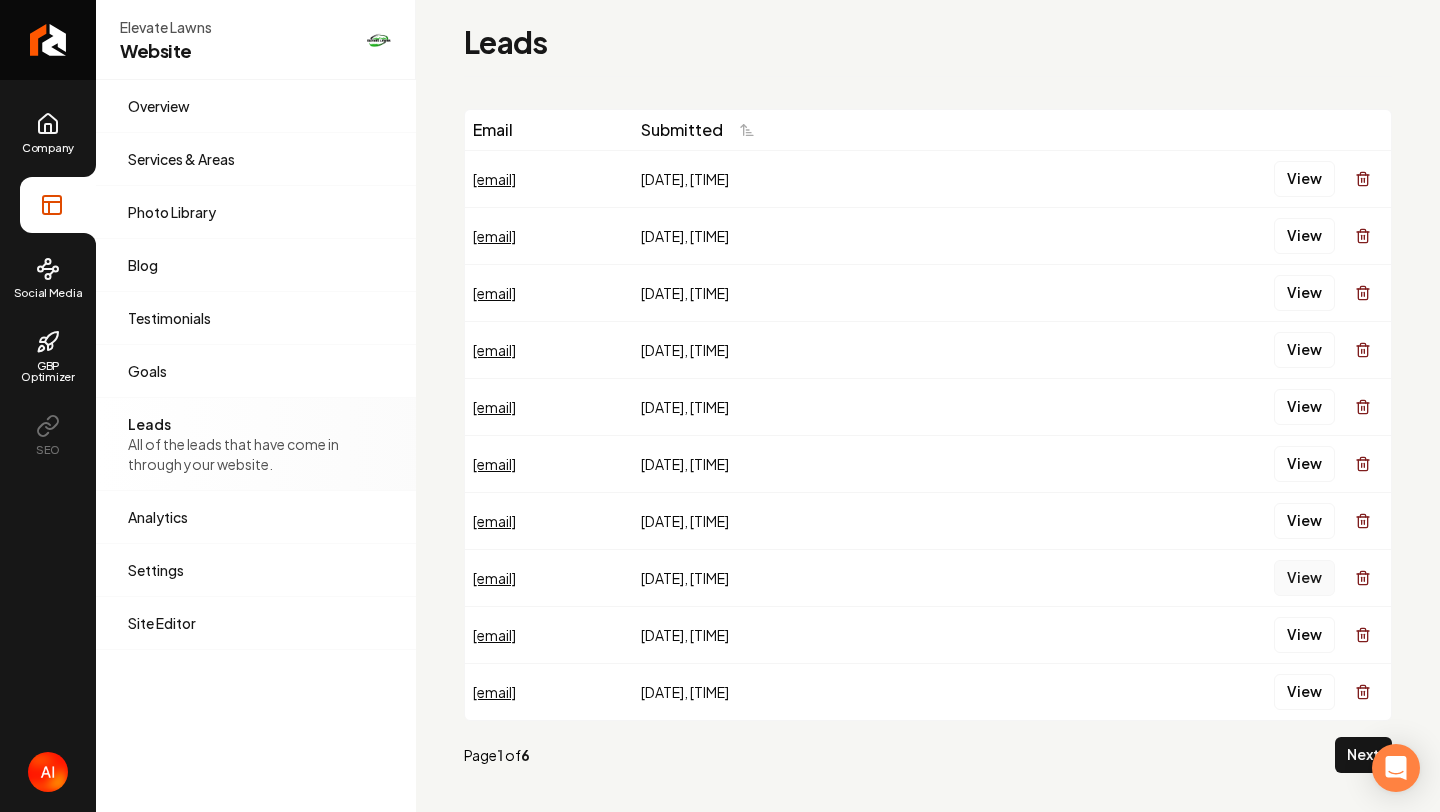 click on "View" at bounding box center [1304, 578] 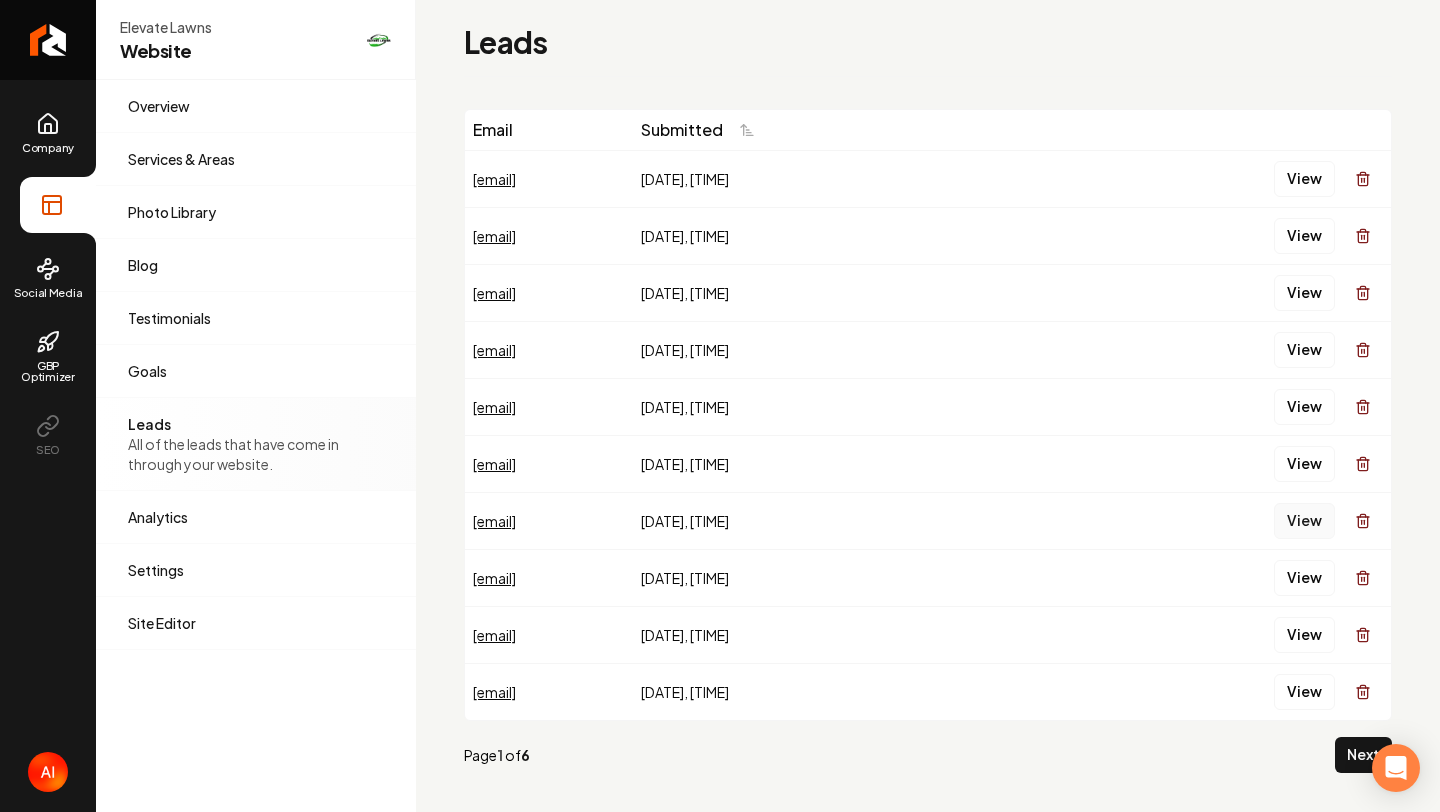 click on "View" at bounding box center [1304, 521] 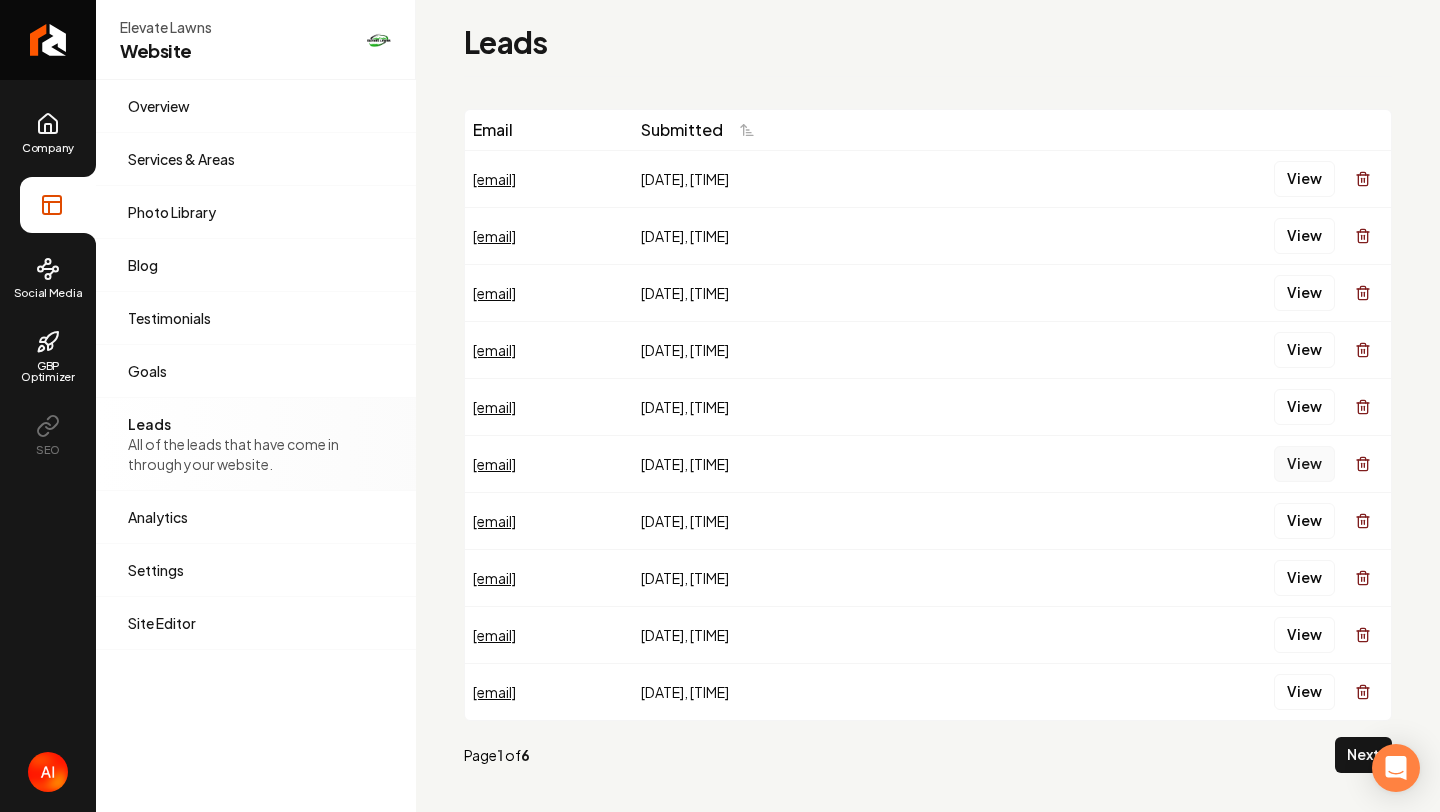 click on "View" at bounding box center [1304, 464] 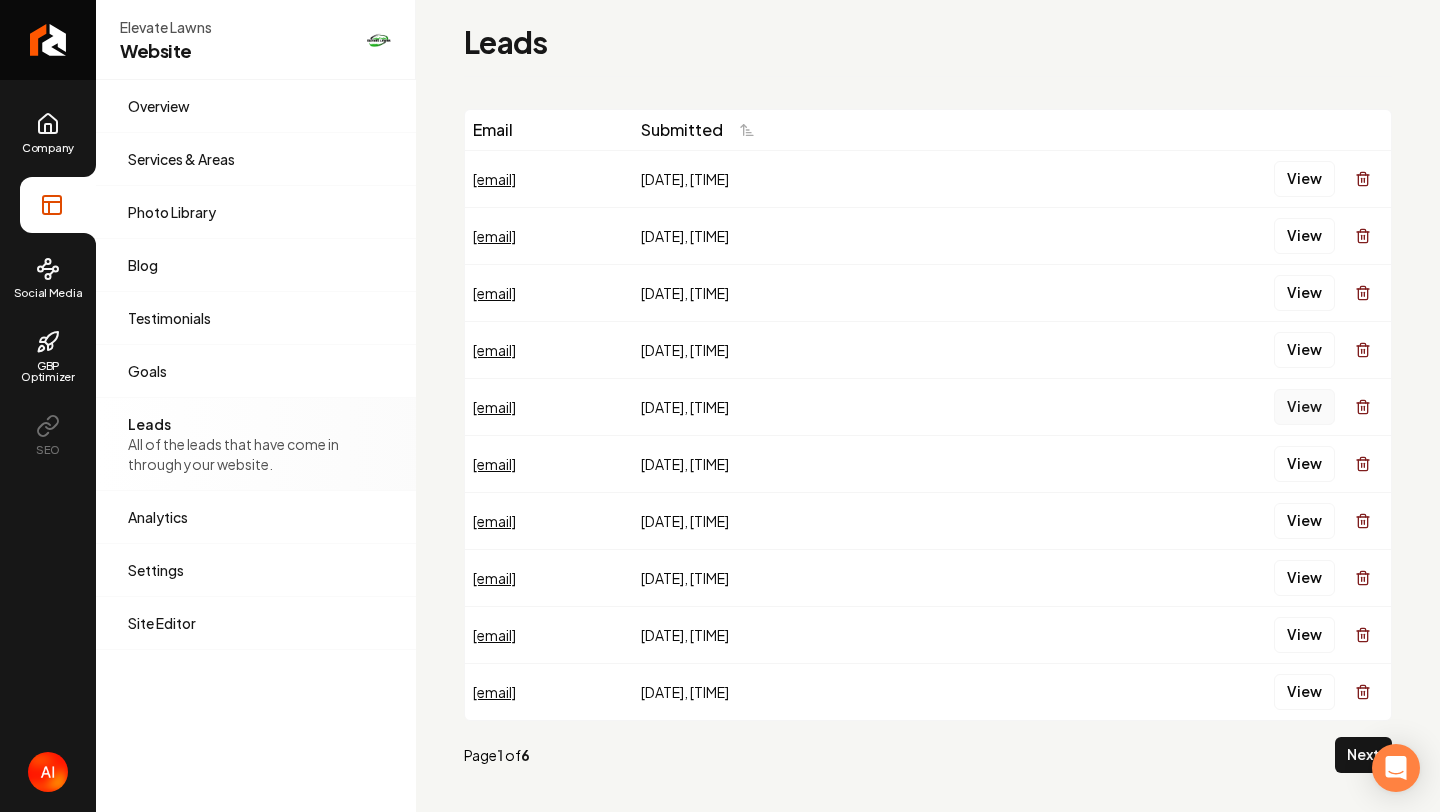 click on "View" at bounding box center [1304, 407] 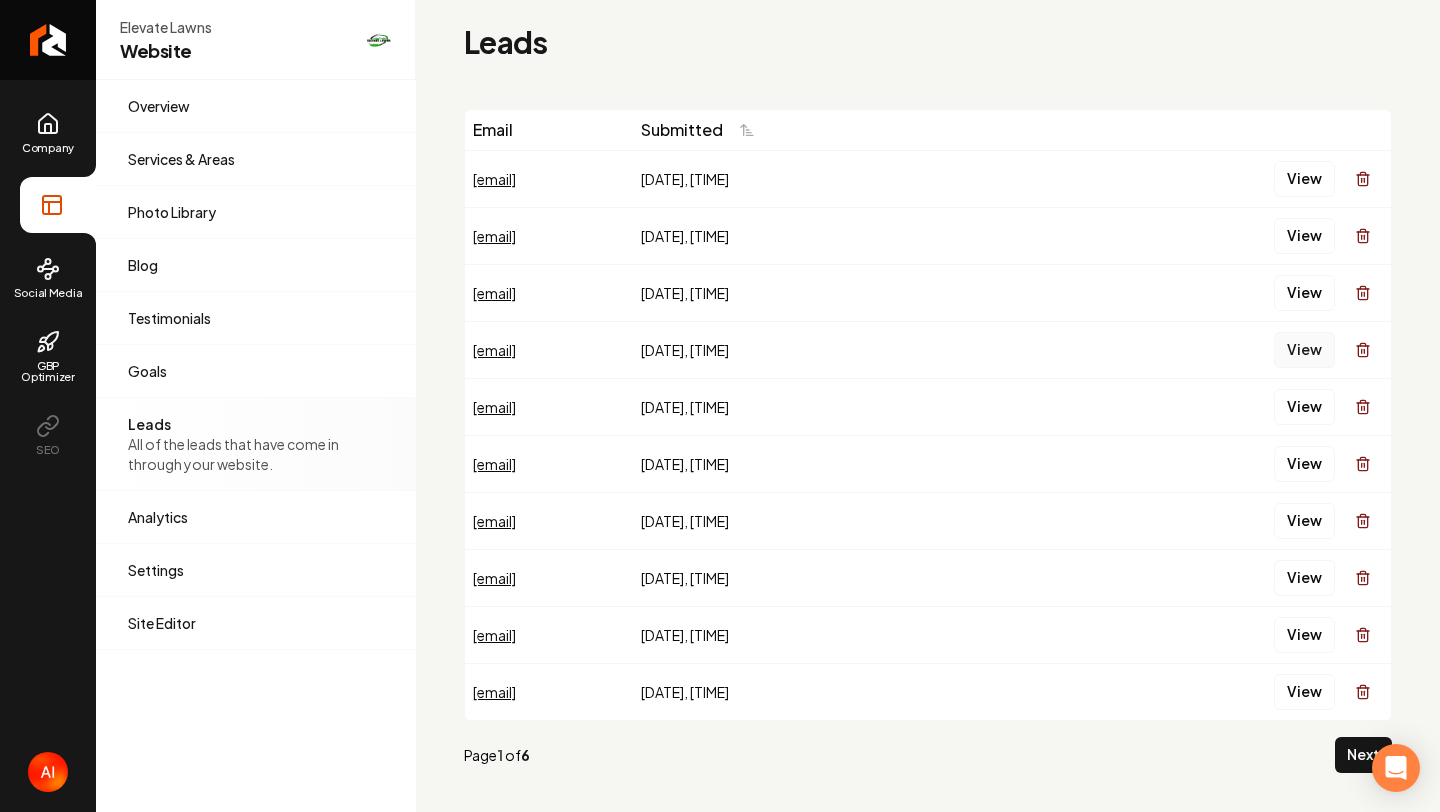 click on "View" at bounding box center (1304, 350) 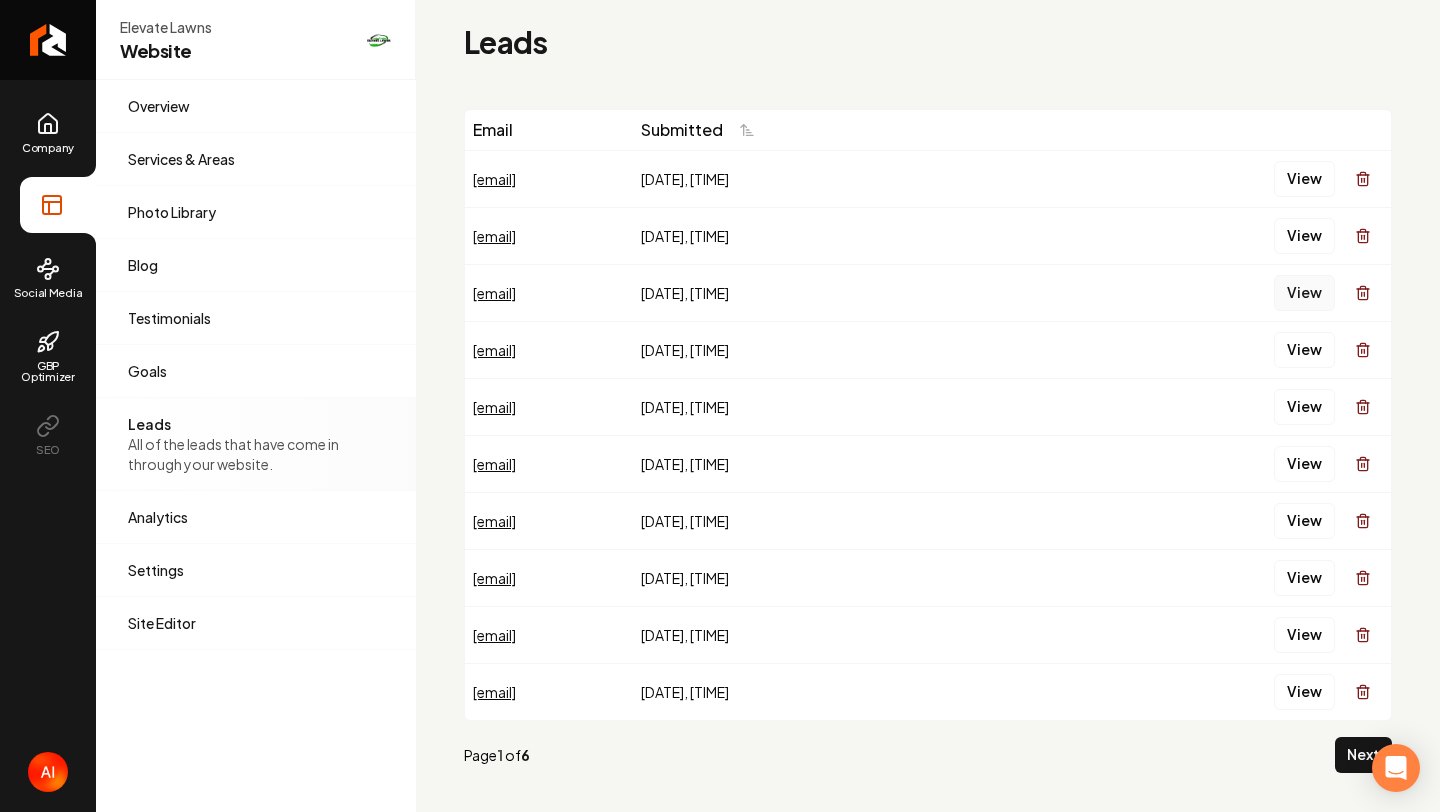 click on "View" at bounding box center (1304, 293) 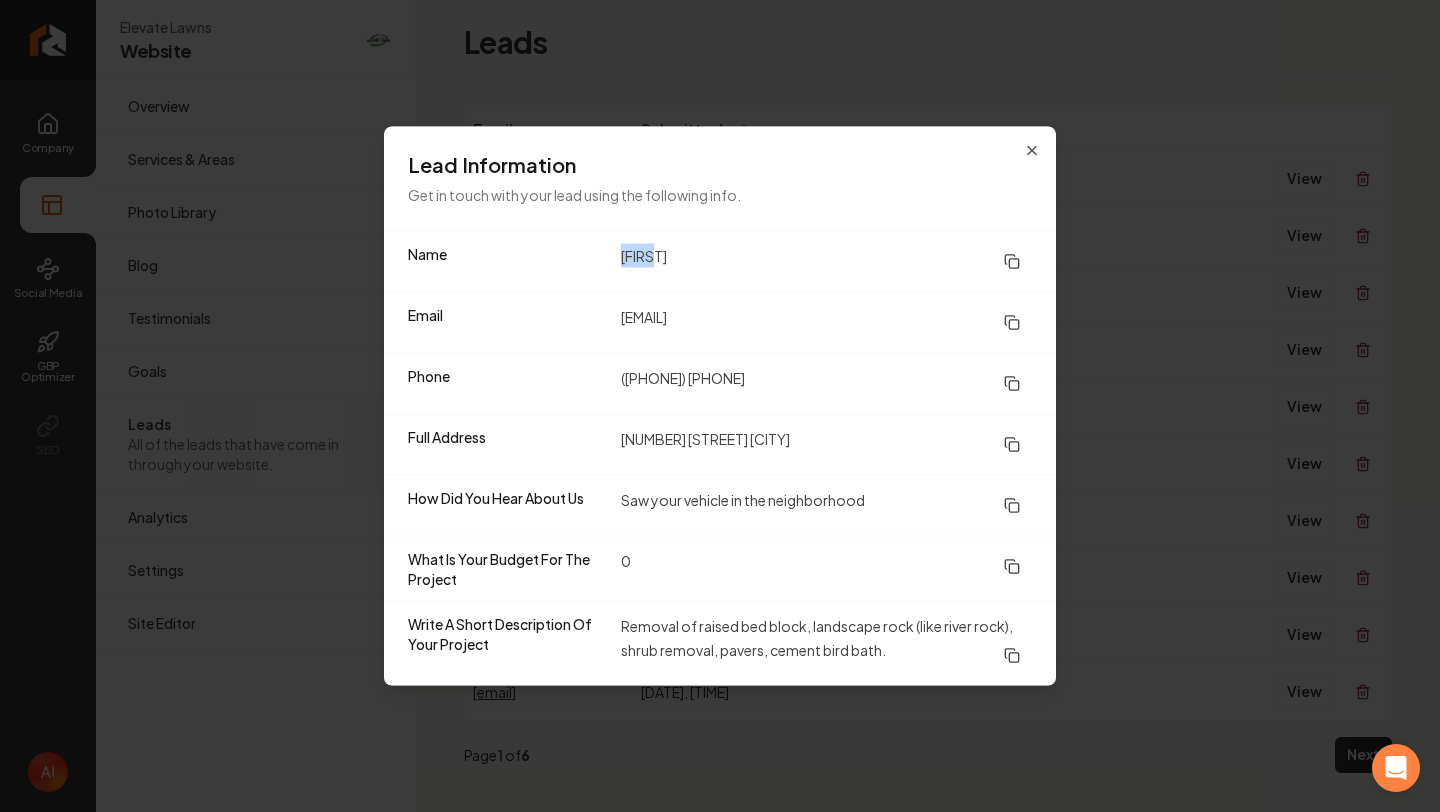 drag, startPoint x: 621, startPoint y: 256, endPoint x: 724, endPoint y: 256, distance: 103 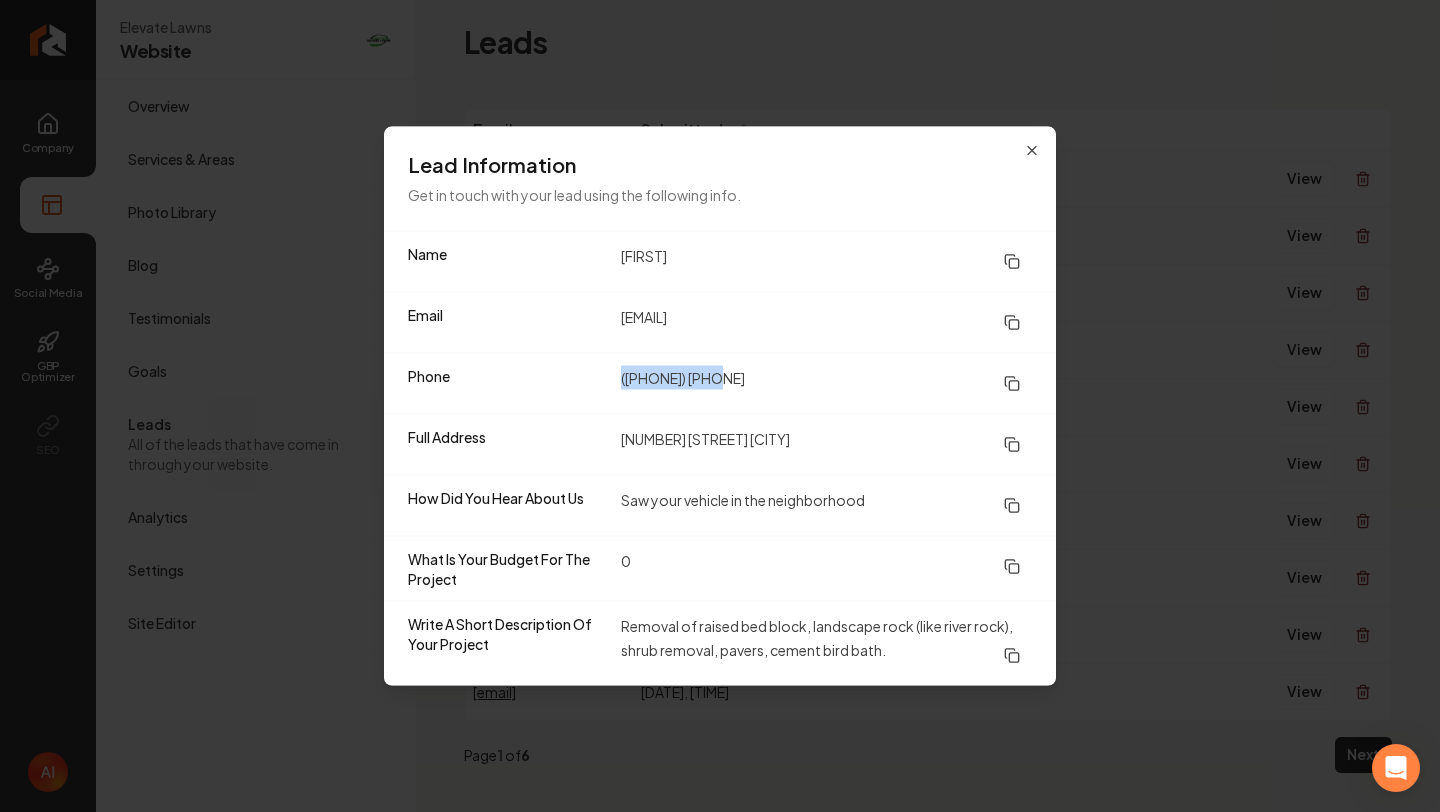 drag, startPoint x: 618, startPoint y: 374, endPoint x: 820, endPoint y: 371, distance: 202.02228 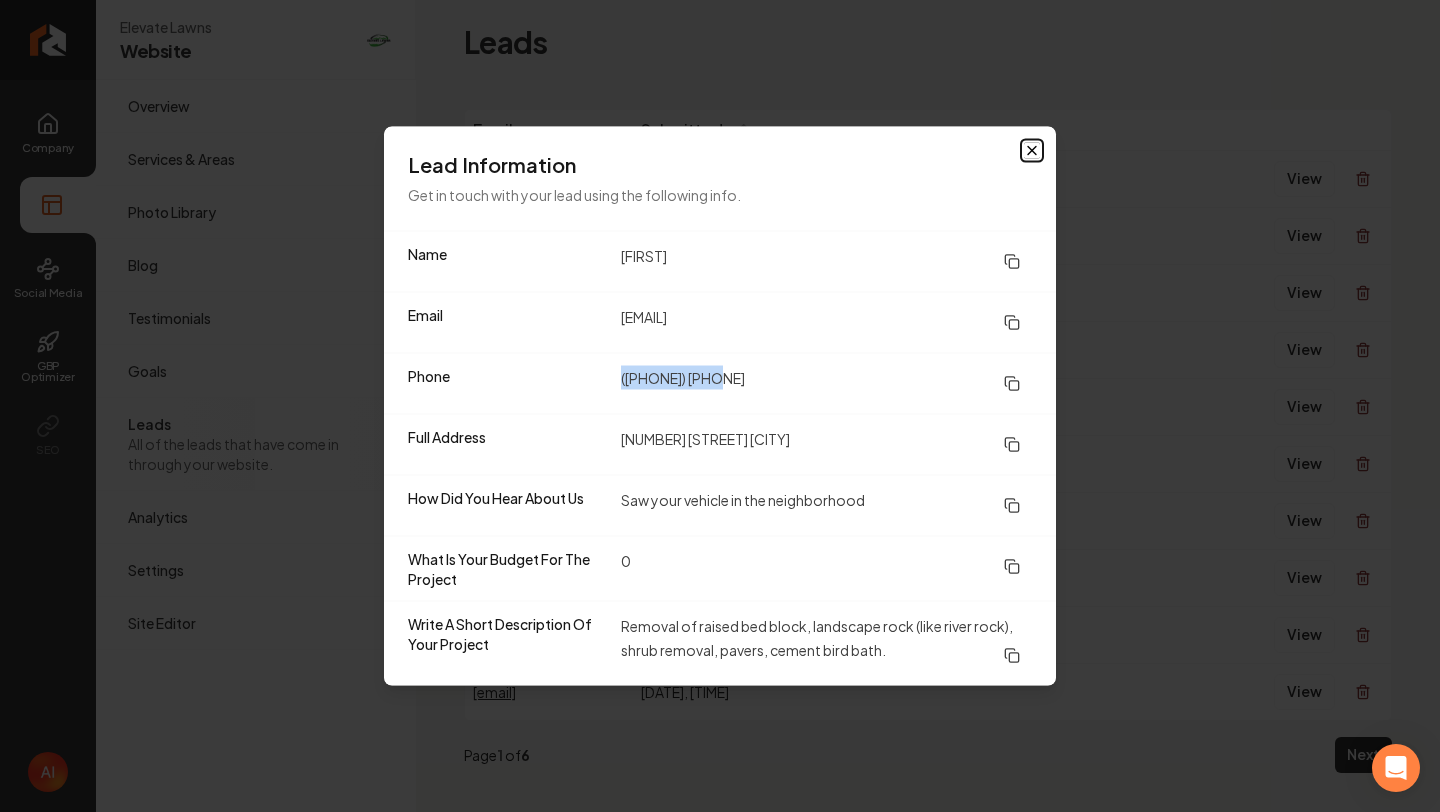 click 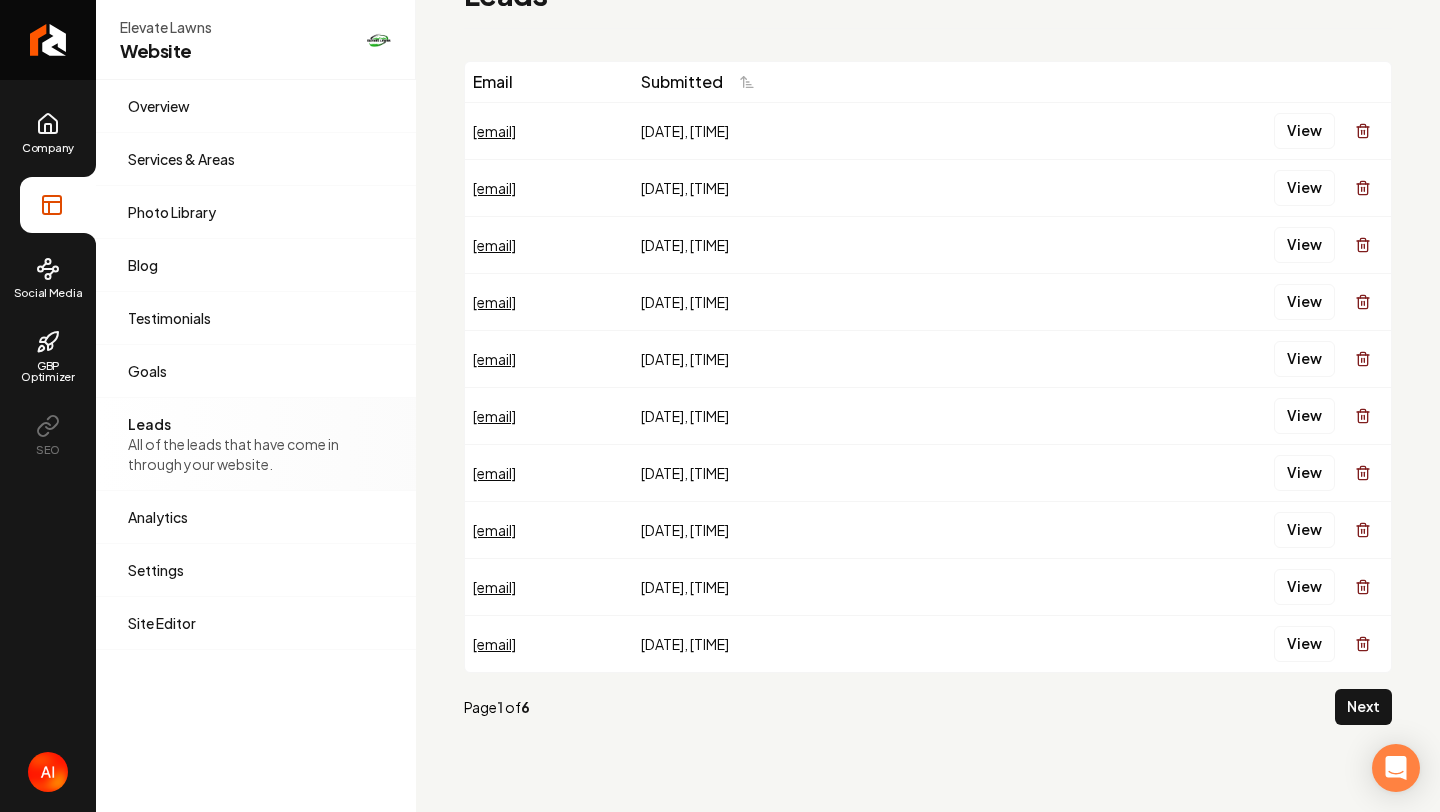 scroll, scrollTop: 45, scrollLeft: 0, axis: vertical 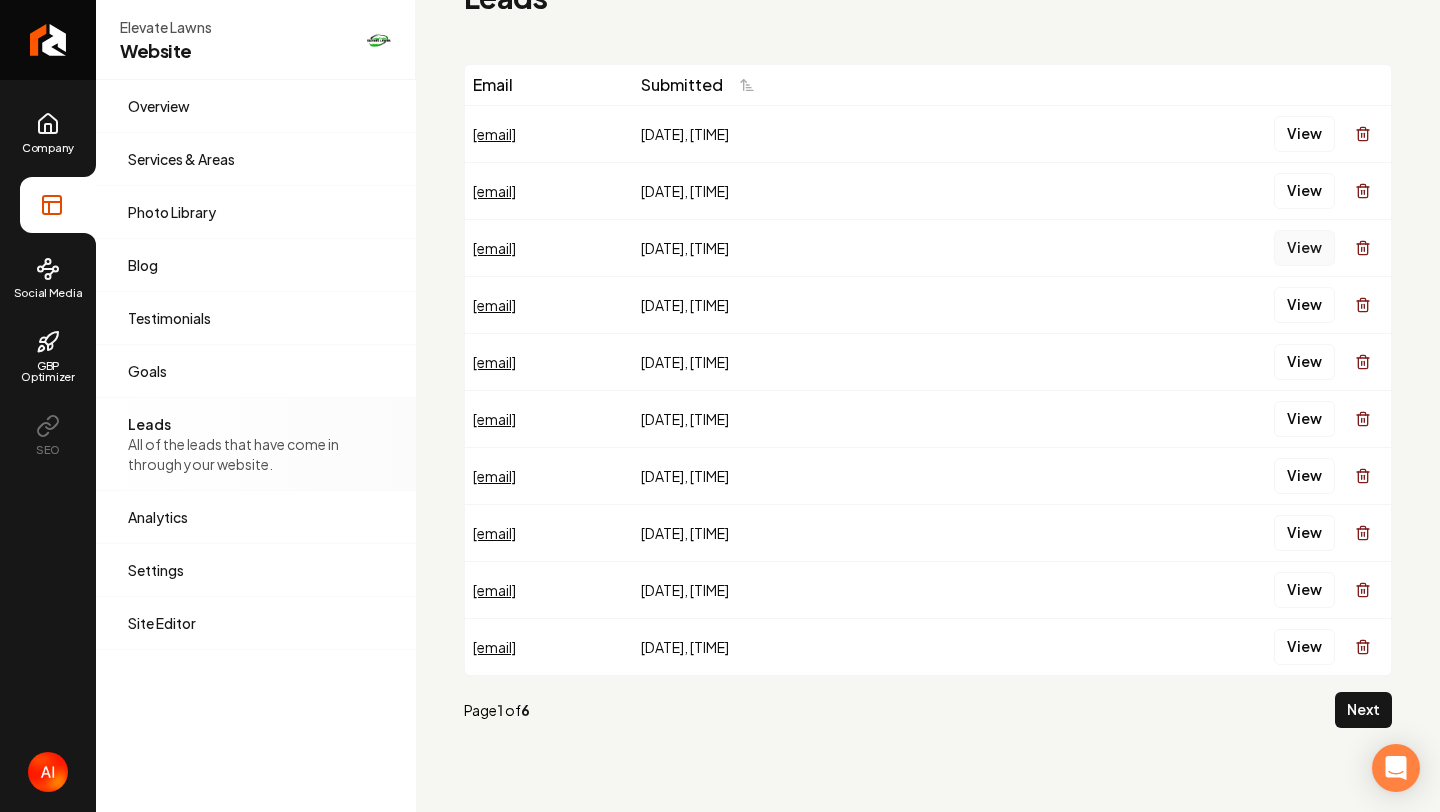 click on "View" at bounding box center (1304, 248) 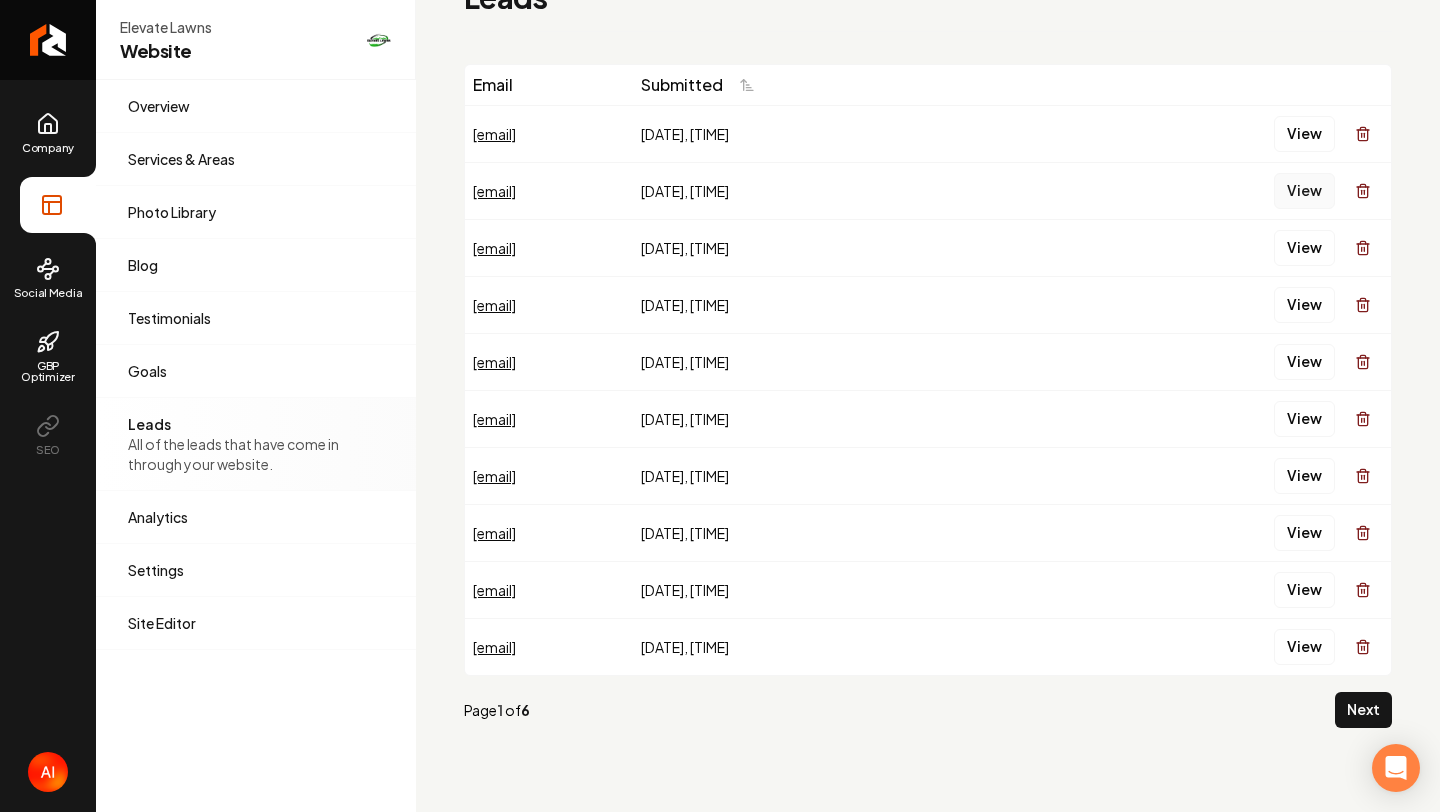click on "View" at bounding box center (1304, 191) 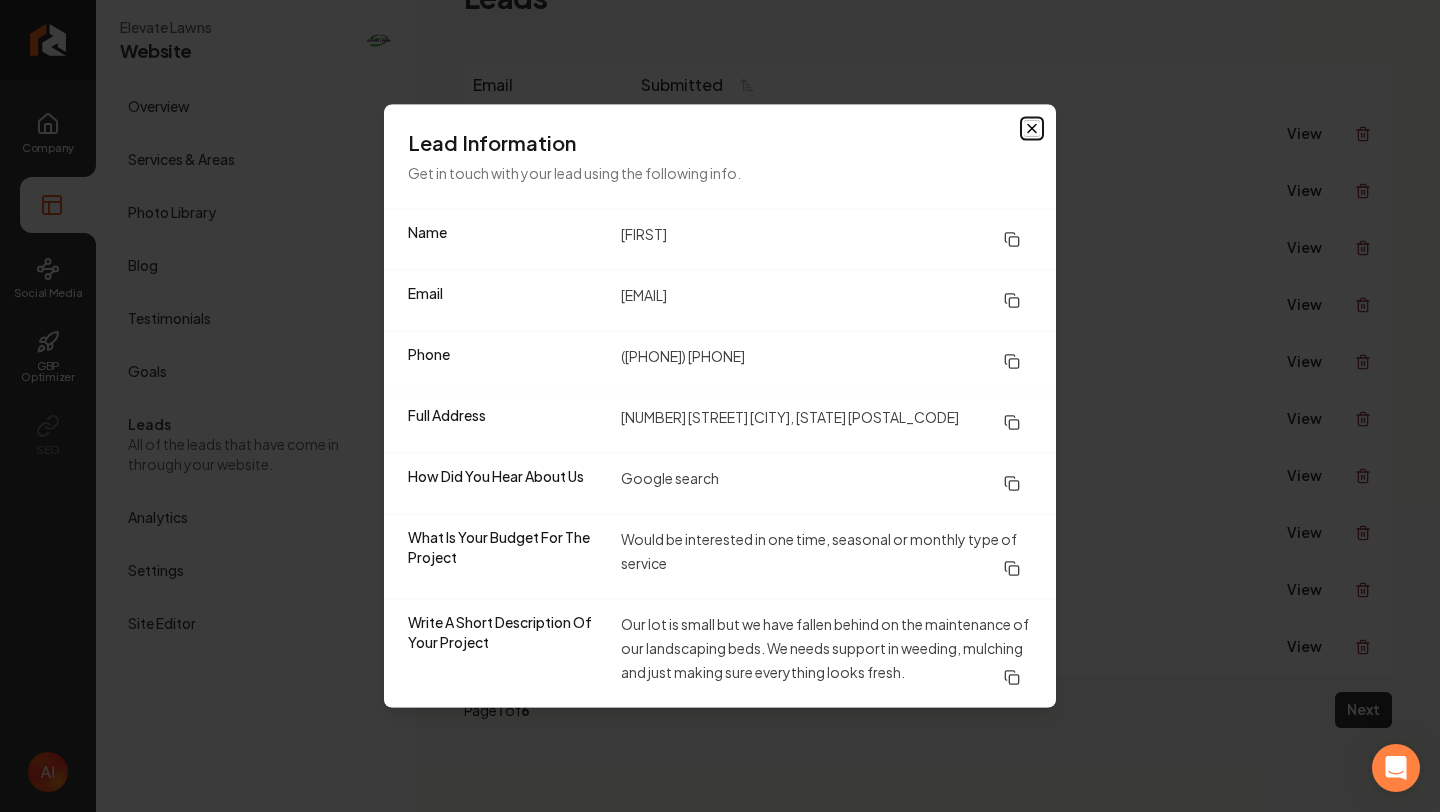 click 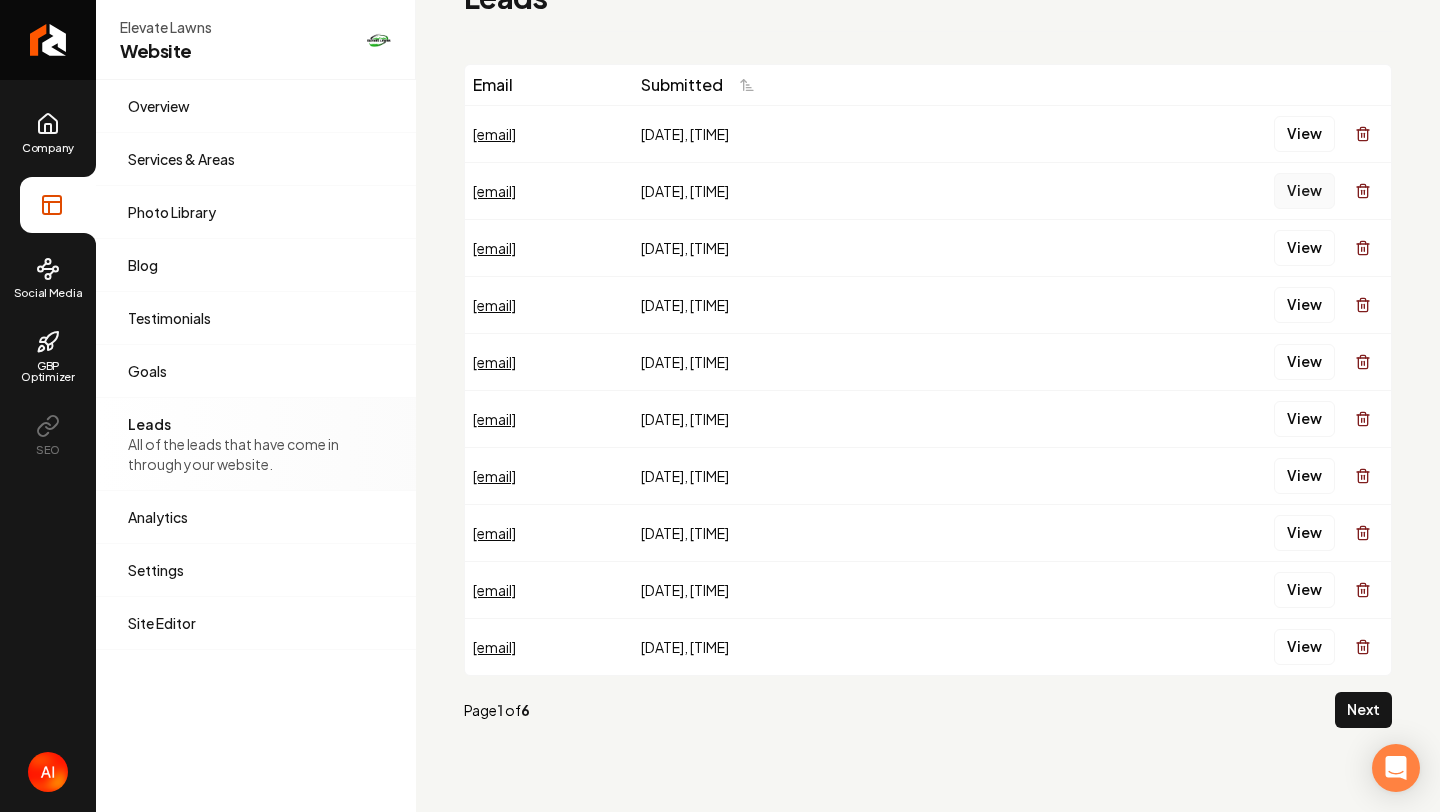 click on "View" at bounding box center [1304, 191] 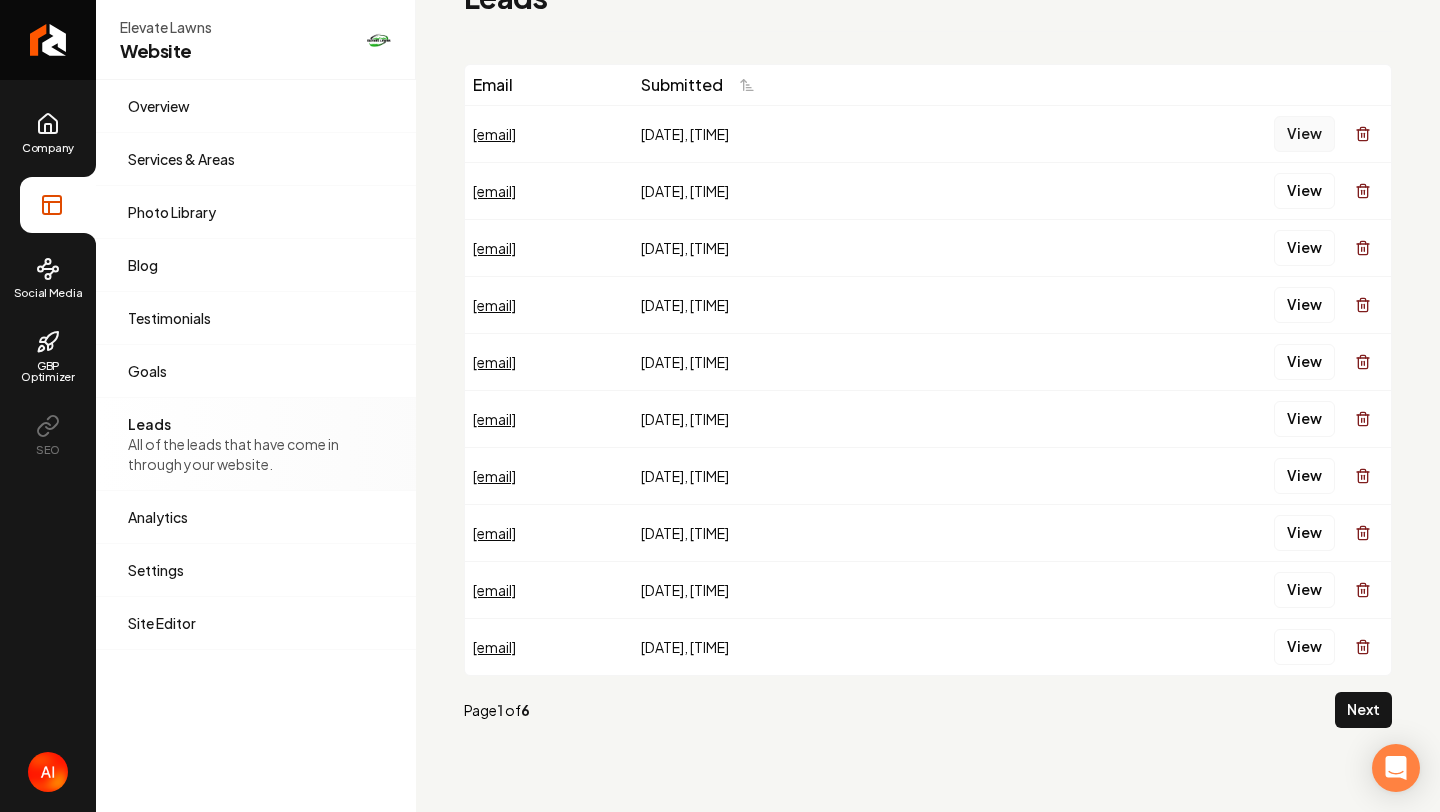 click on "View" at bounding box center (1304, 134) 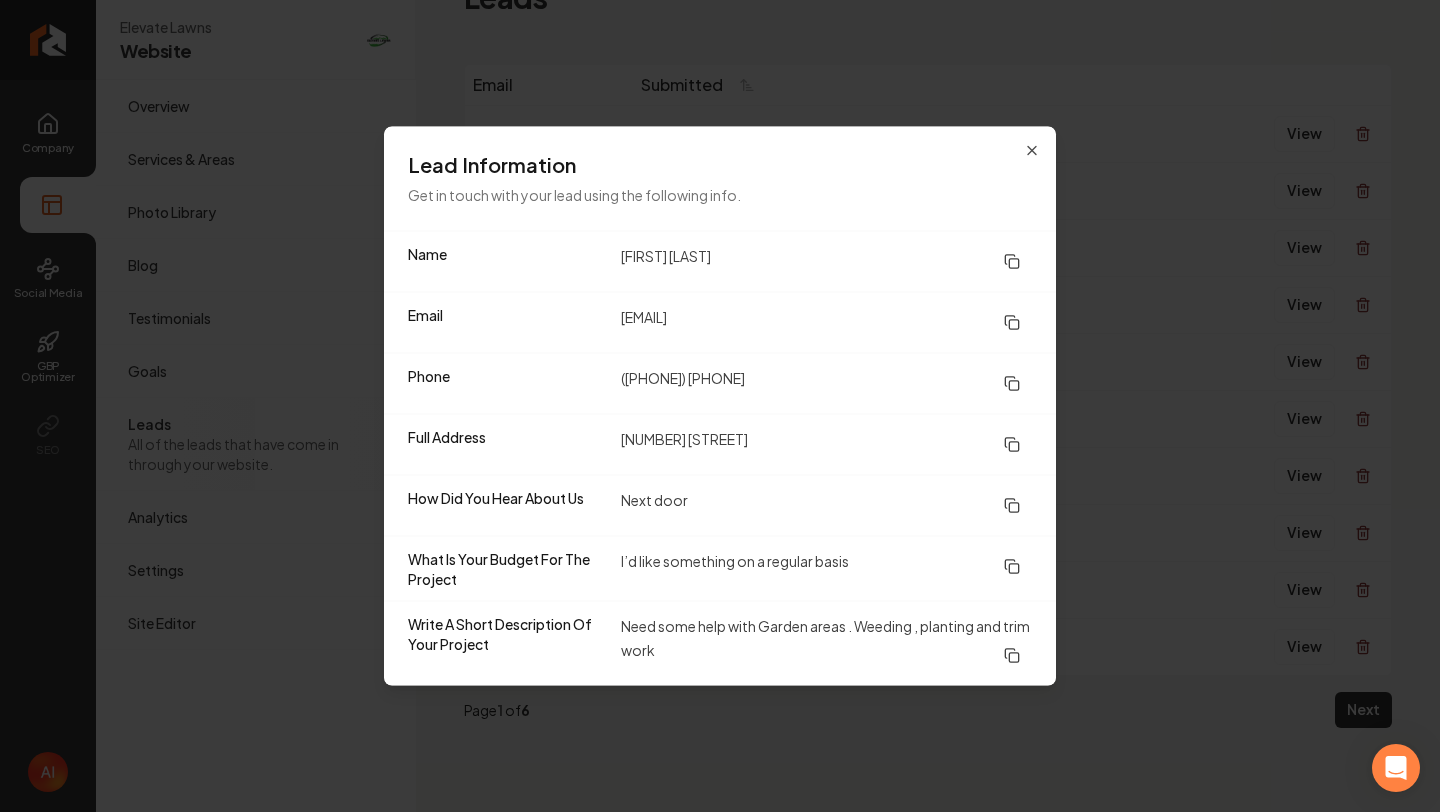 click on "Lead Information Get in touch with your lead using the following info." at bounding box center (720, 179) 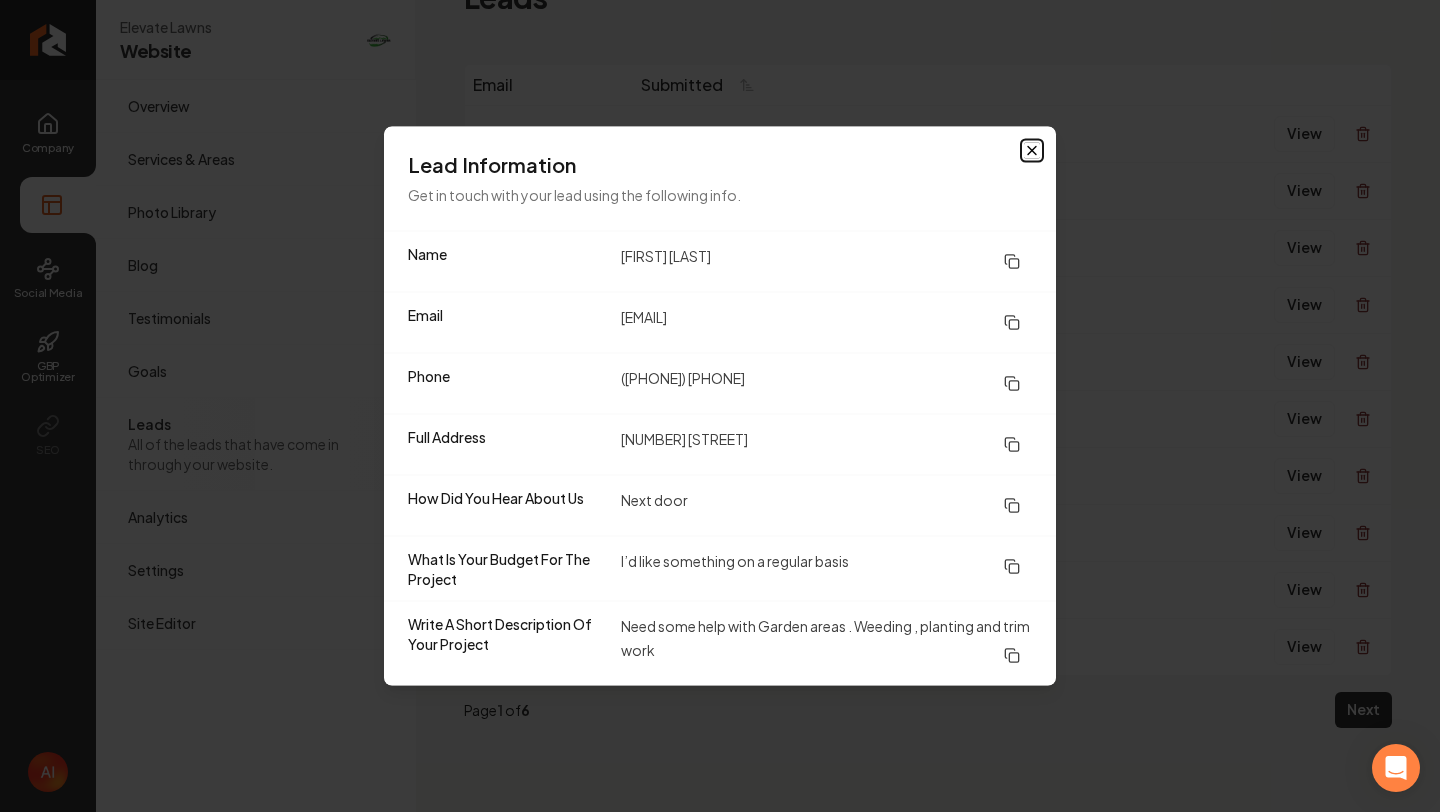 click 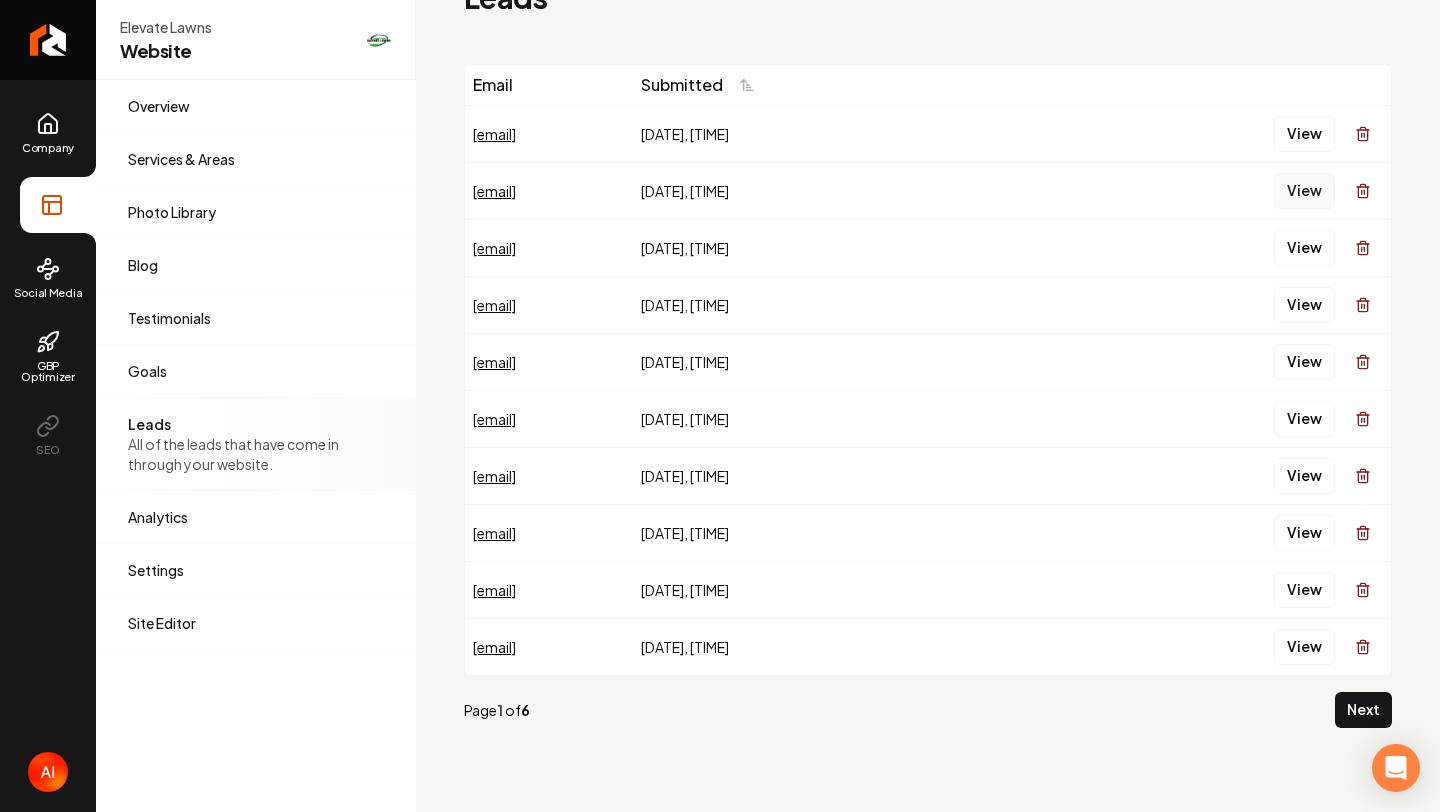 click on "View" at bounding box center (1304, 191) 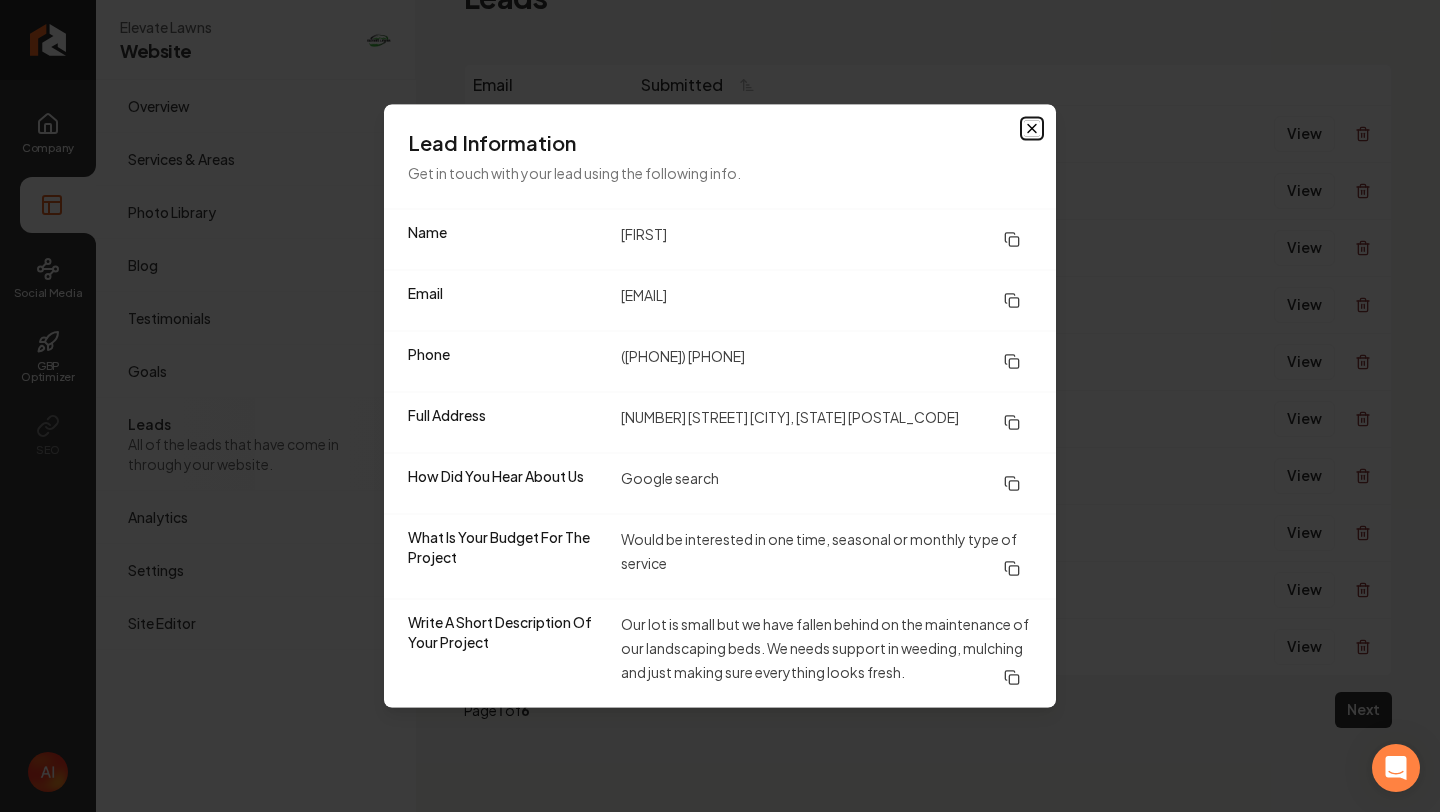 click 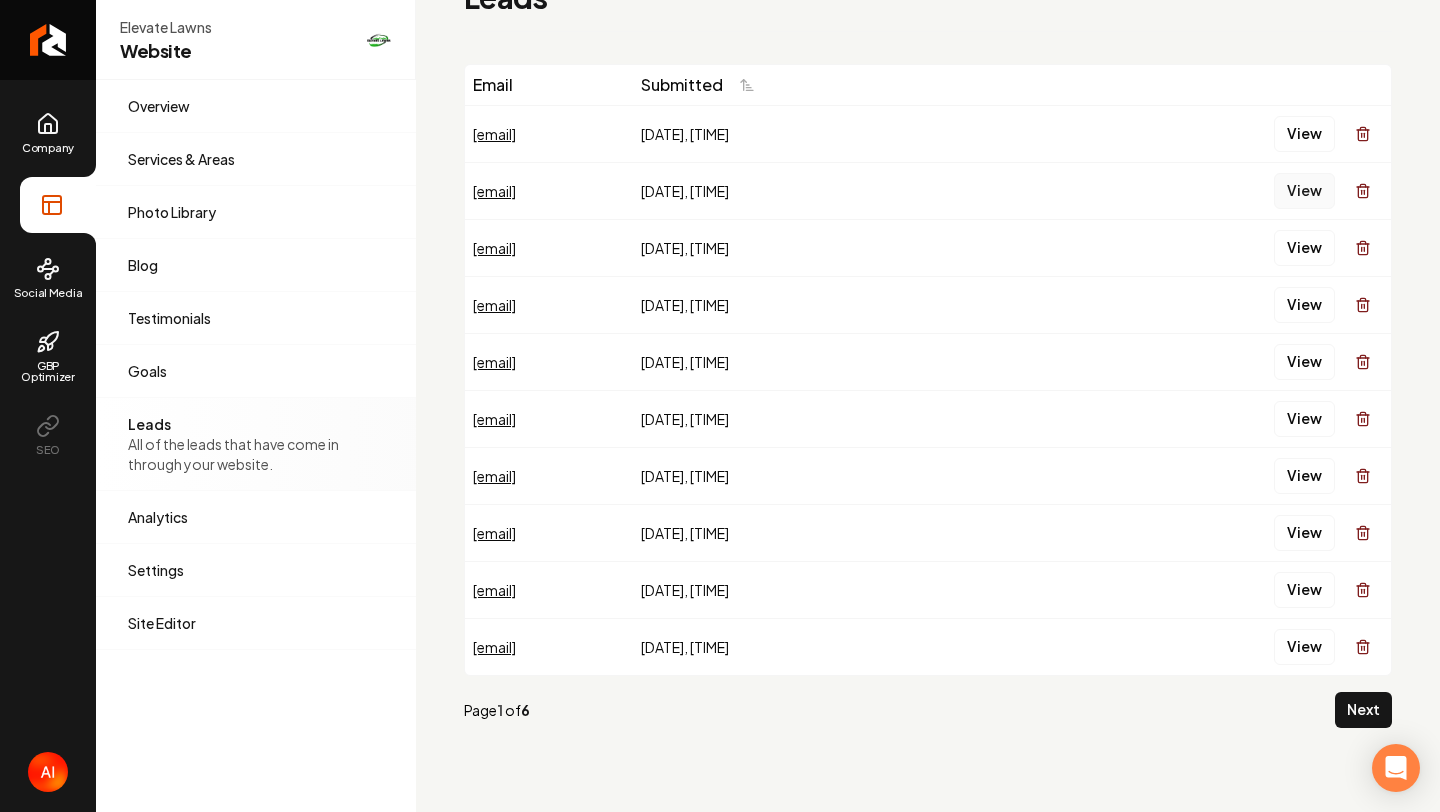 click on "View" at bounding box center (1304, 191) 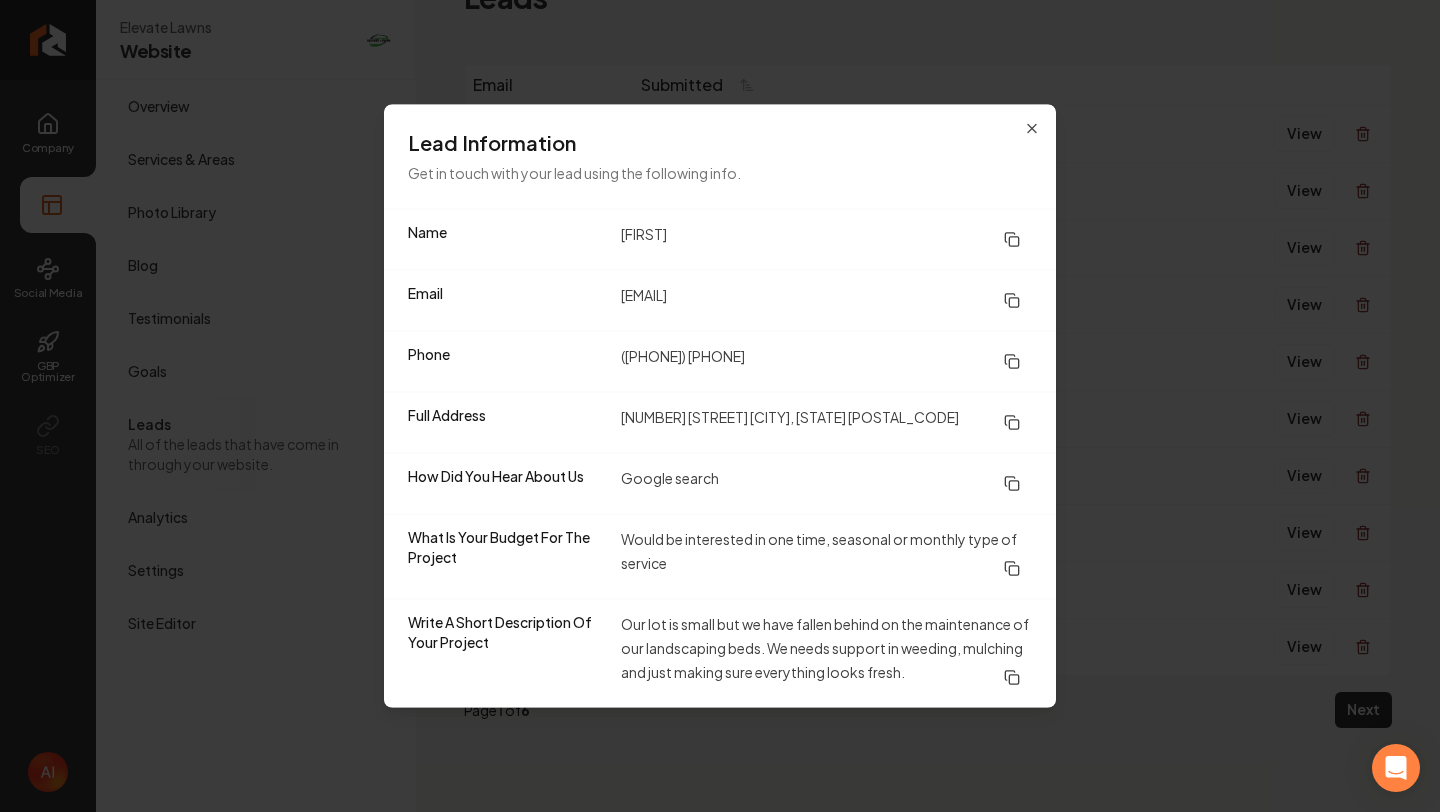 click on "Lead Information Get in touch with your lead using the following info." at bounding box center [720, 157] 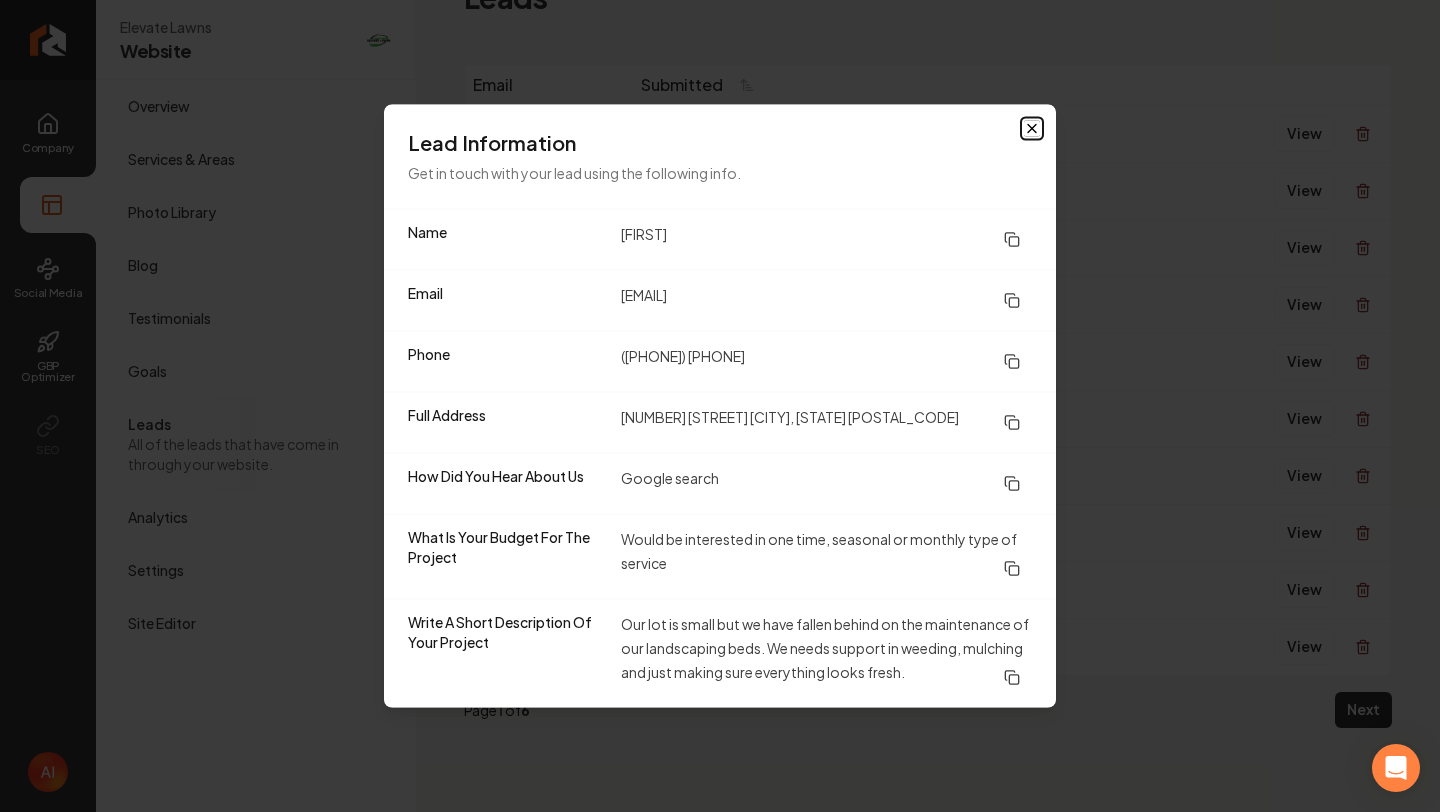 click 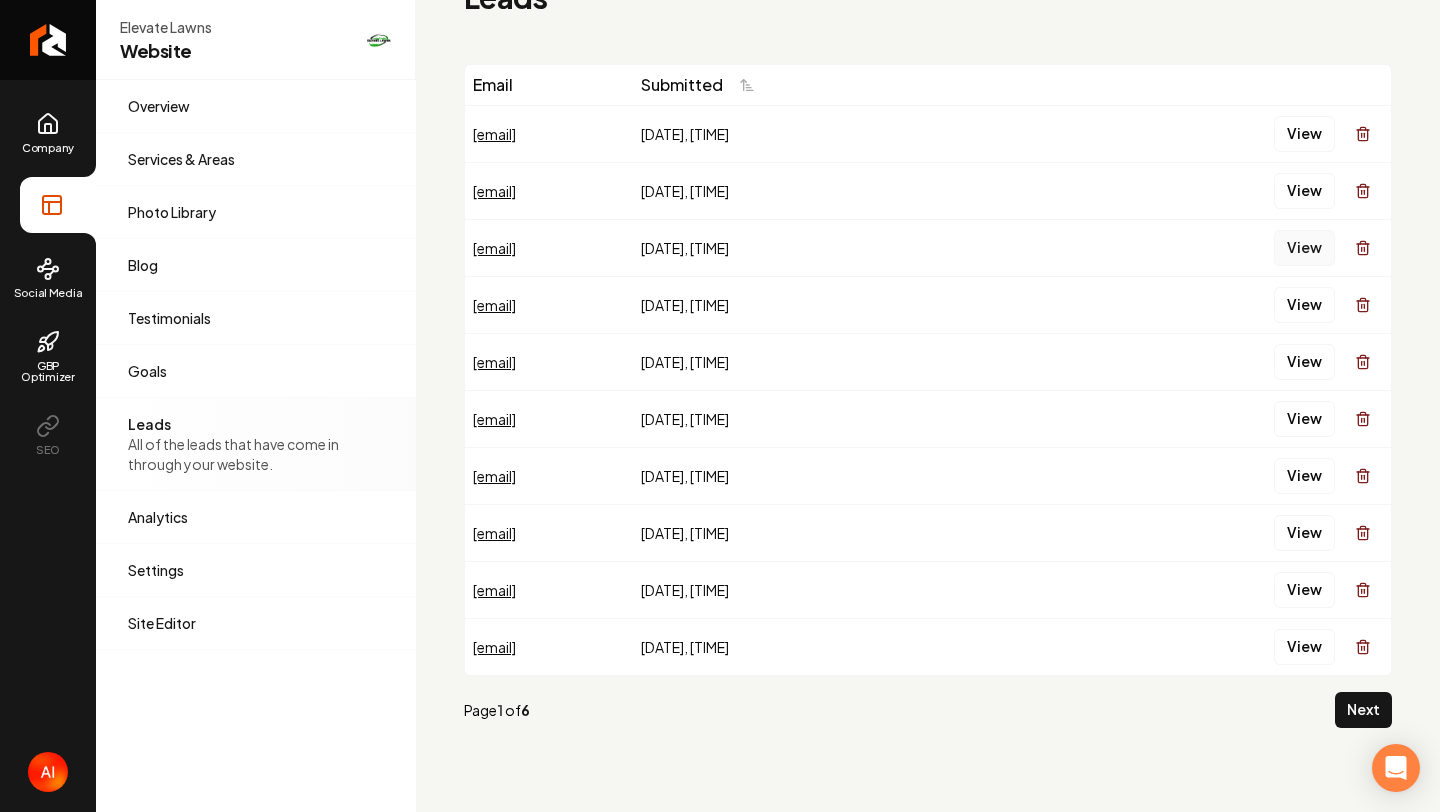 click on "View" at bounding box center (1304, 248) 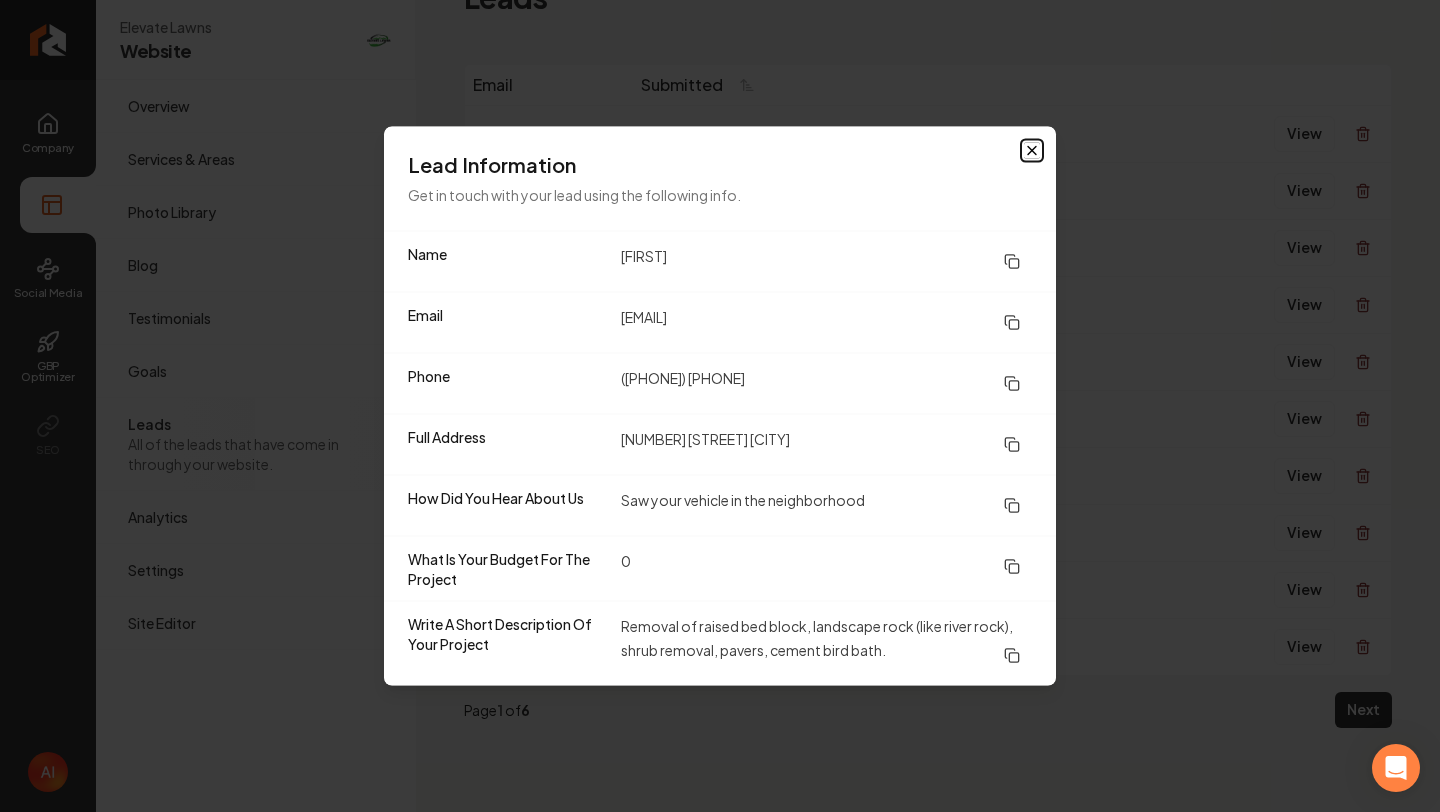 click 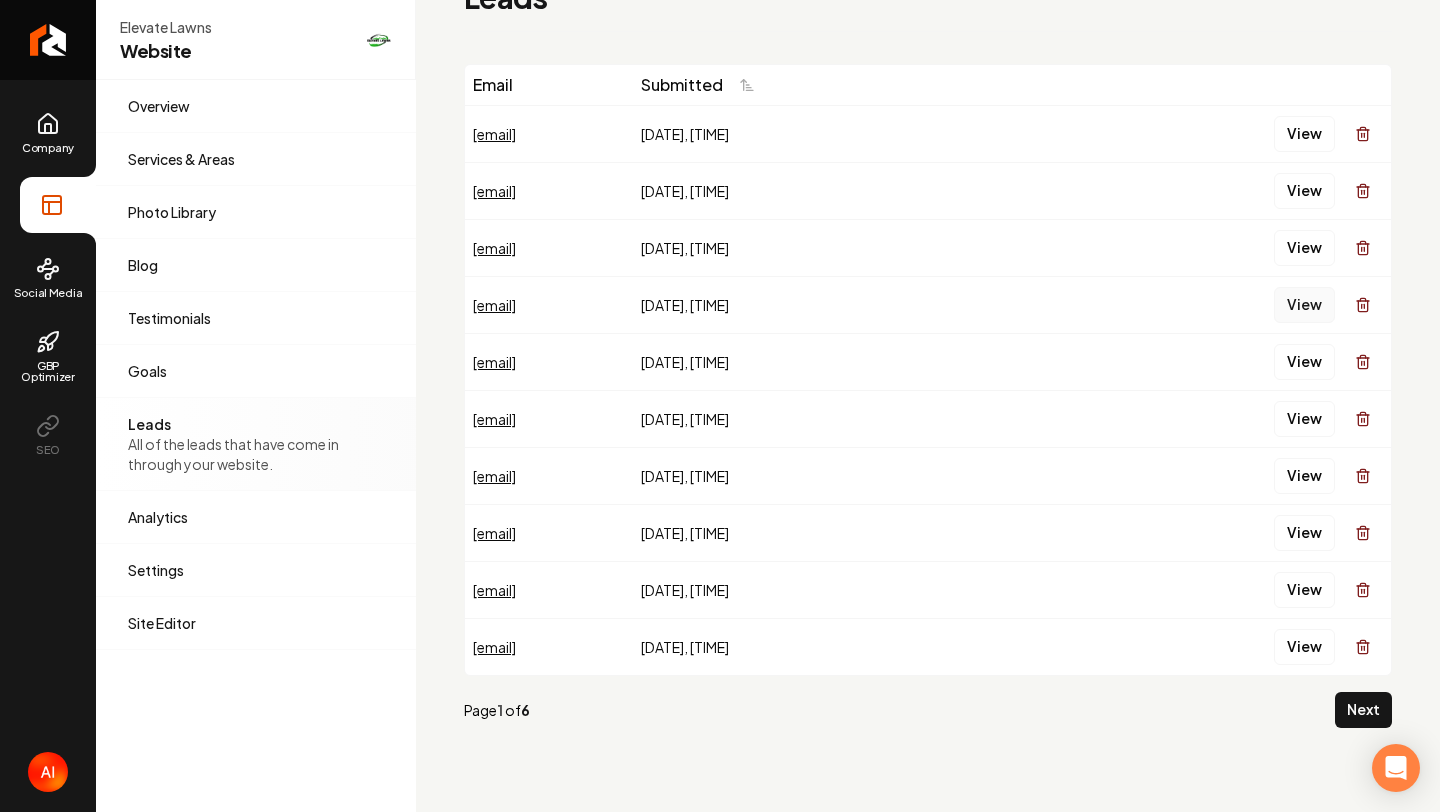 click on "View" at bounding box center (1304, 305) 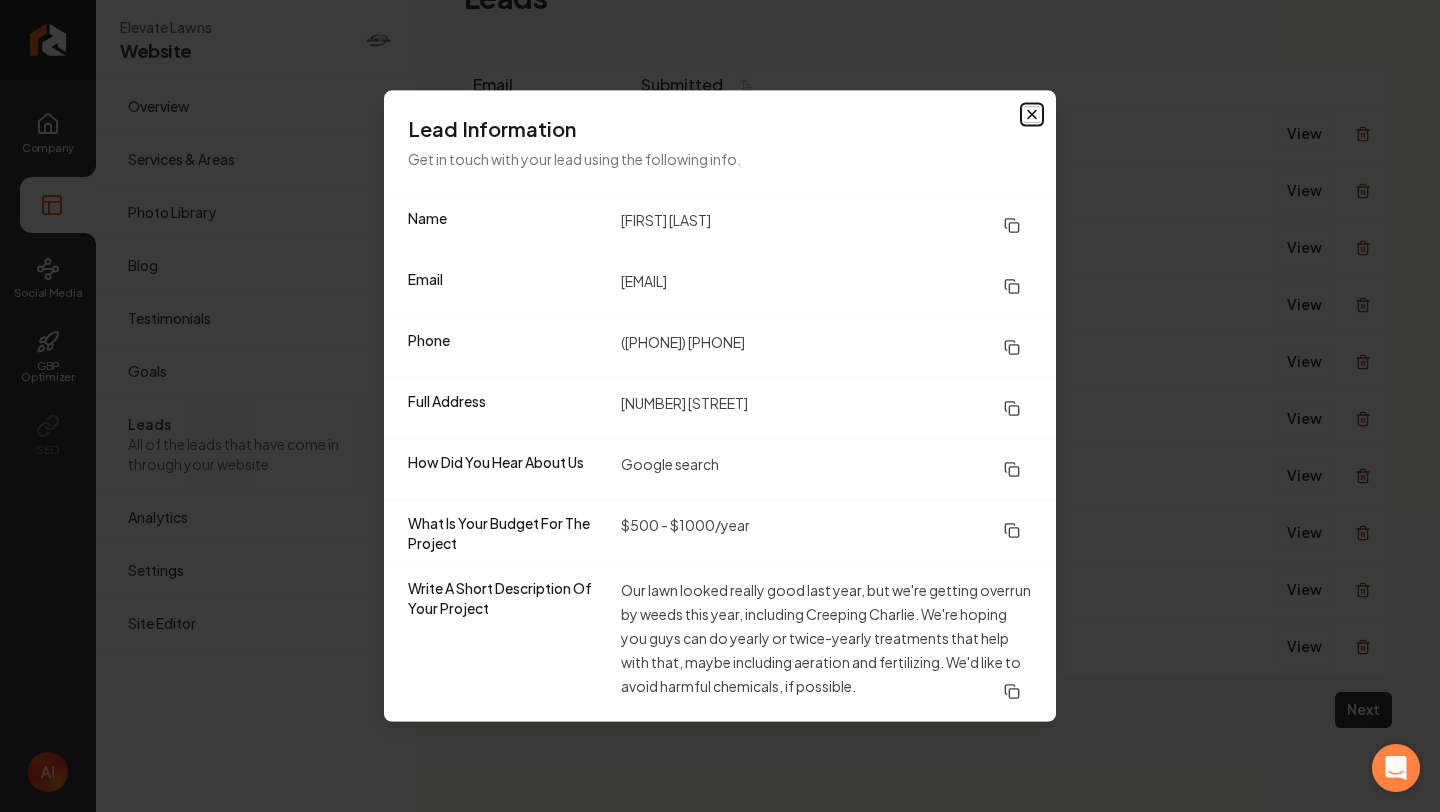 click 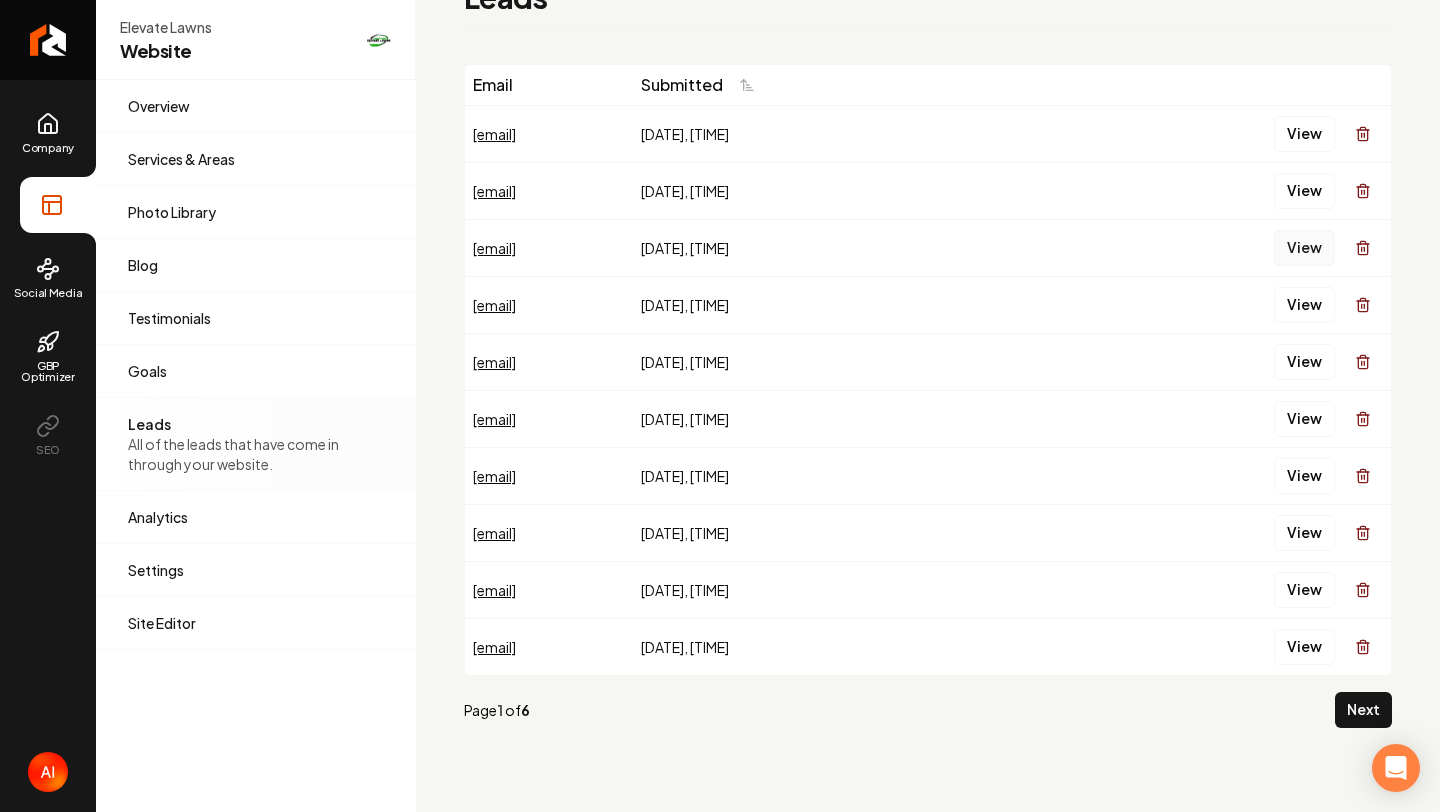 click on "View" at bounding box center (1304, 248) 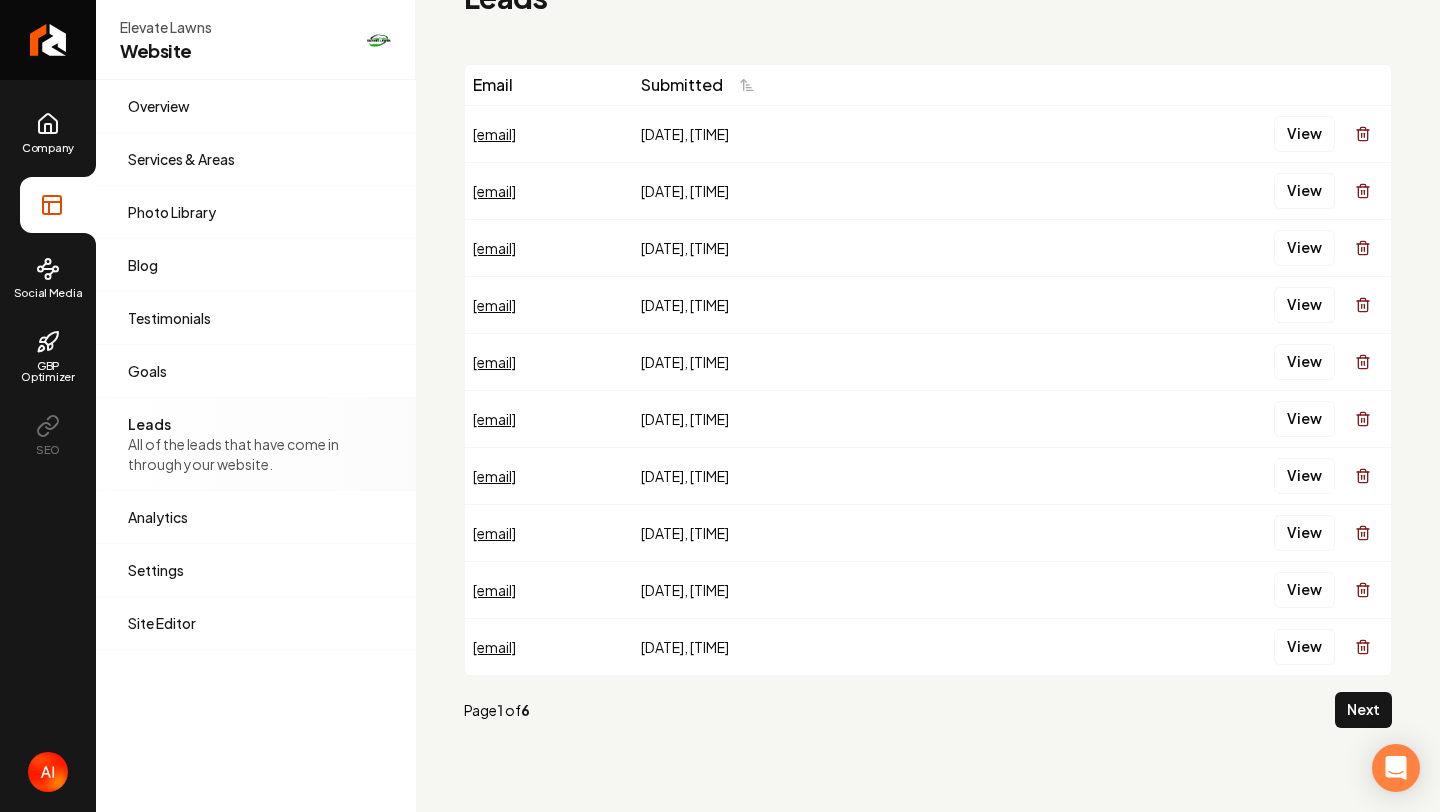 click on "View" at bounding box center (1213, 305) 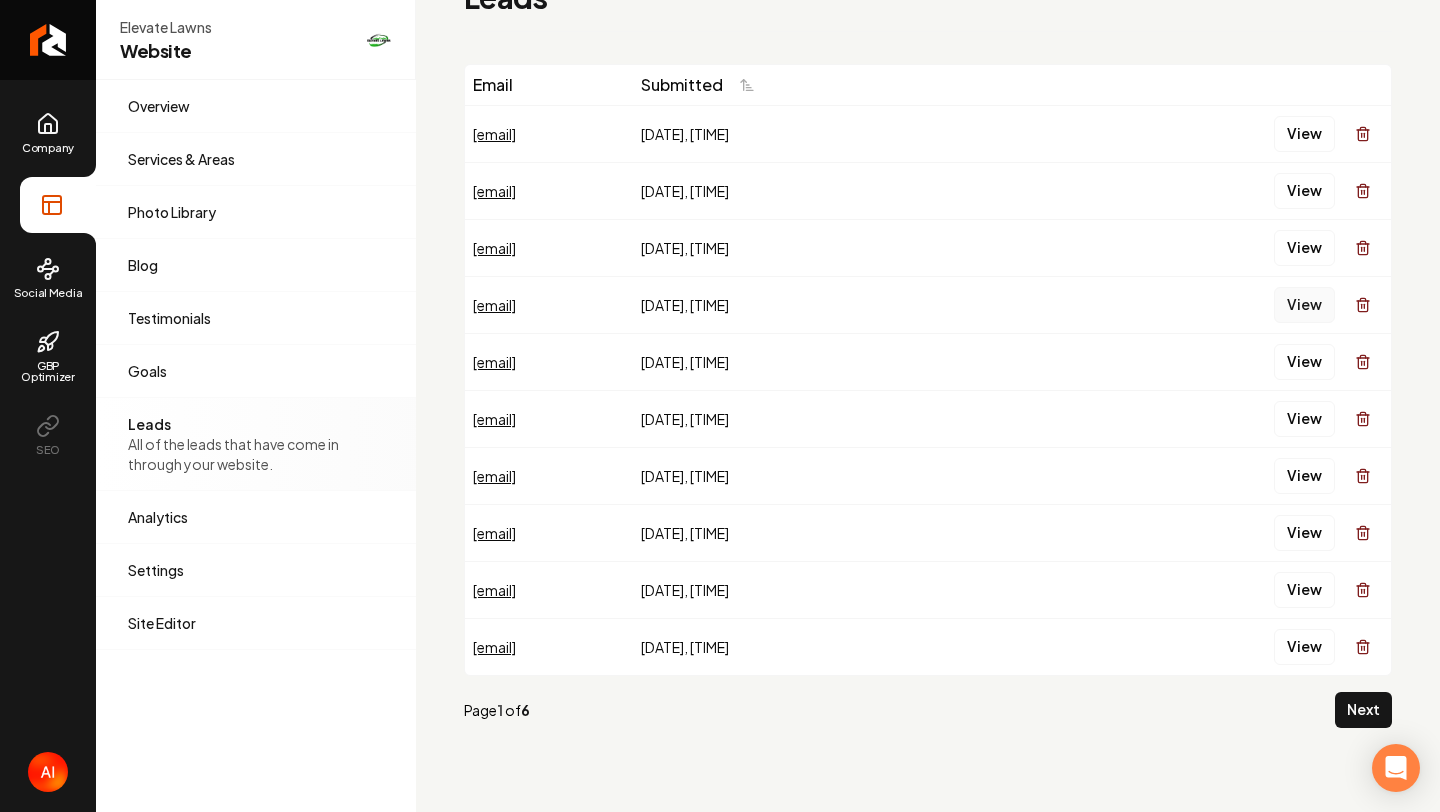 click on "View" at bounding box center [1304, 305] 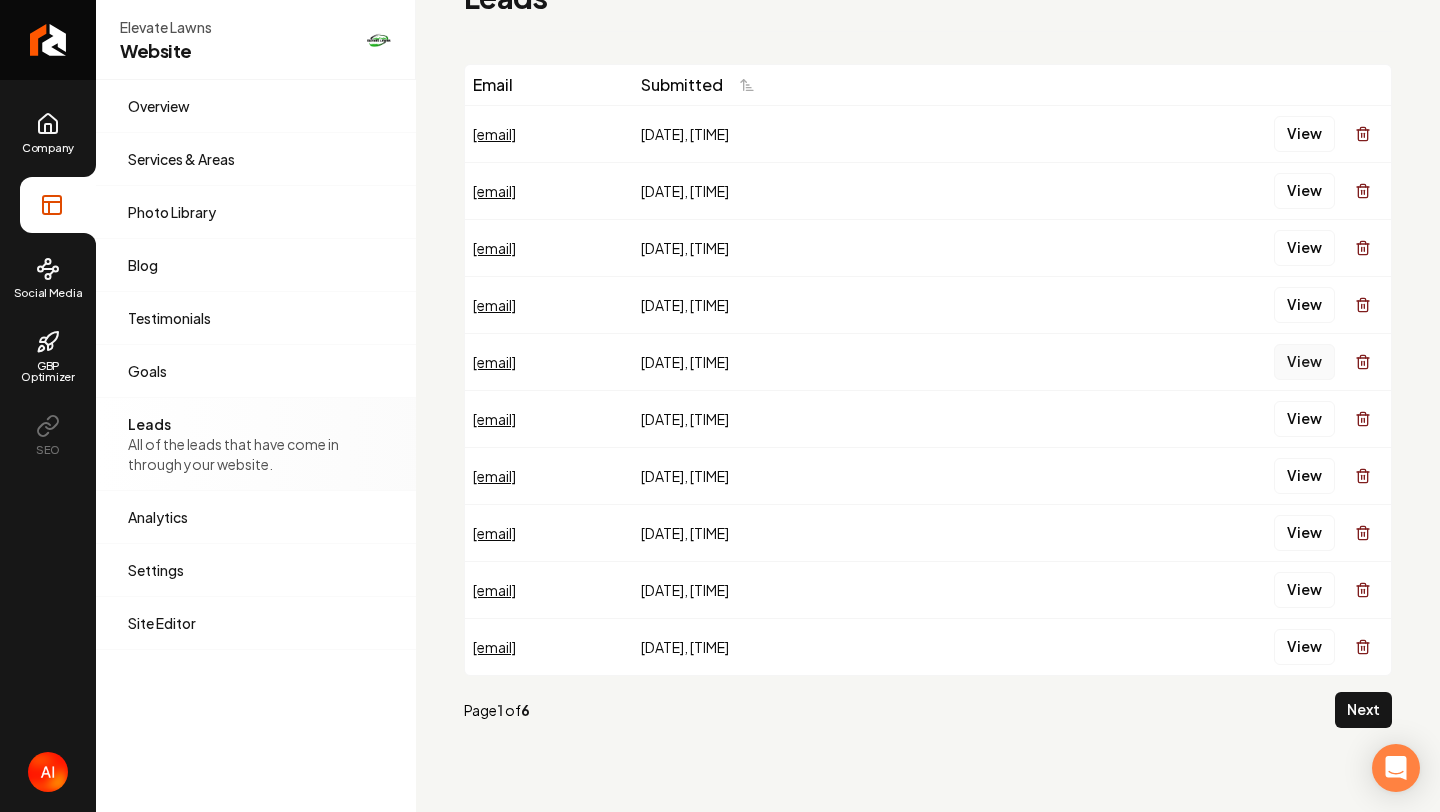 click on "View" at bounding box center [1304, 362] 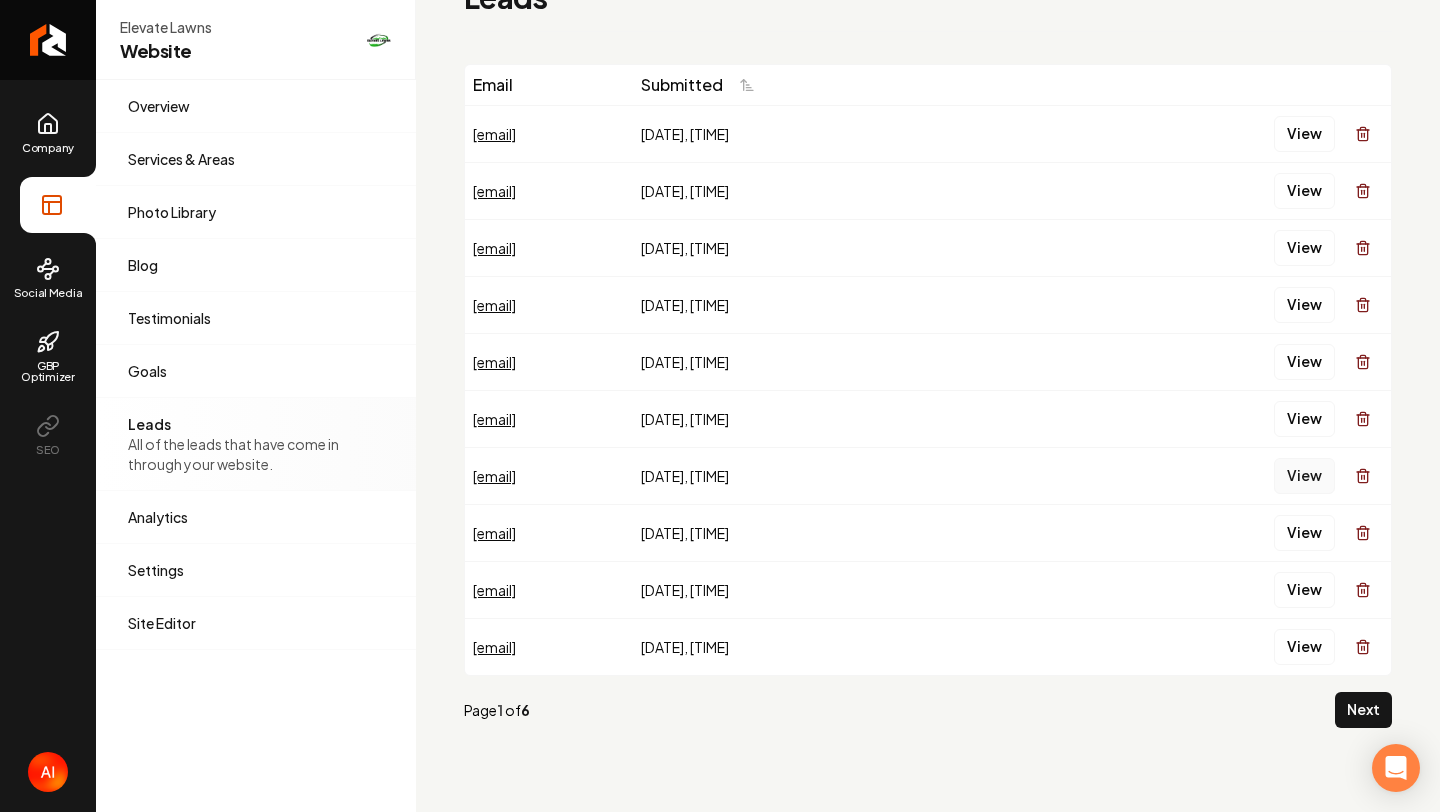click on "View" at bounding box center [1304, 476] 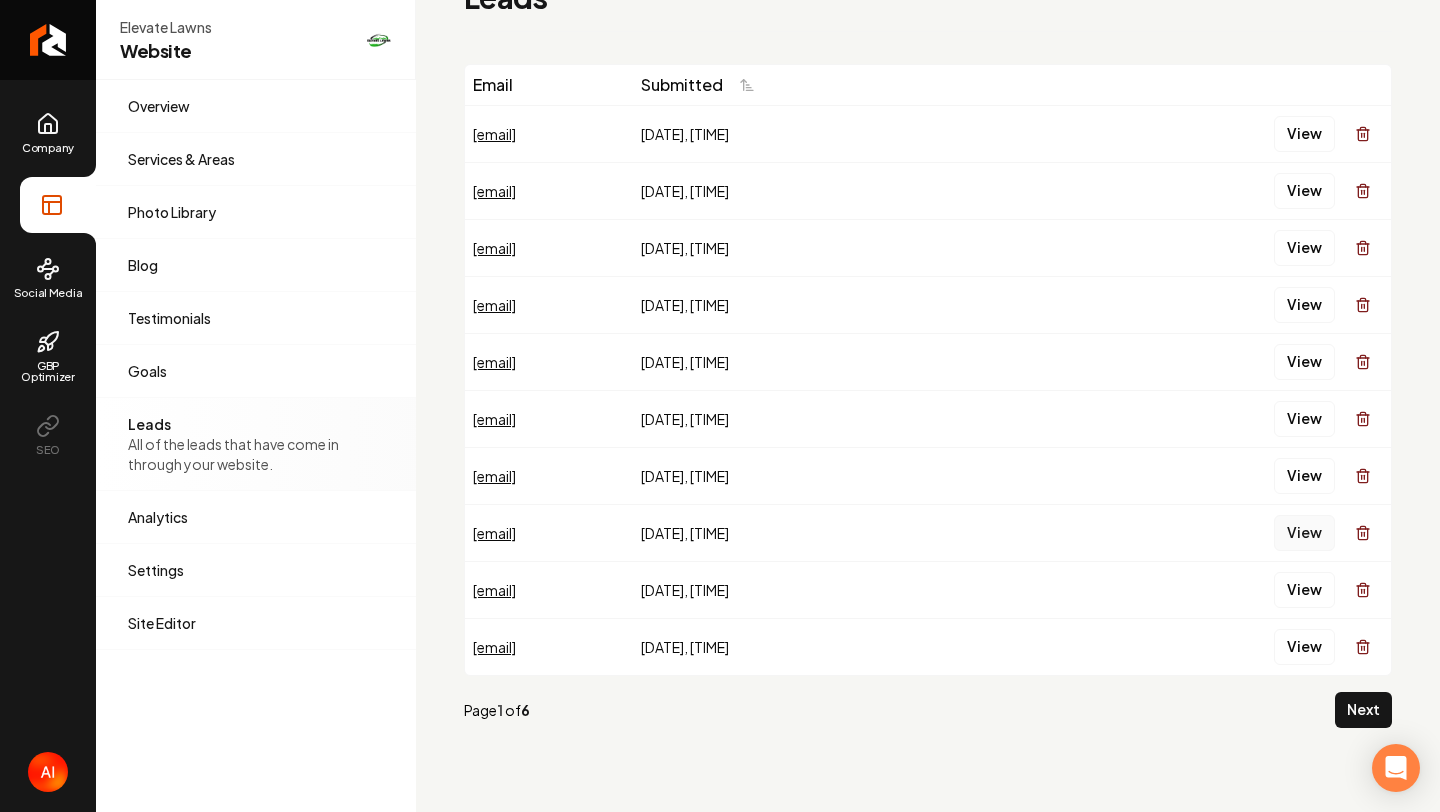 click on "View" at bounding box center (1304, 533) 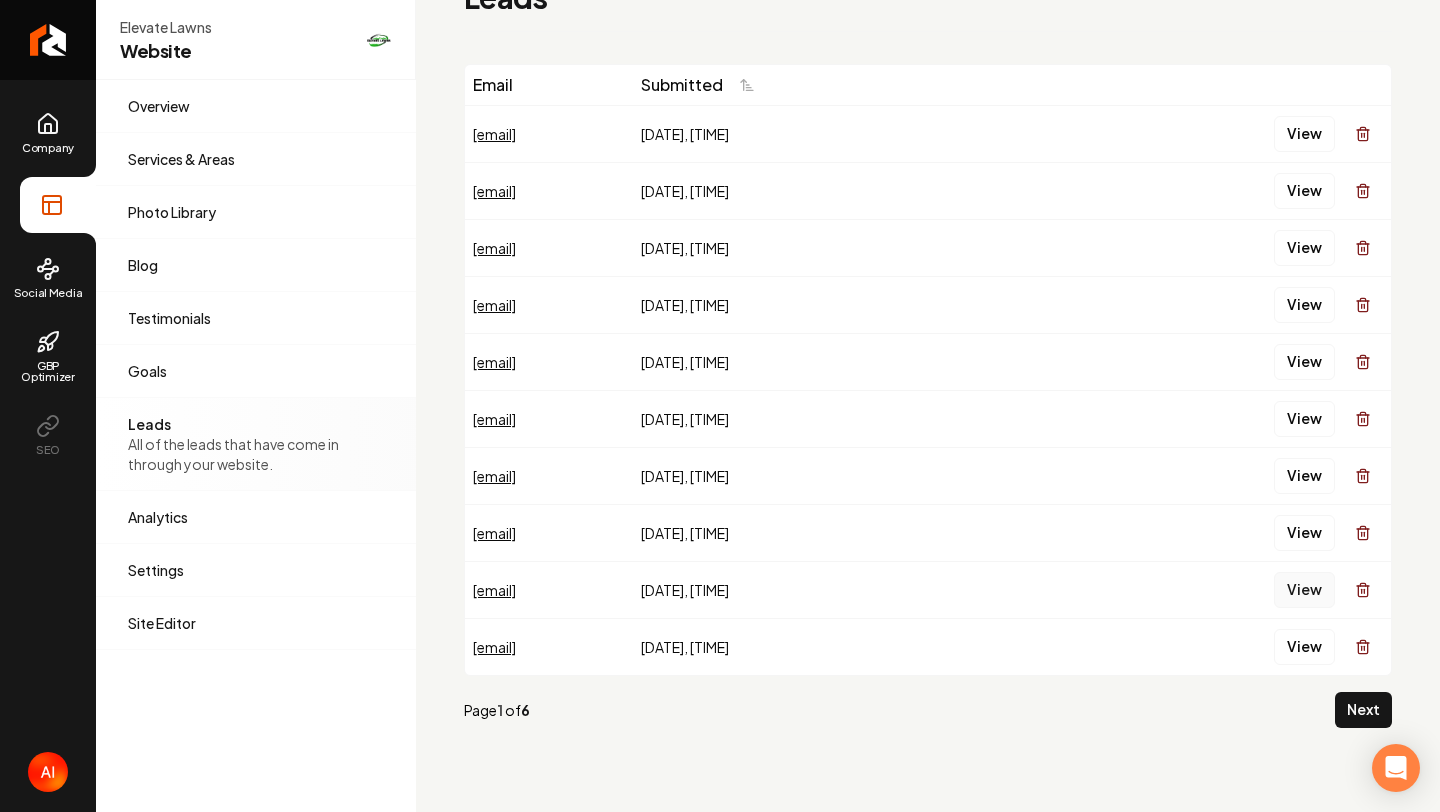 click on "View" at bounding box center (1304, 590) 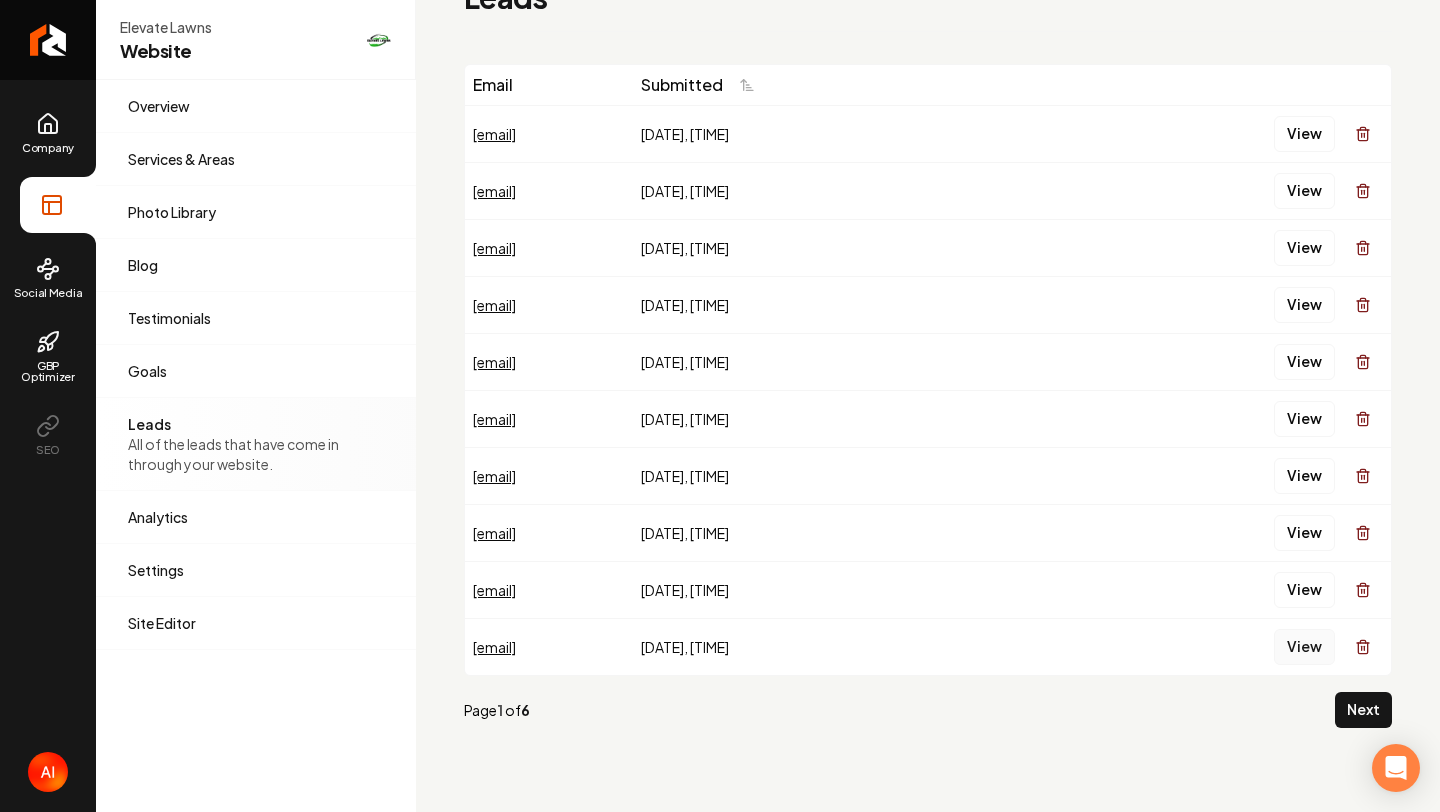 click on "View" at bounding box center (1304, 647) 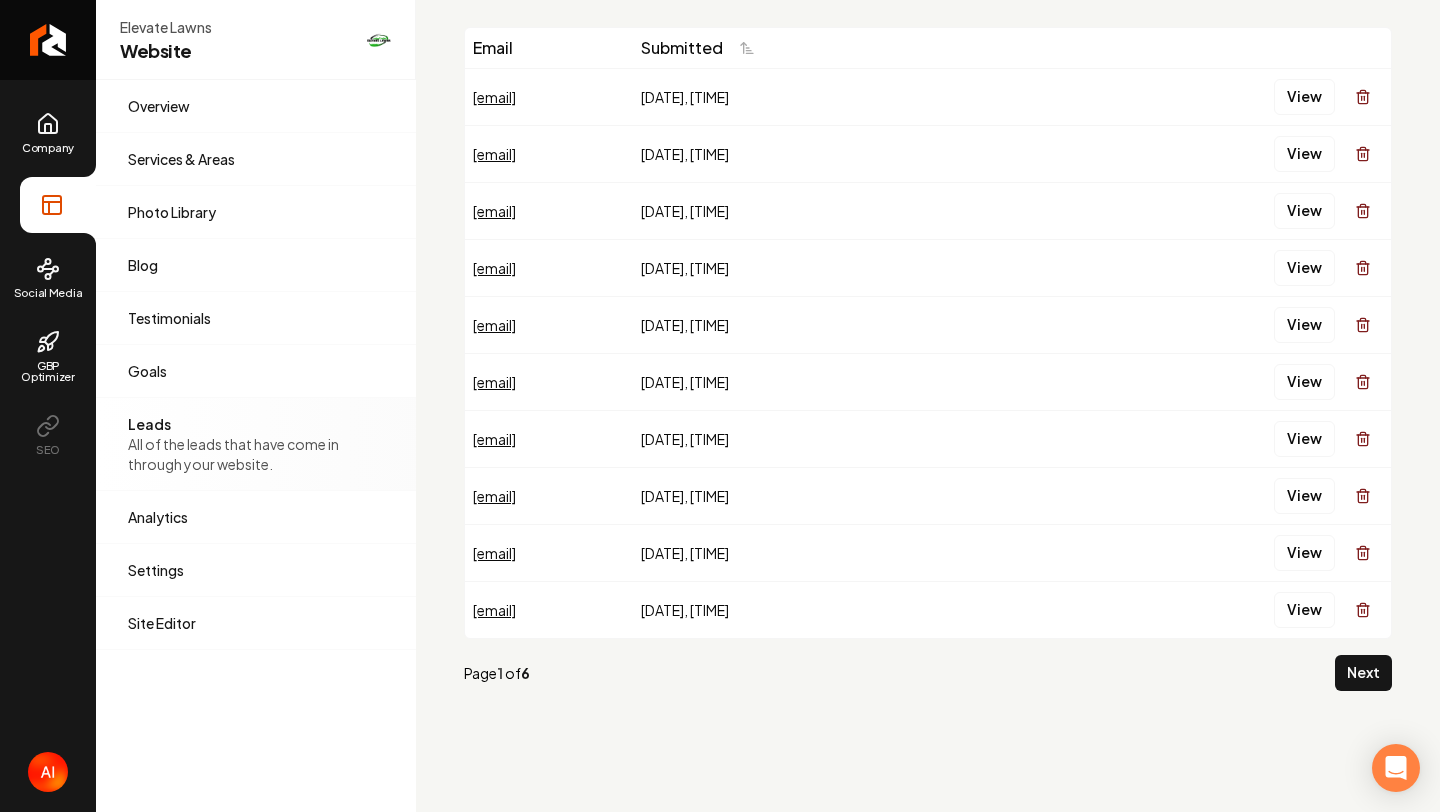 scroll, scrollTop: 93, scrollLeft: 0, axis: vertical 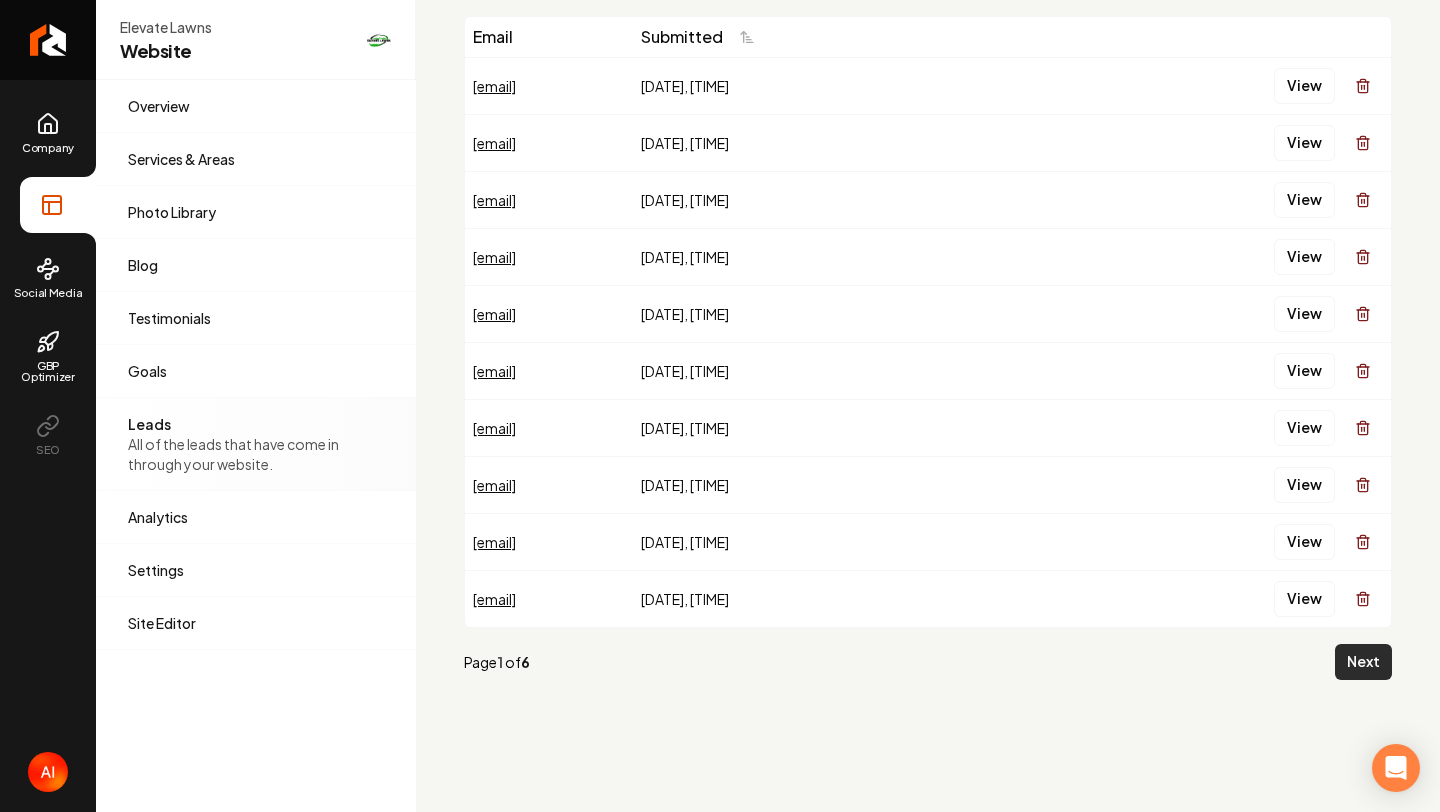 click on "Next" at bounding box center [1363, 662] 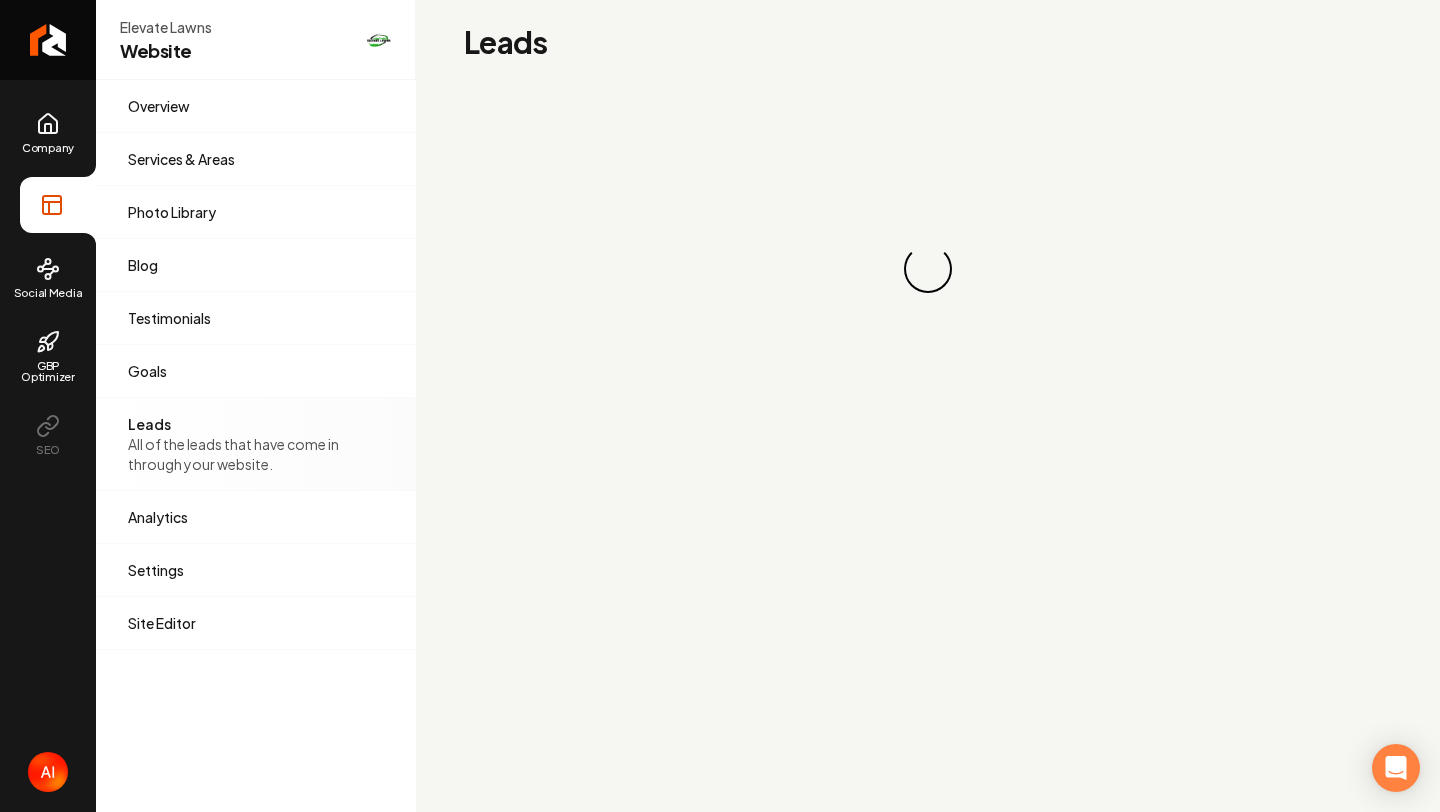 scroll, scrollTop: 0, scrollLeft: 0, axis: both 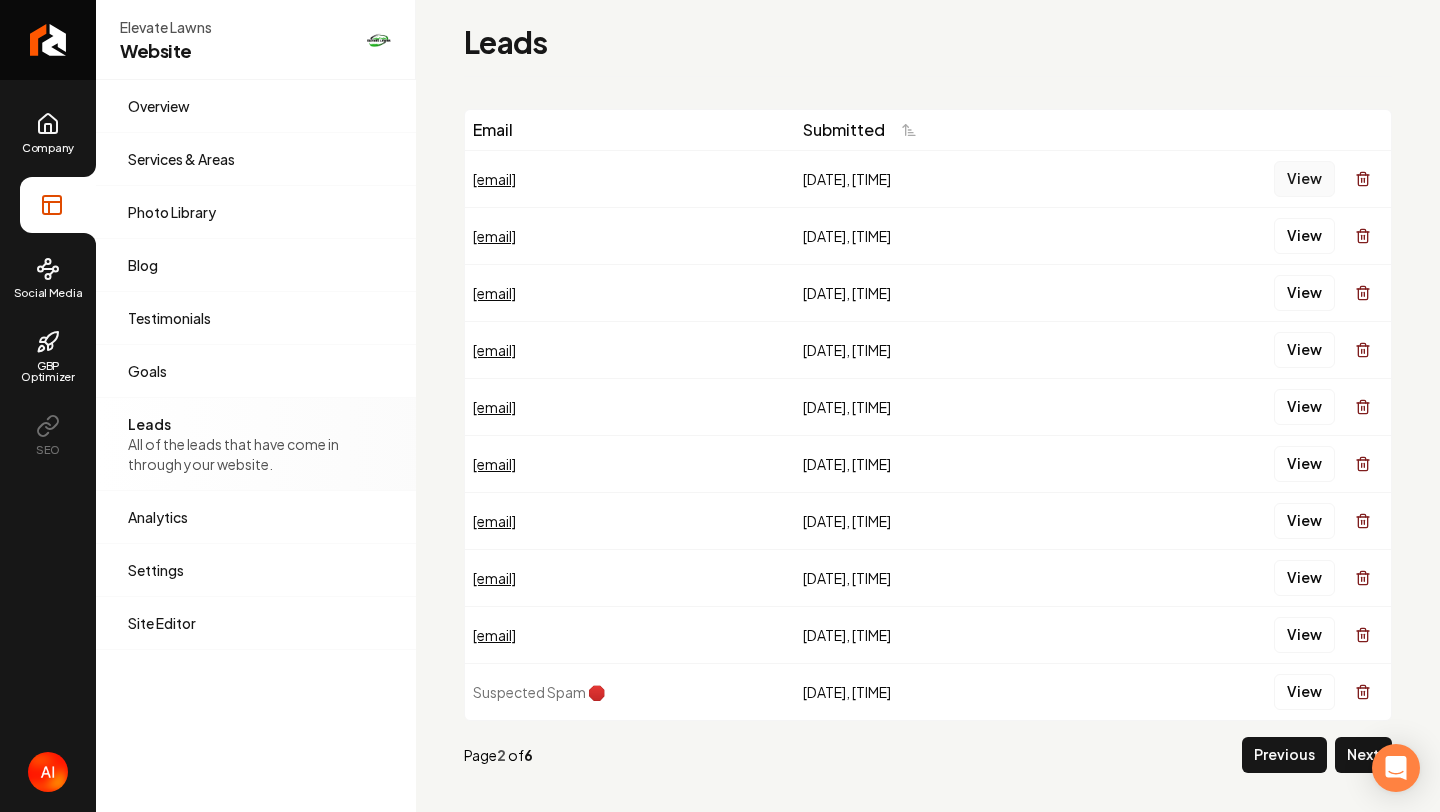 click on "View" at bounding box center (1304, 179) 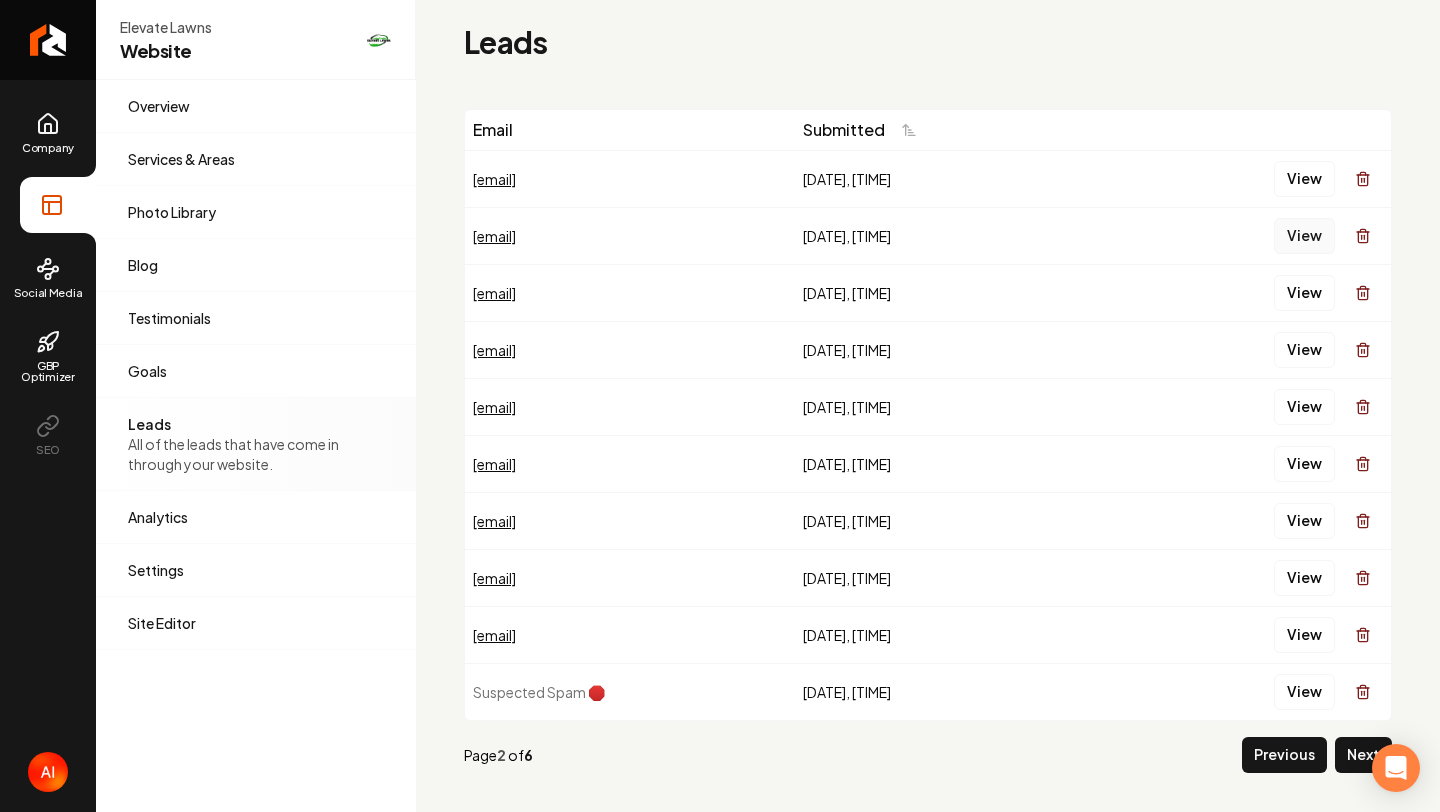 click on "View" at bounding box center (1304, 236) 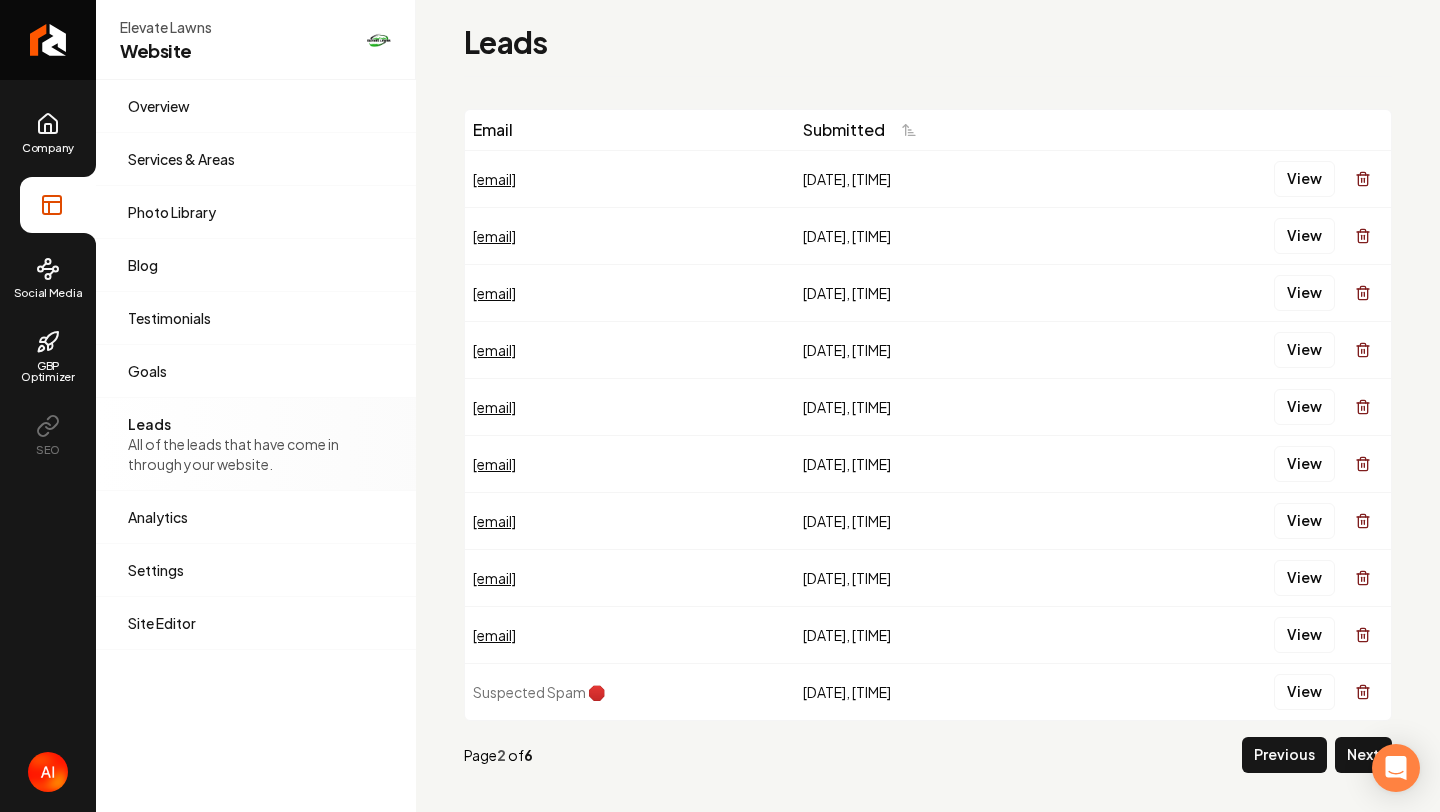 click at bounding box center [1251, 130] 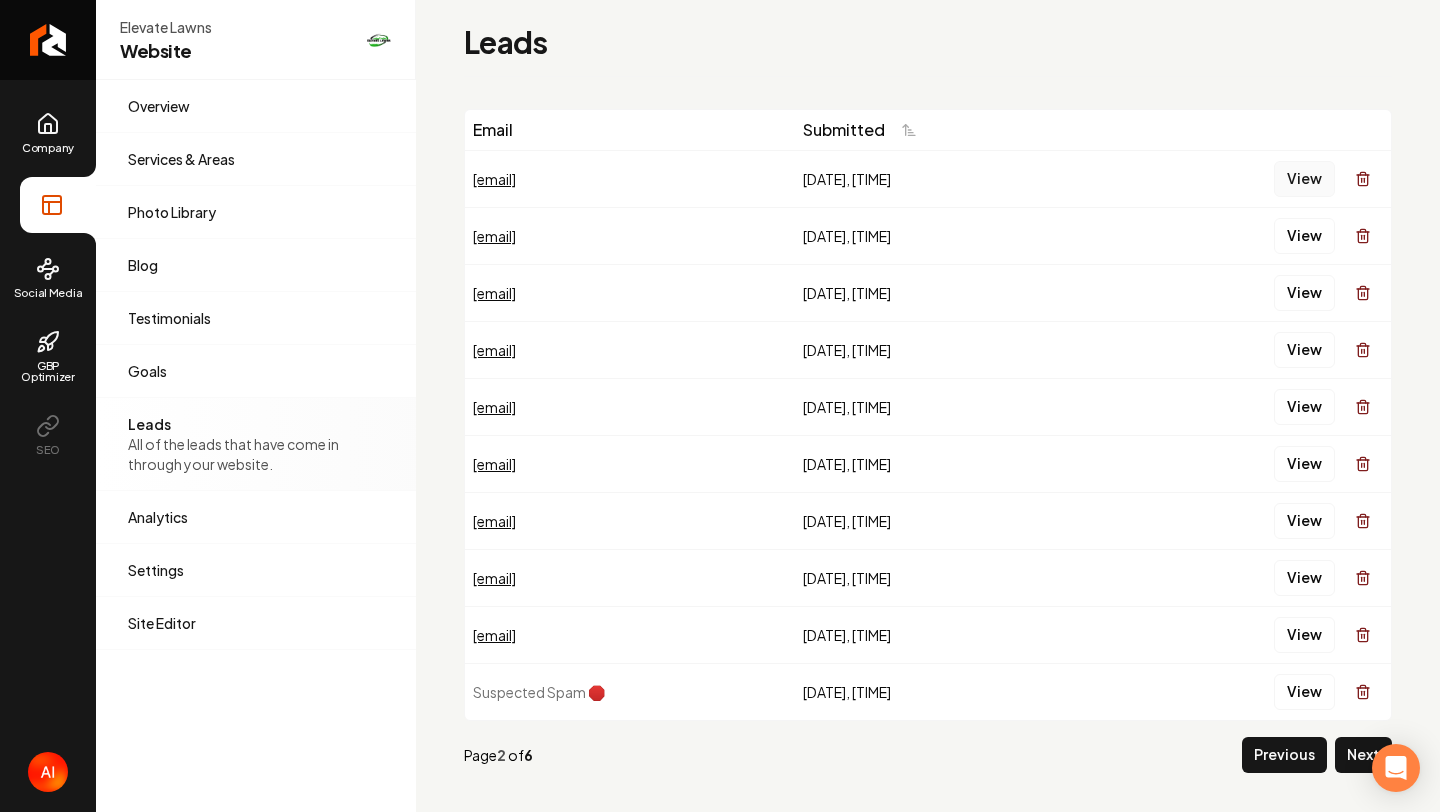 click on "View" at bounding box center [1304, 179] 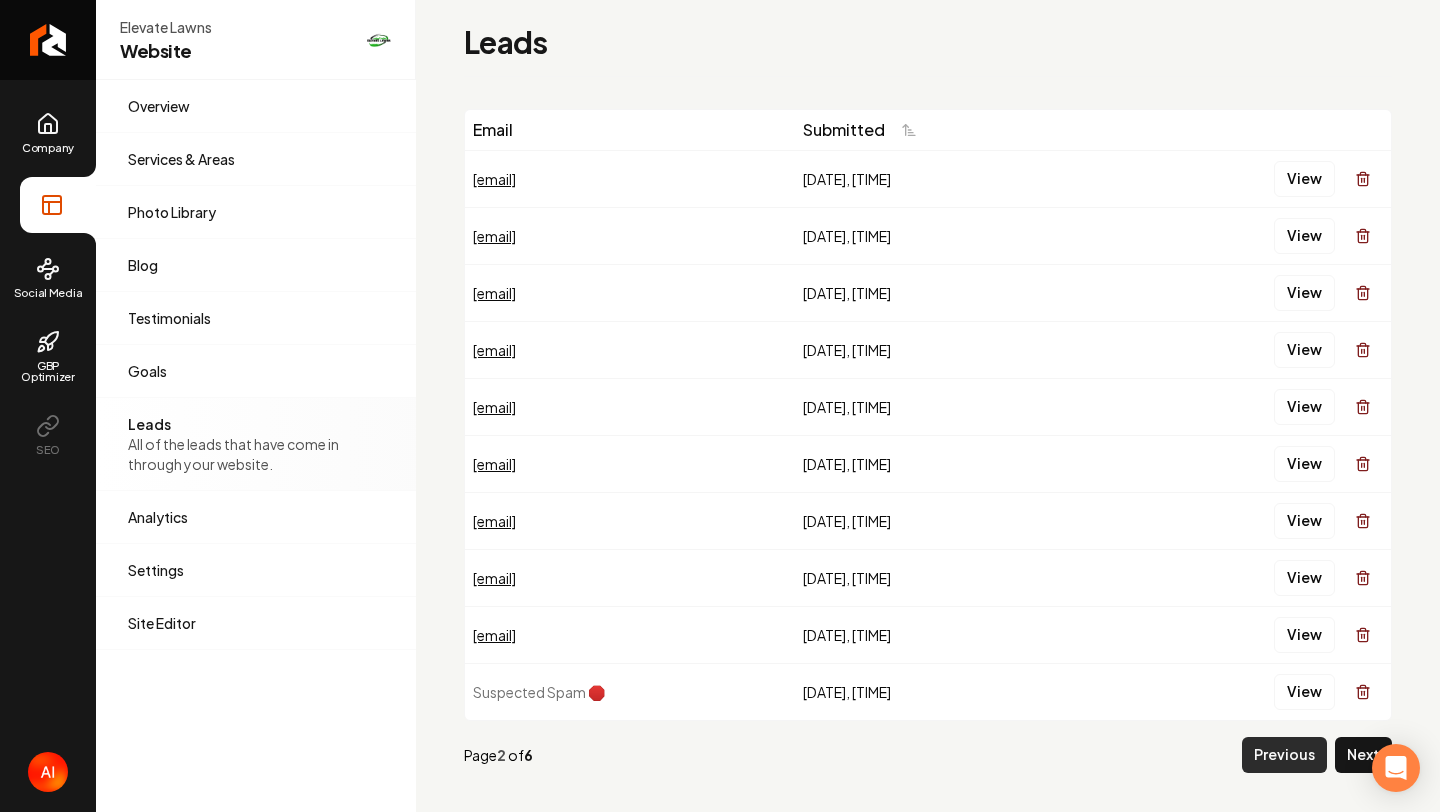 click on "Previous" at bounding box center (1284, 755) 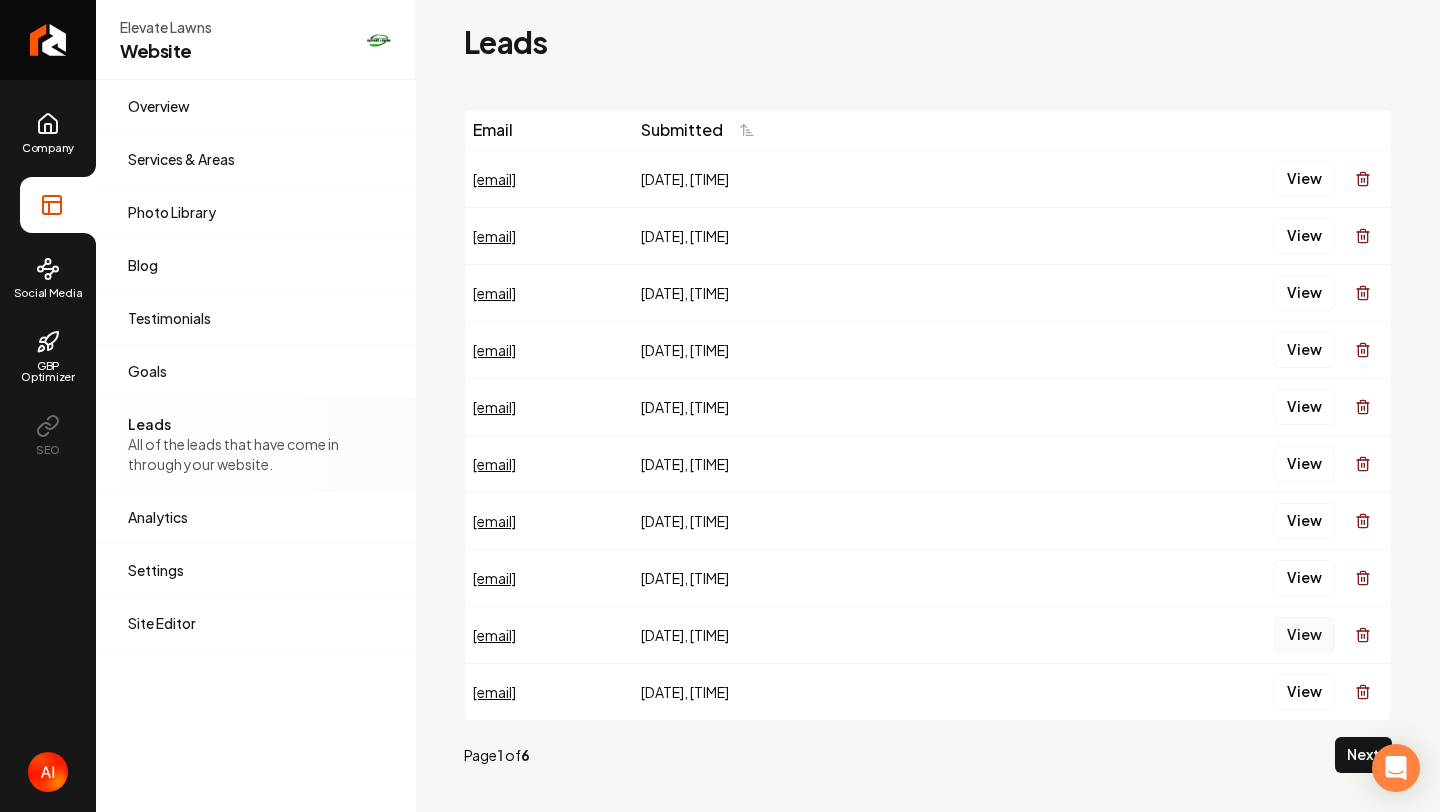 click on "View" at bounding box center (1304, 635) 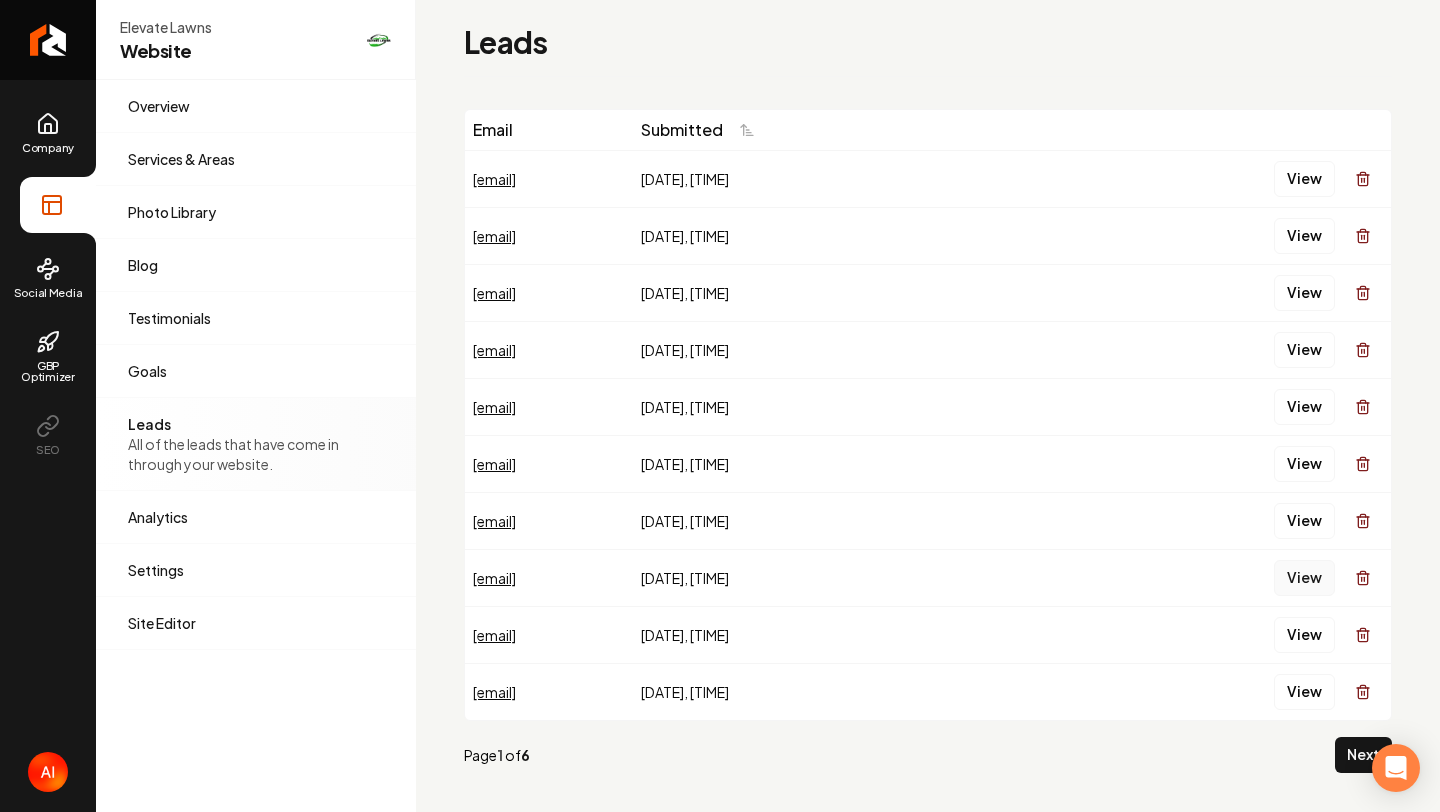 click on "View" at bounding box center (1304, 578) 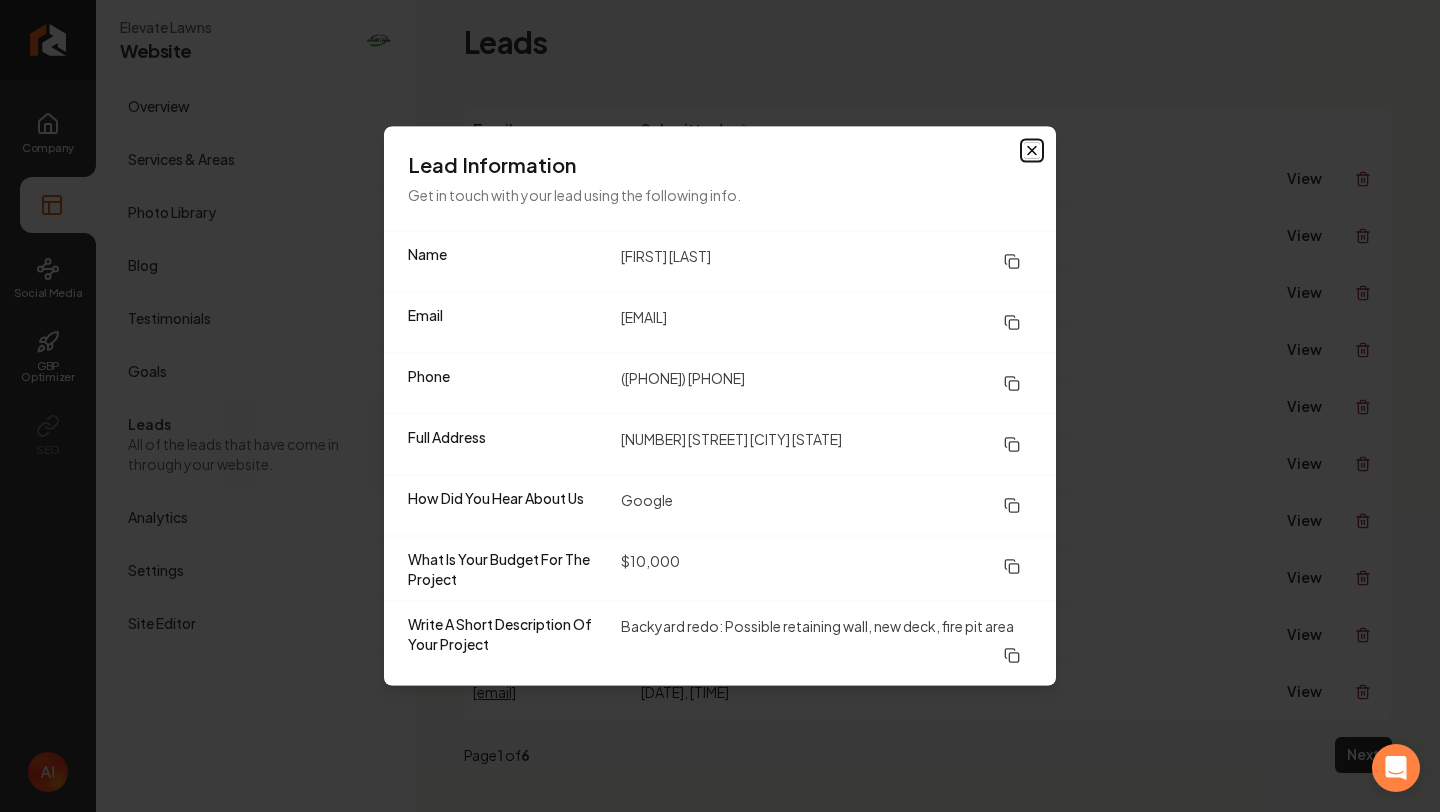 click 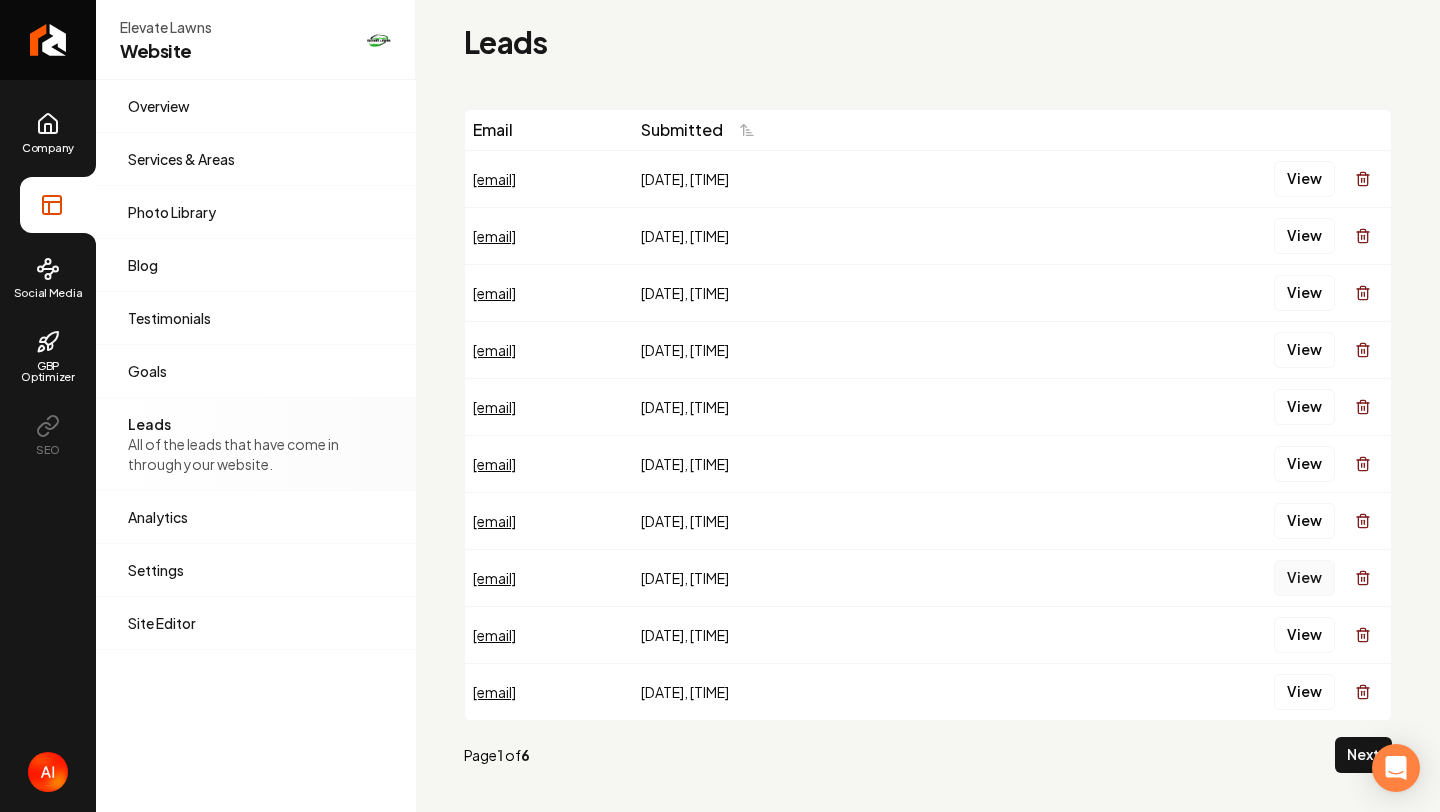 click on "View" at bounding box center [1304, 578] 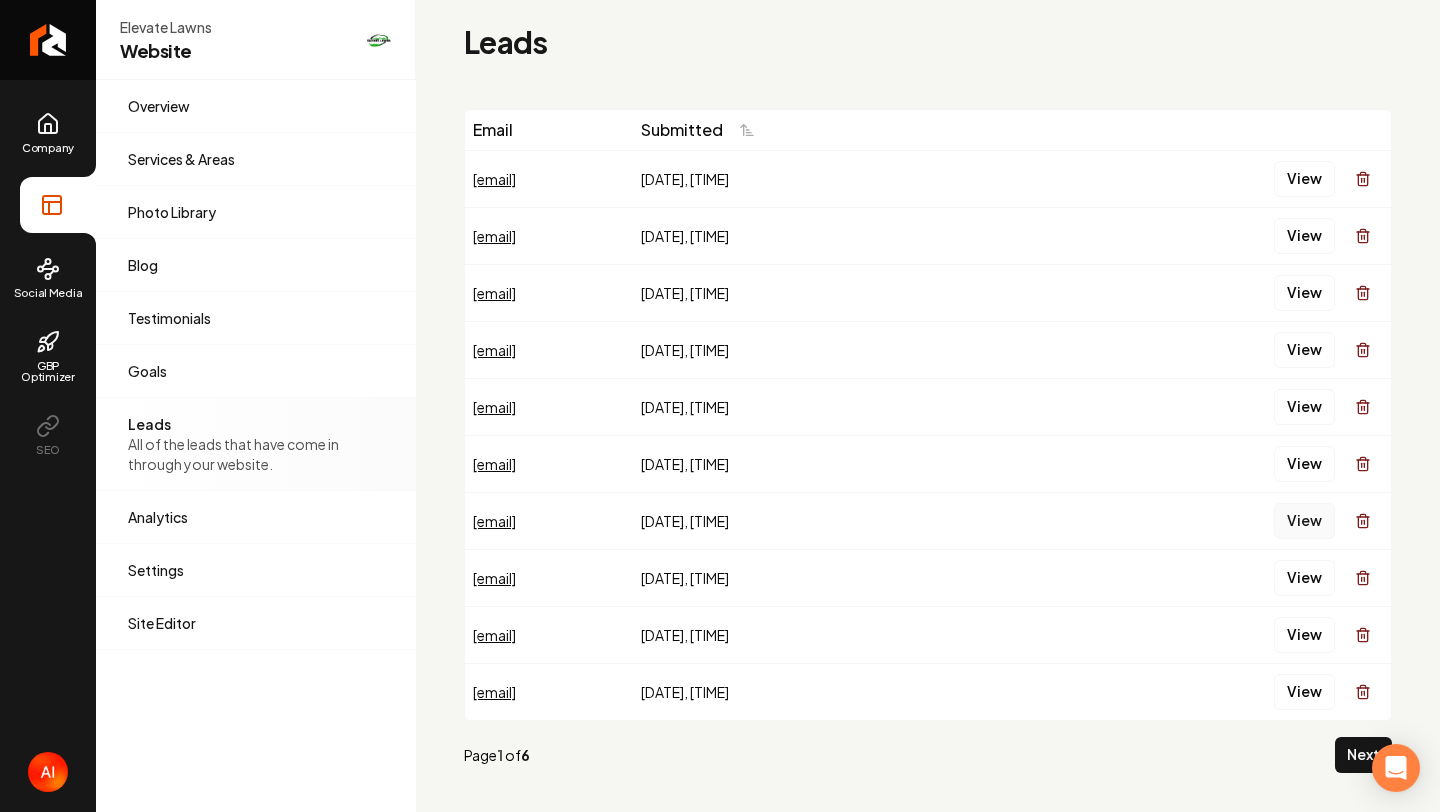 click on "View" at bounding box center [1304, 521] 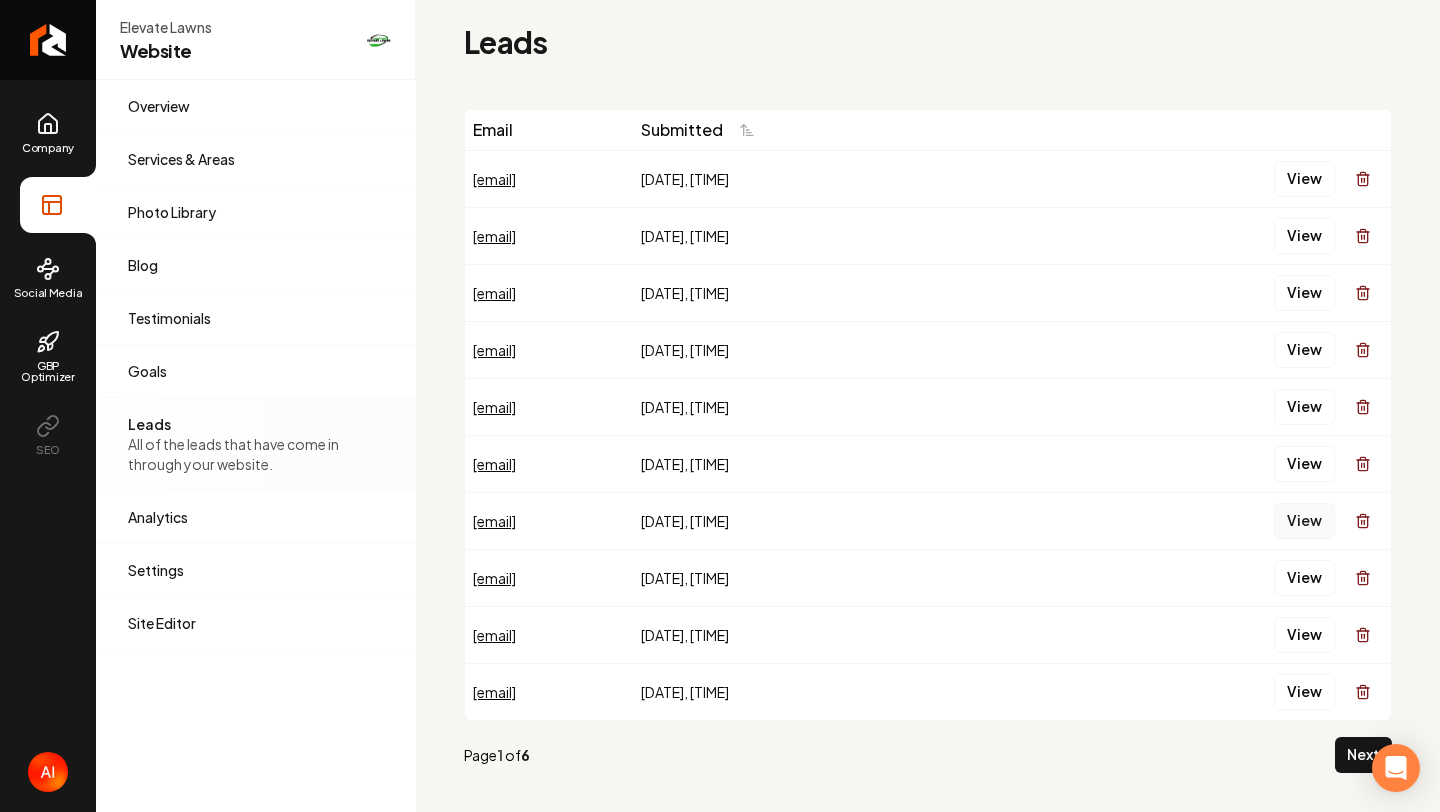 click on "View" at bounding box center [1304, 521] 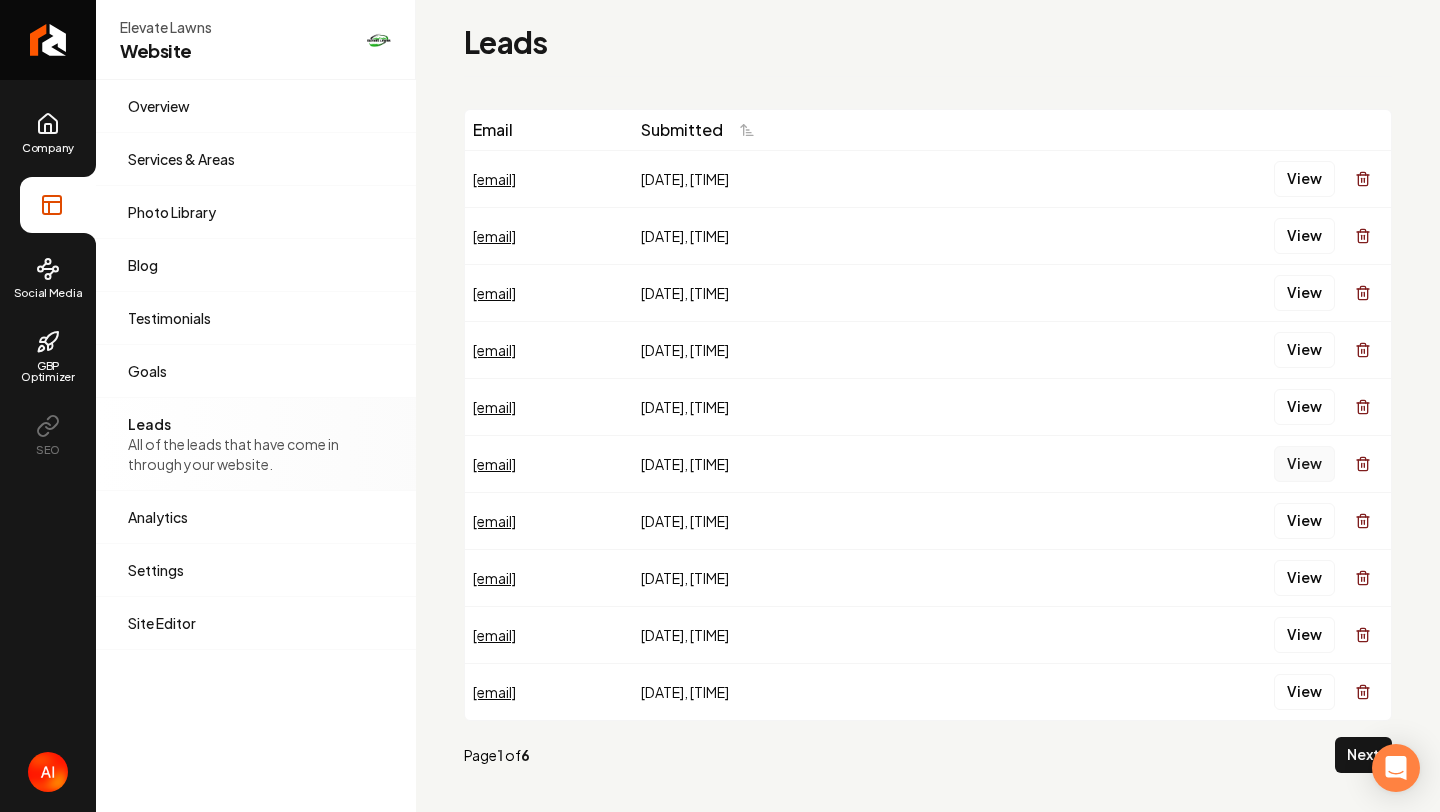 click on "View" at bounding box center [1304, 464] 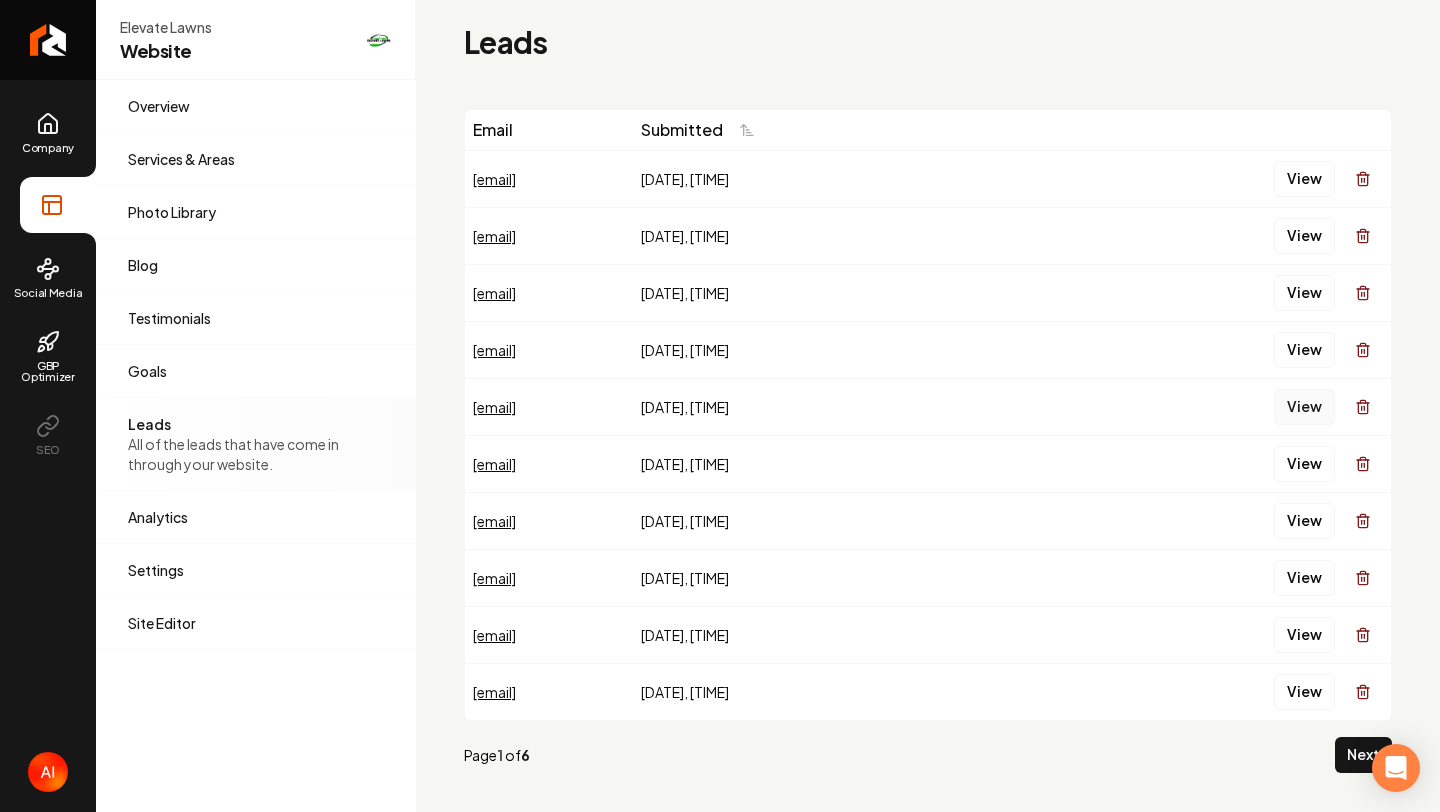 click on "View" at bounding box center (1304, 407) 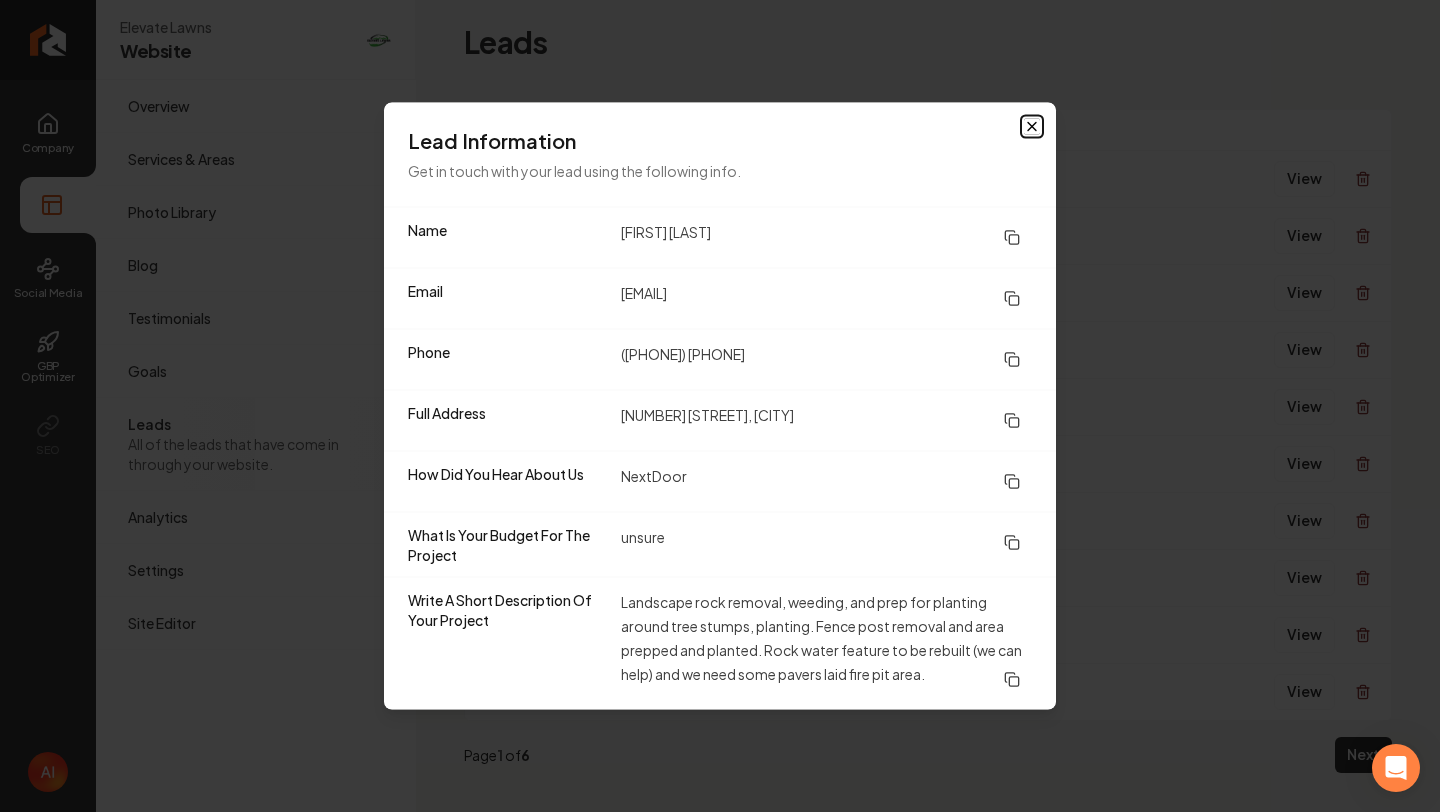 click 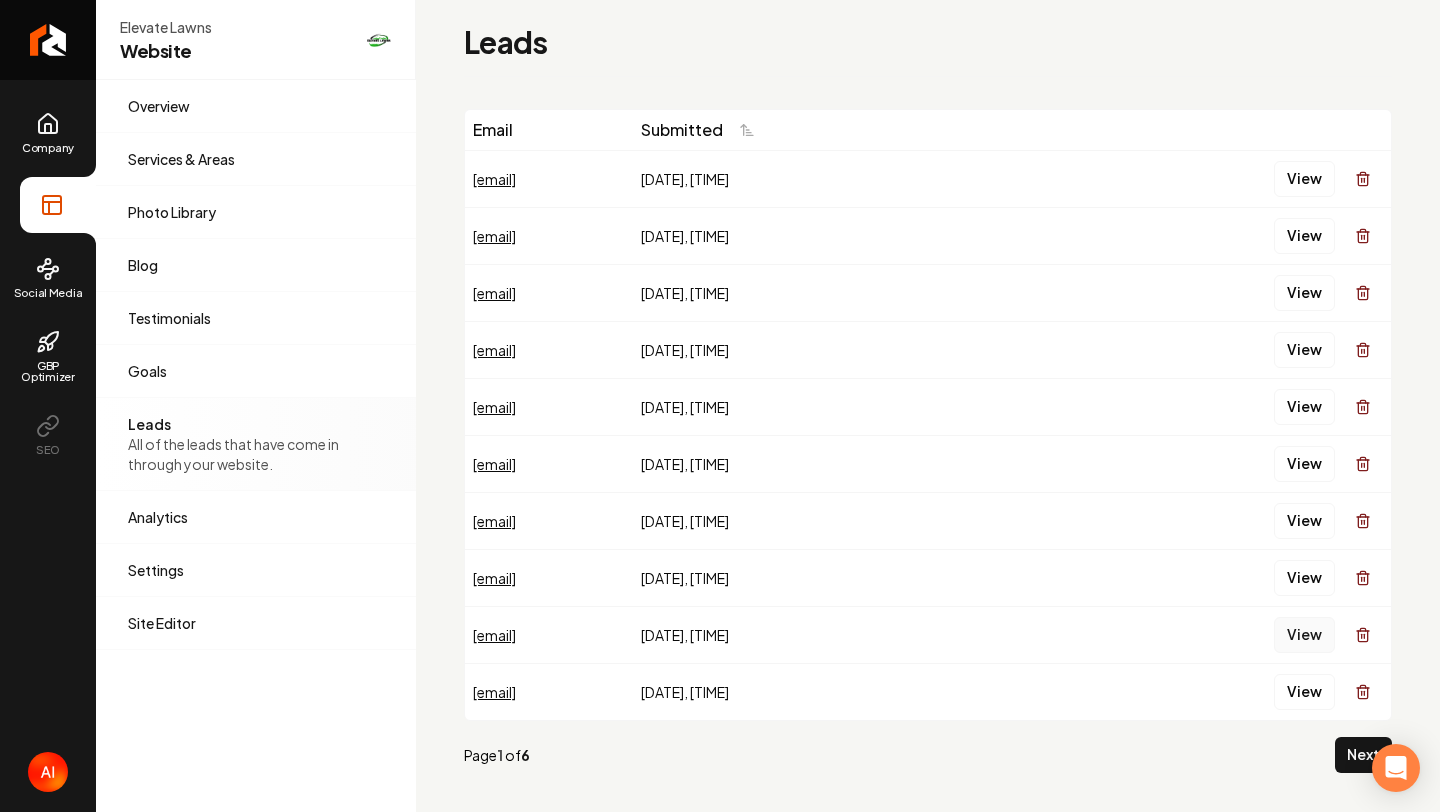 click on "View" at bounding box center (1304, 635) 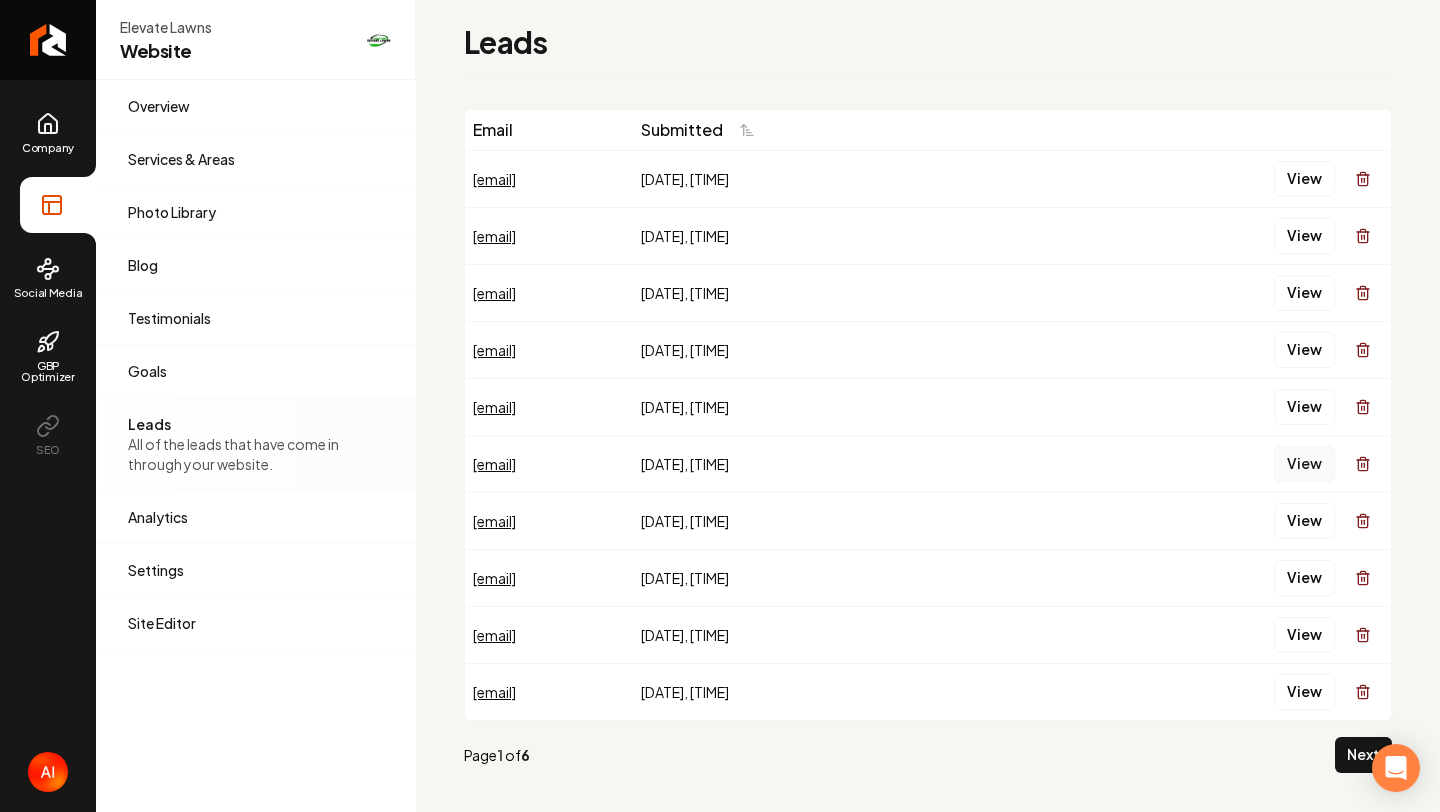 click on "View" at bounding box center (1304, 464) 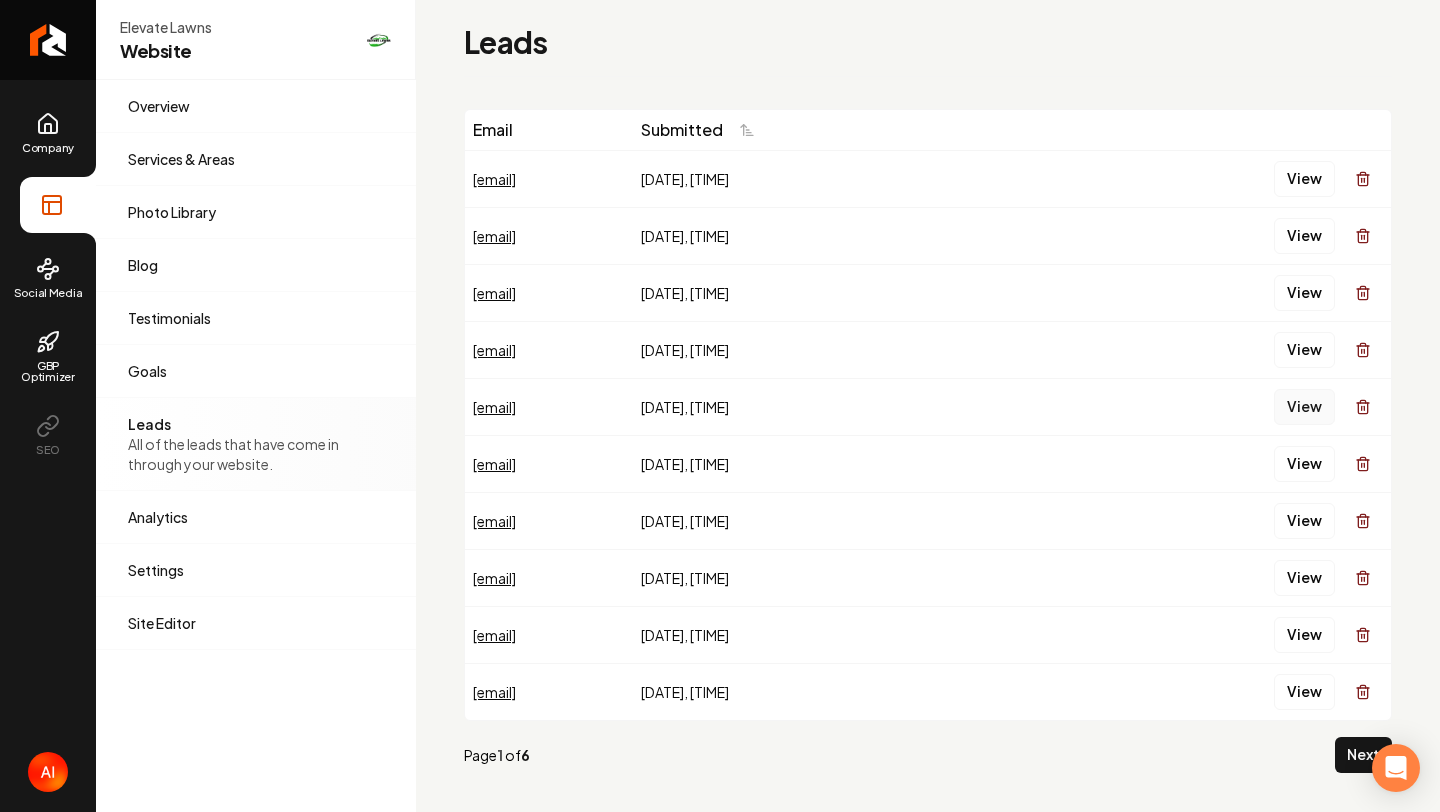 click on "View" at bounding box center (1304, 407) 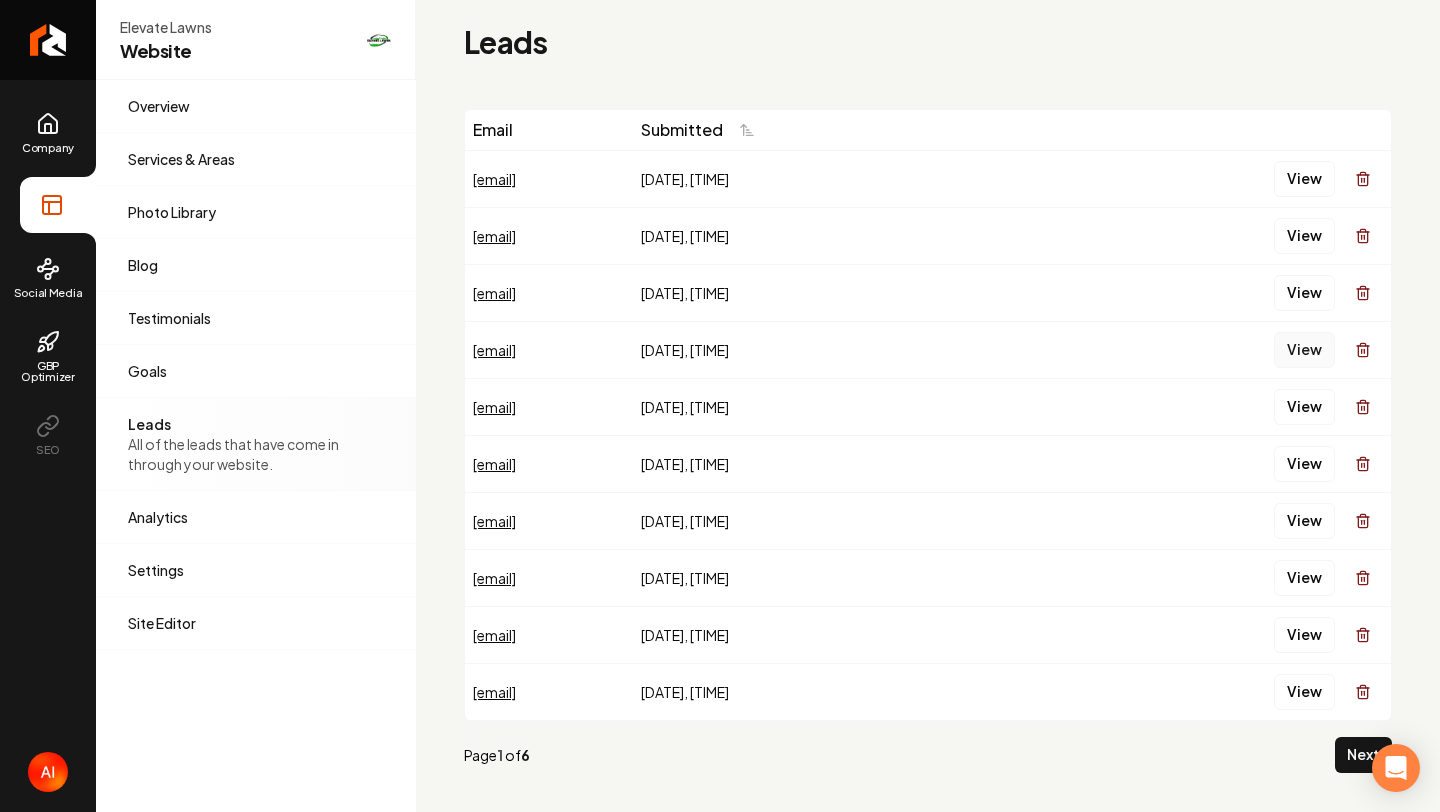 click on "View" at bounding box center (1304, 350) 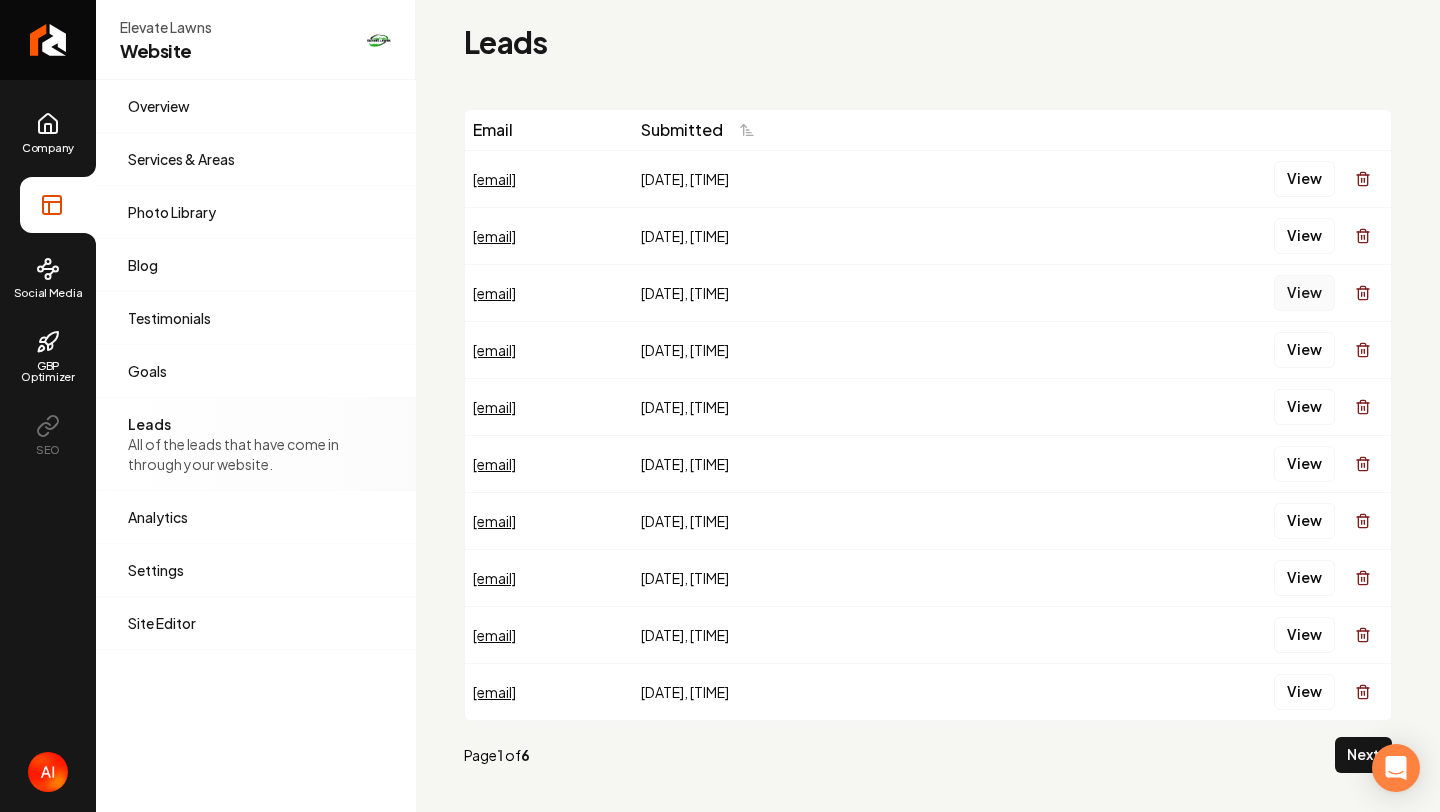 click on "View" at bounding box center (1304, 293) 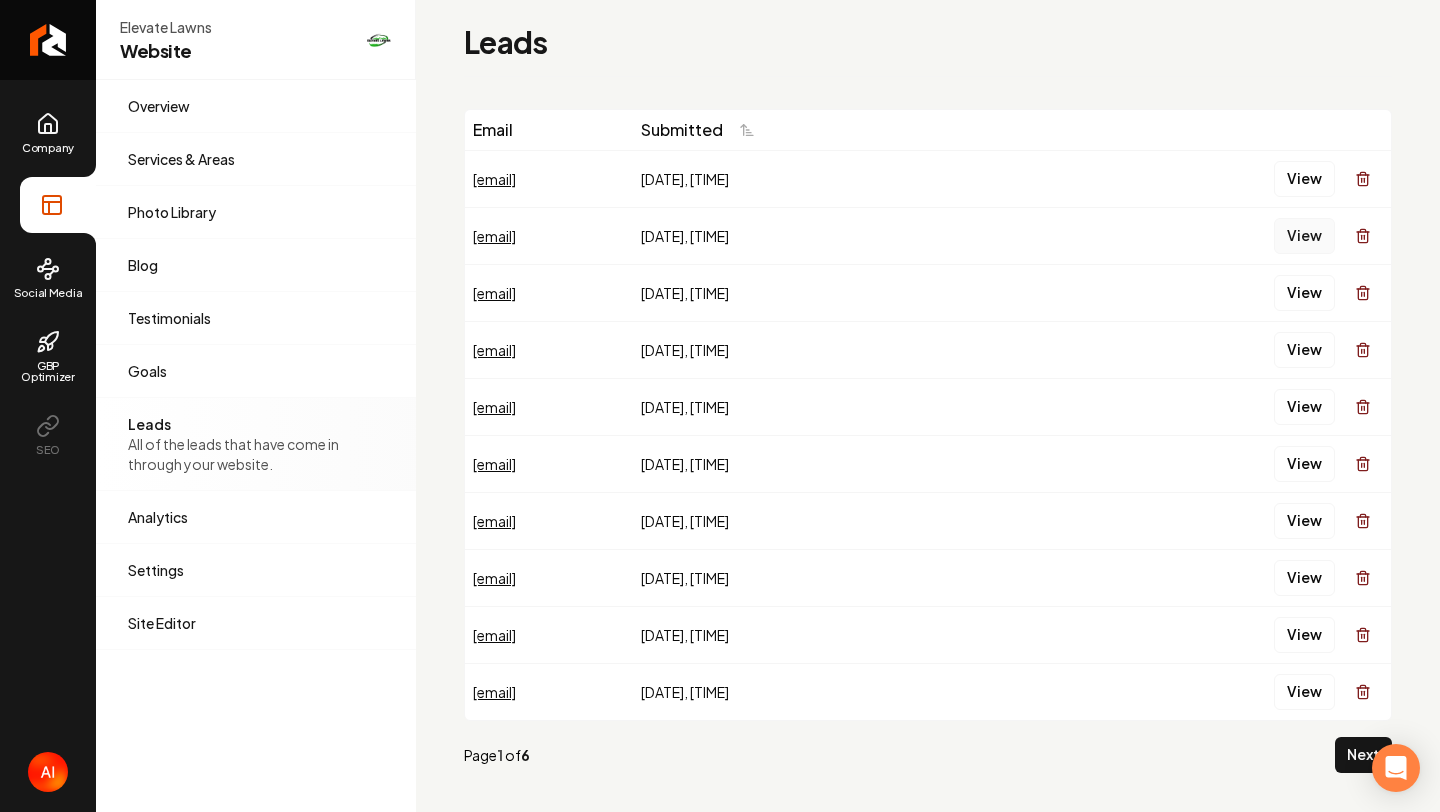 click on "View" at bounding box center (1304, 236) 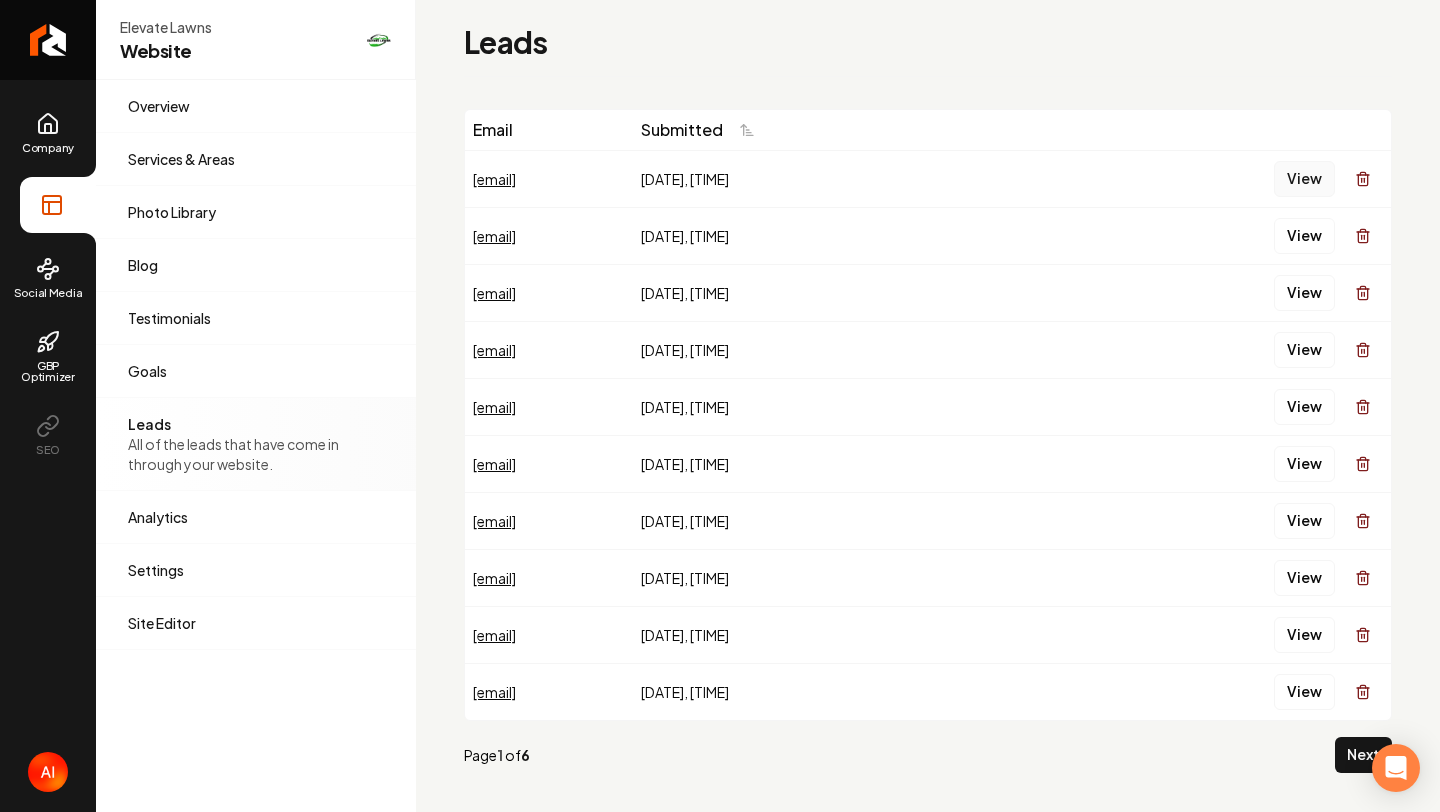 click on "View" at bounding box center (1304, 179) 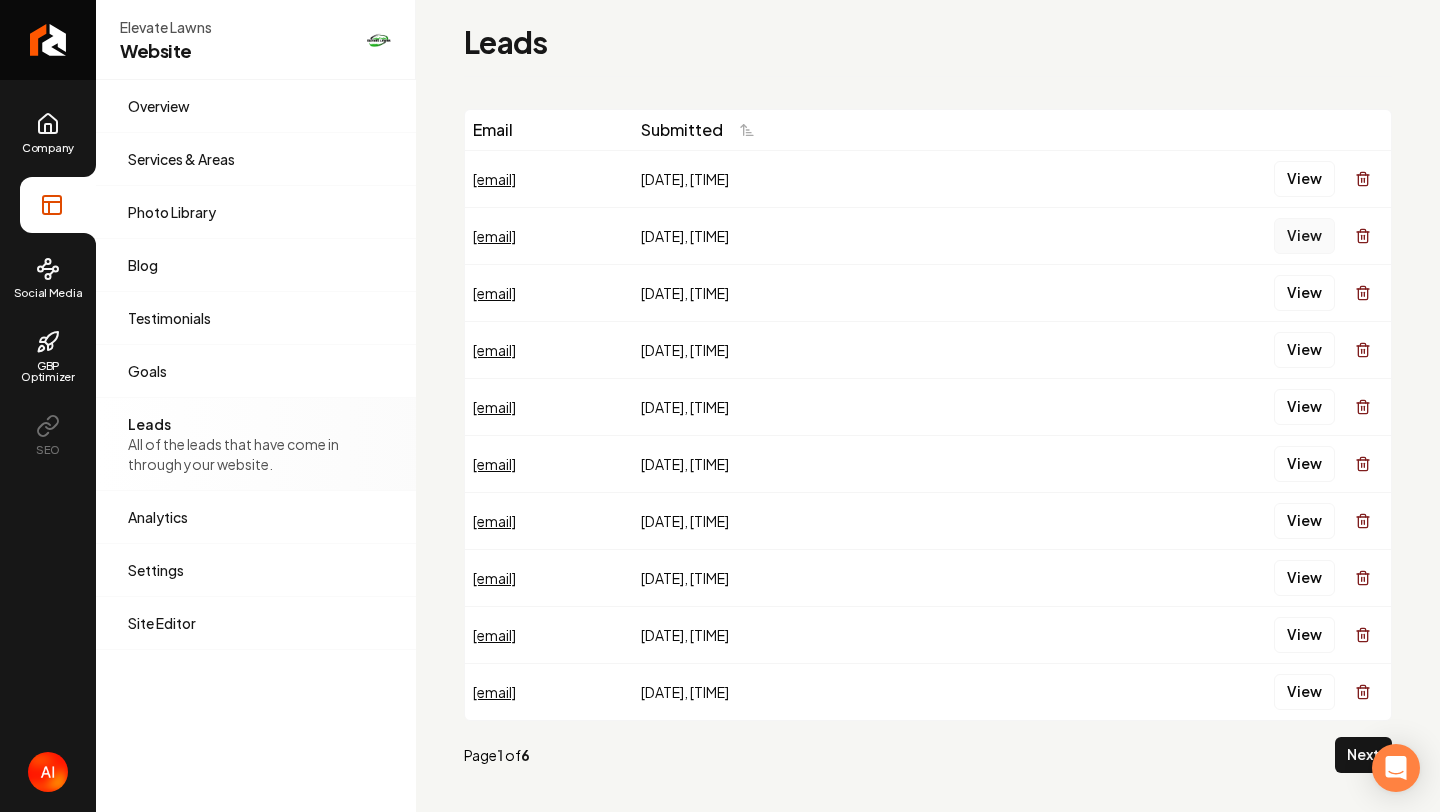 click on "View" at bounding box center [1304, 236] 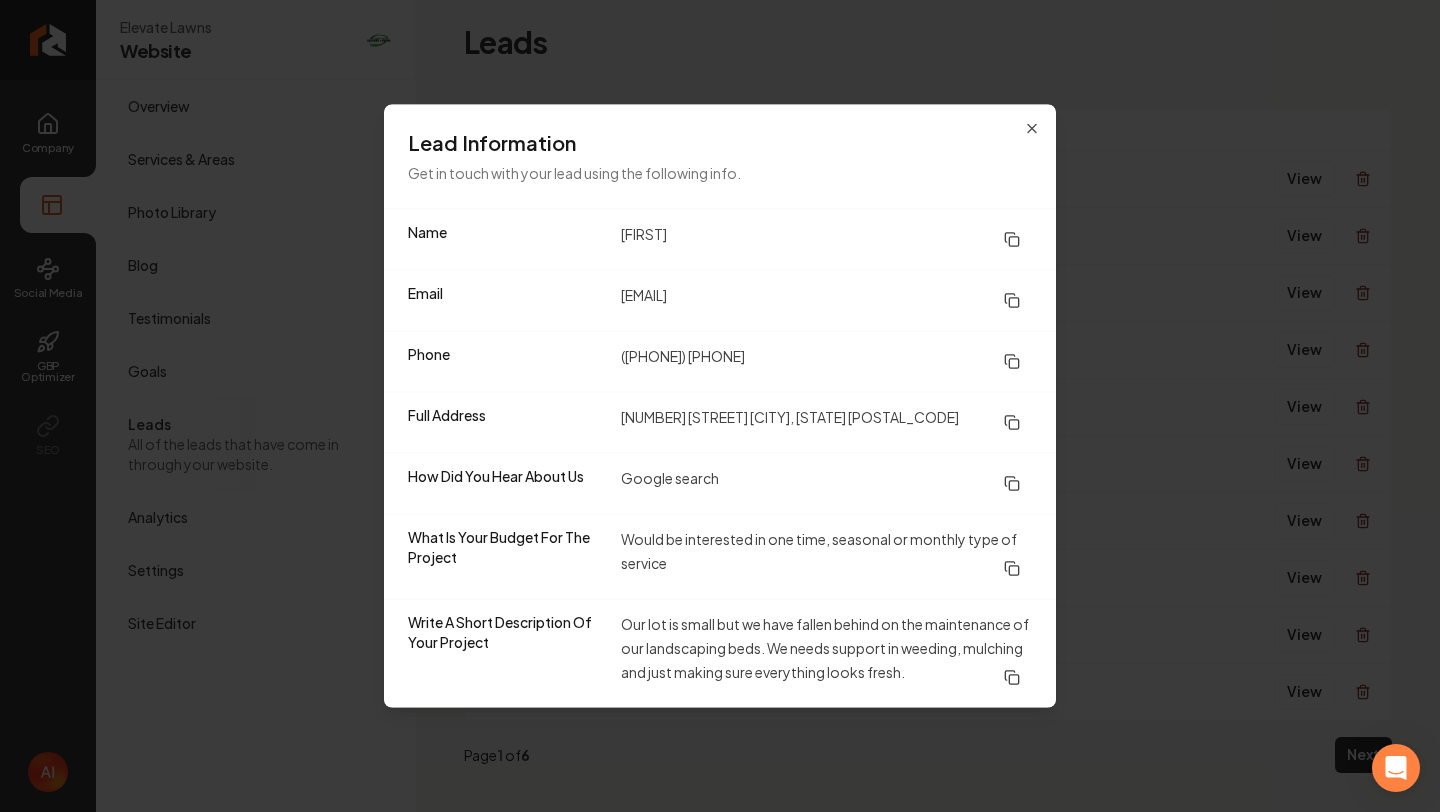 click on "Lead Information" at bounding box center [720, 143] 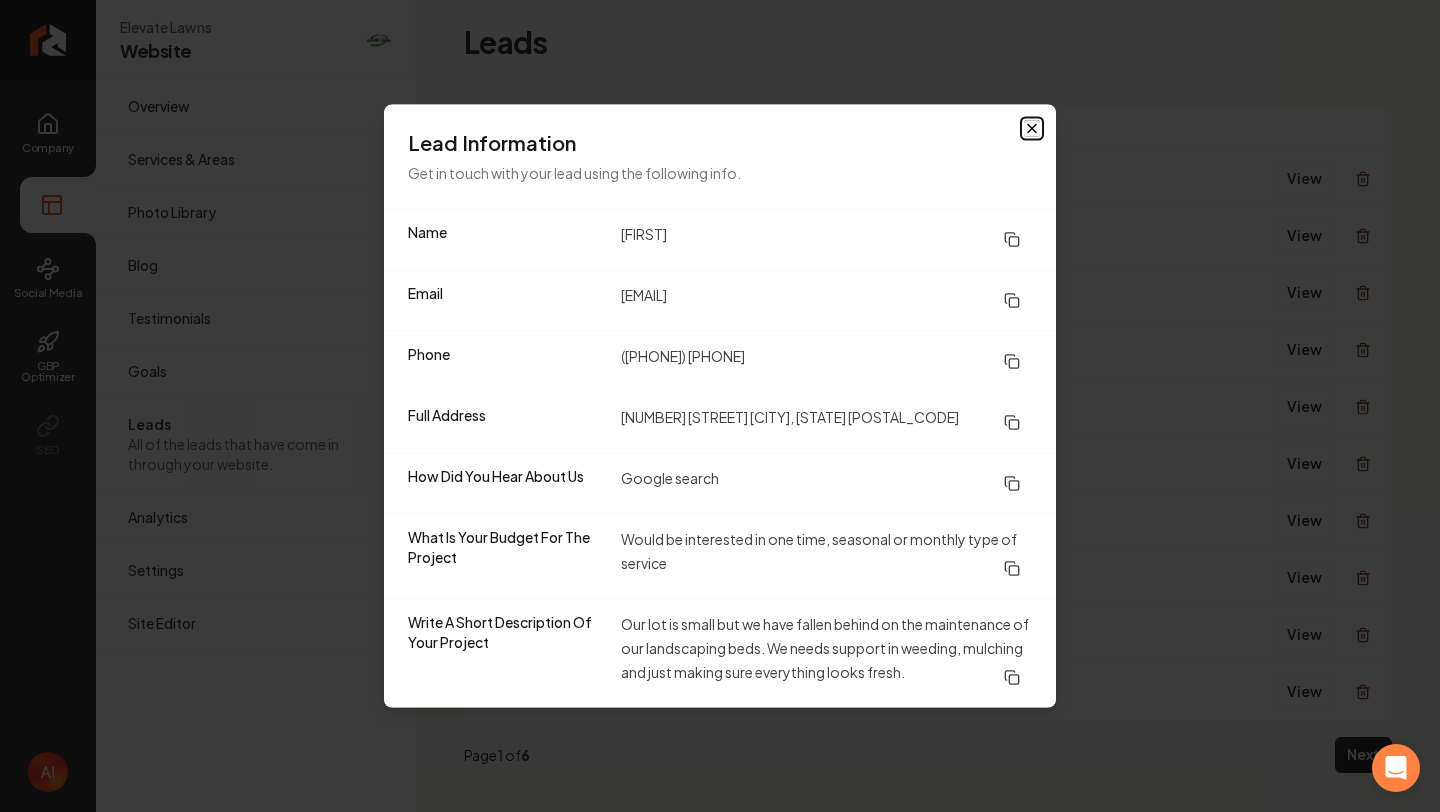 click 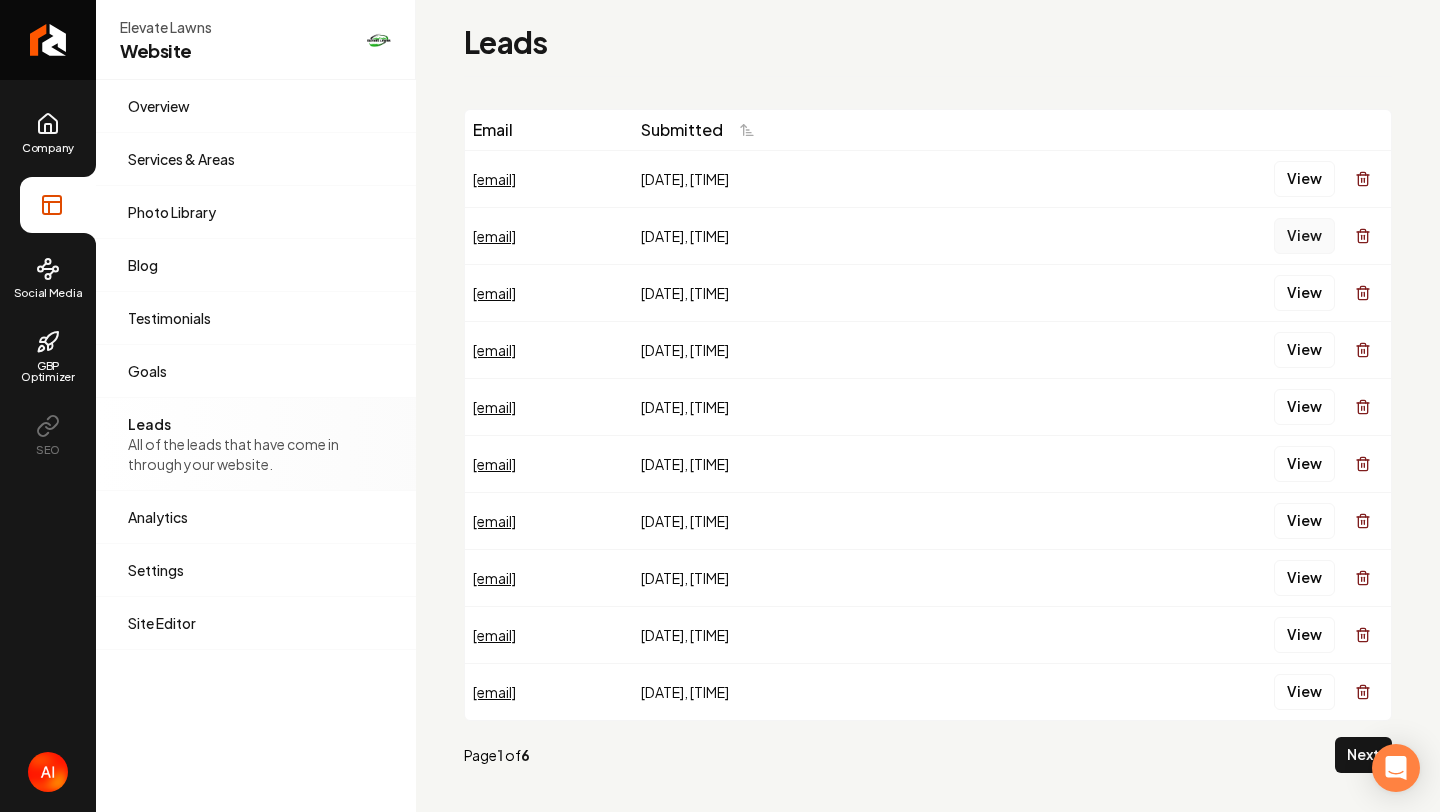 click on "View" at bounding box center (1304, 236) 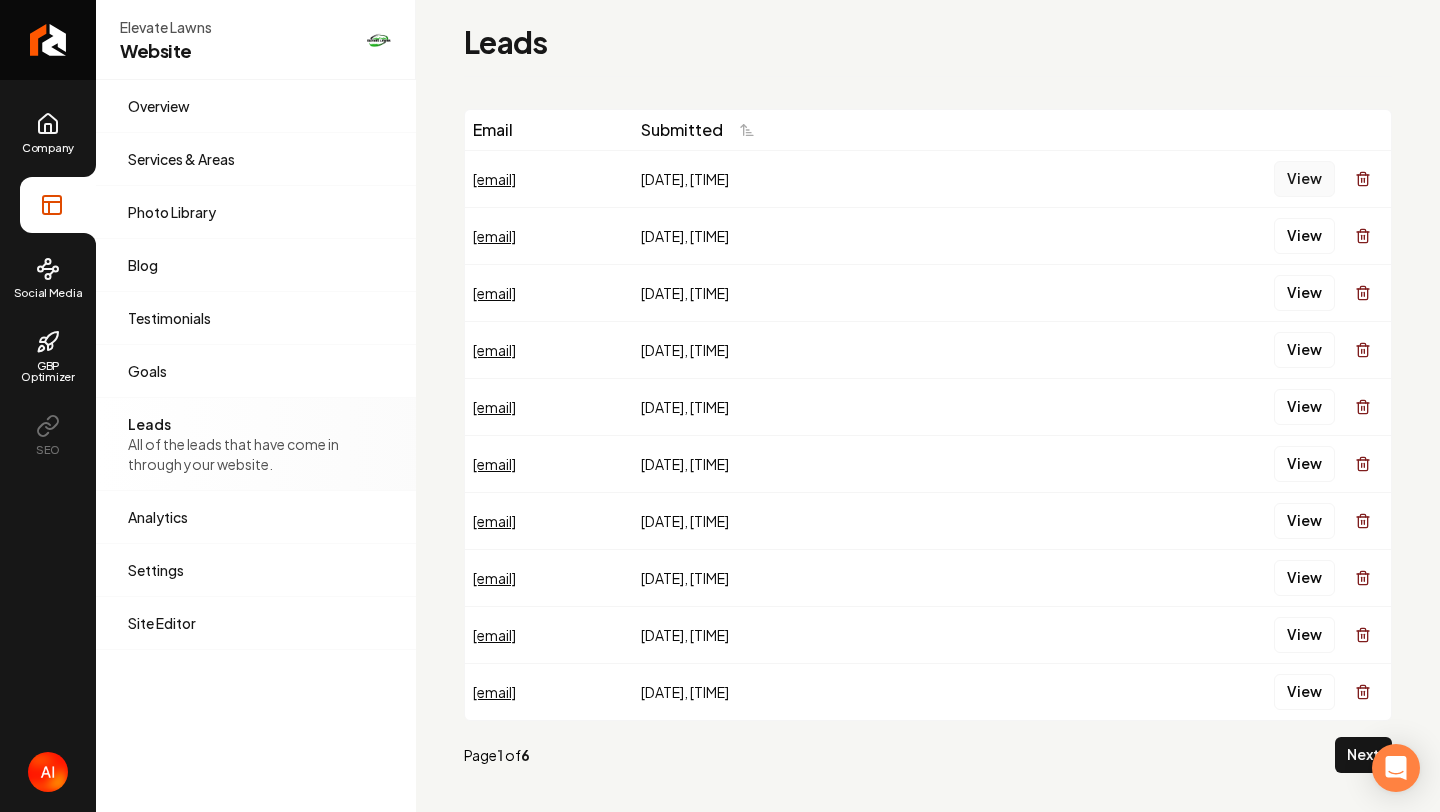 click on "View" at bounding box center [1304, 179] 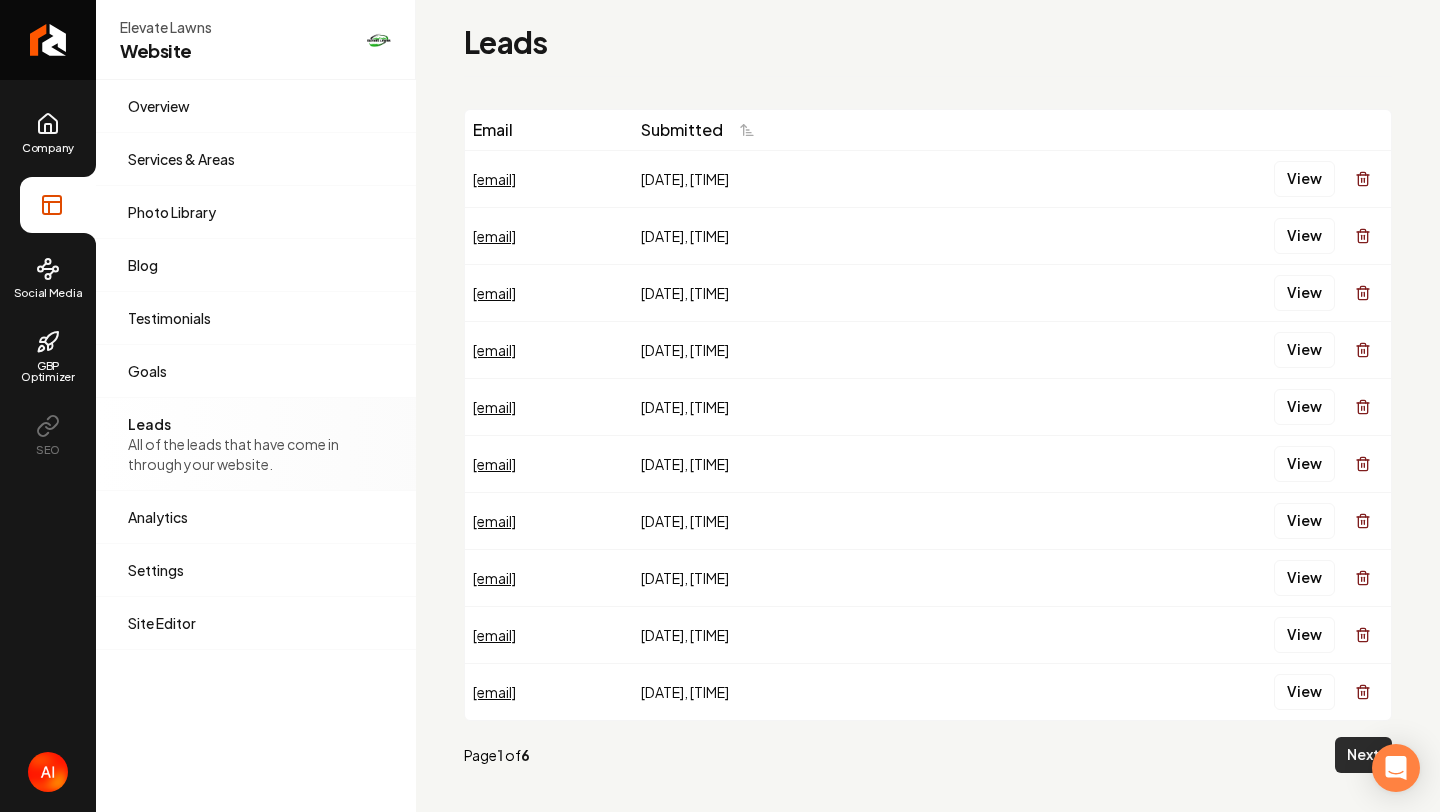 click on "Next" at bounding box center [1363, 755] 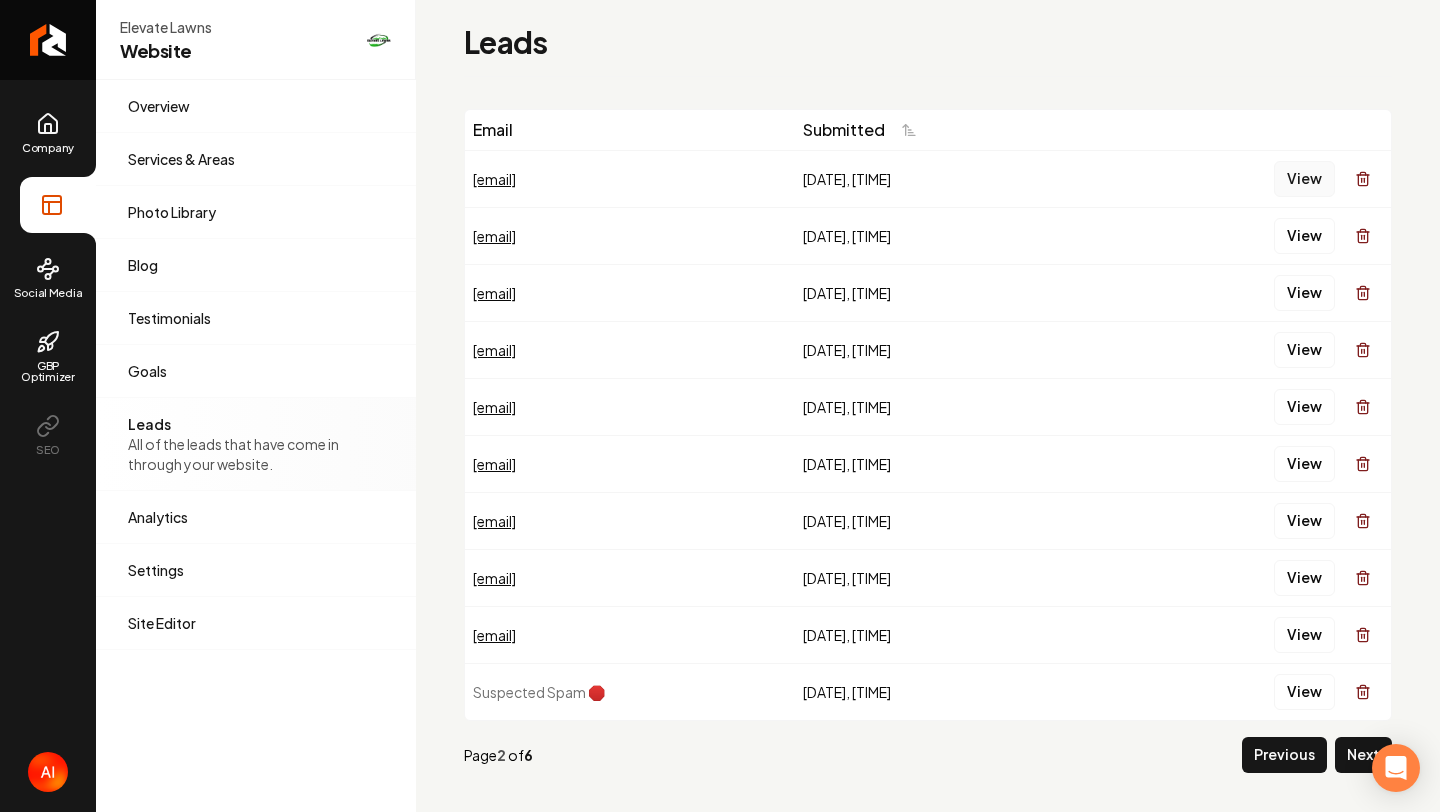 click on "View" at bounding box center (1304, 179) 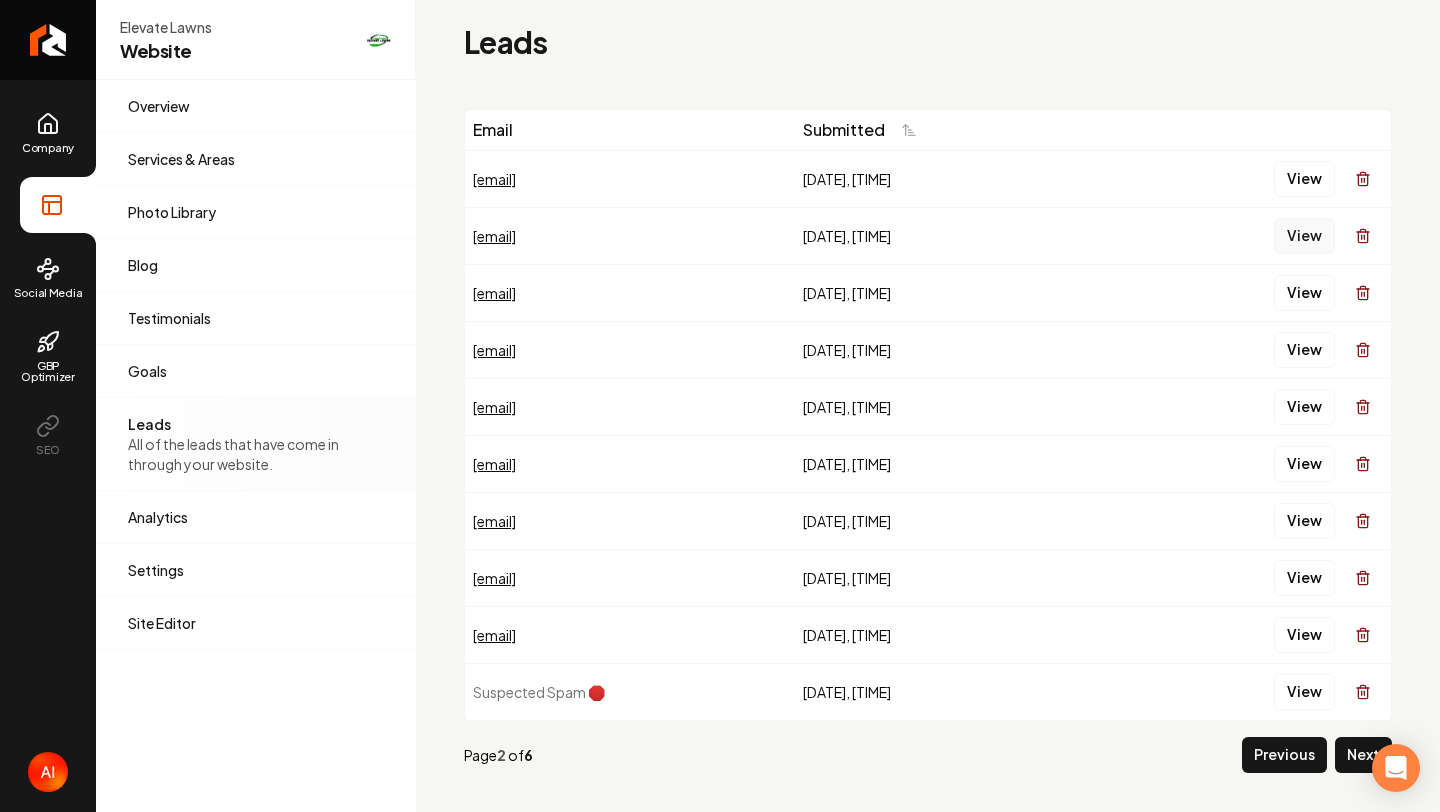 click on "View" at bounding box center [1304, 236] 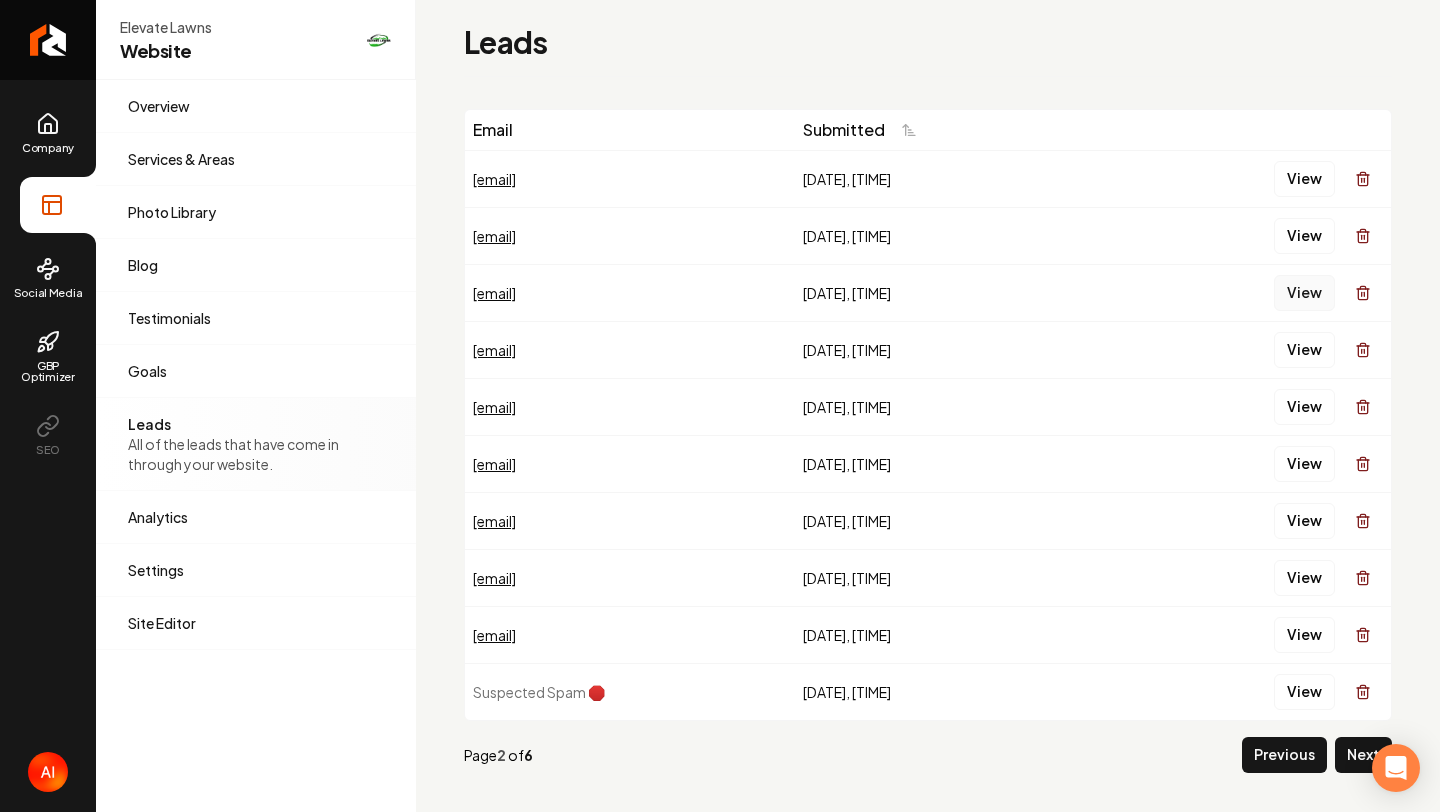 click on "View" at bounding box center [1304, 293] 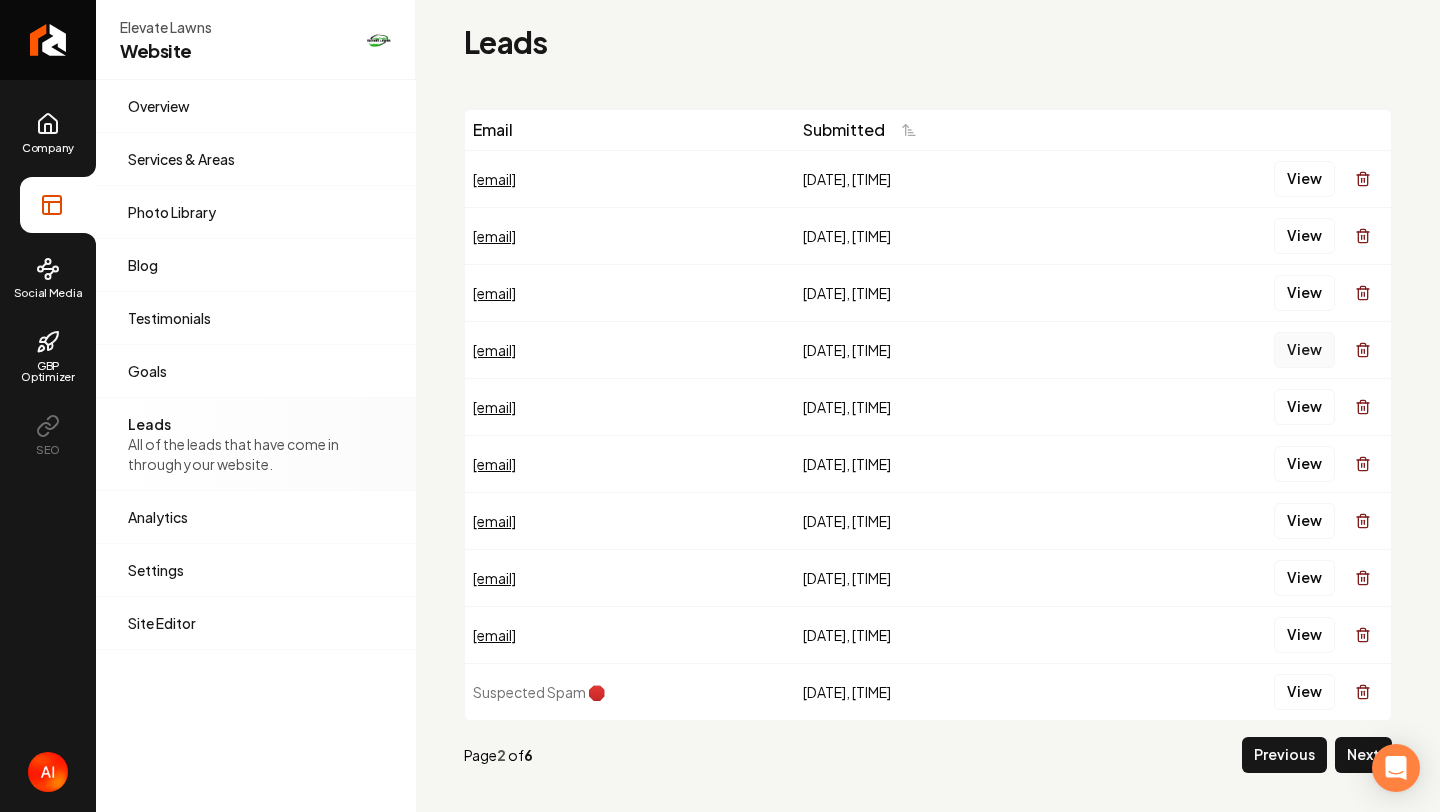 click on "View" at bounding box center [1304, 350] 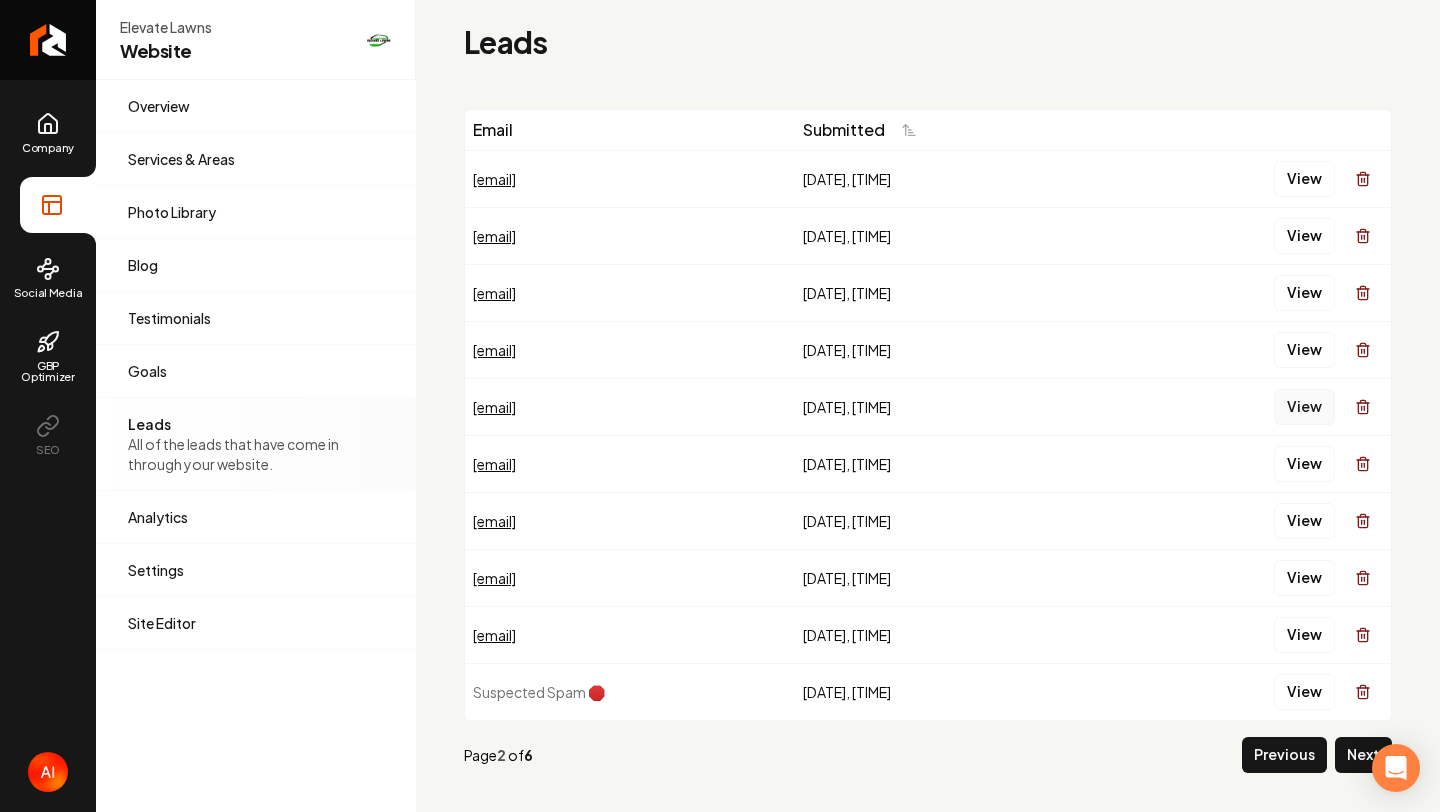 click on "View" at bounding box center [1304, 407] 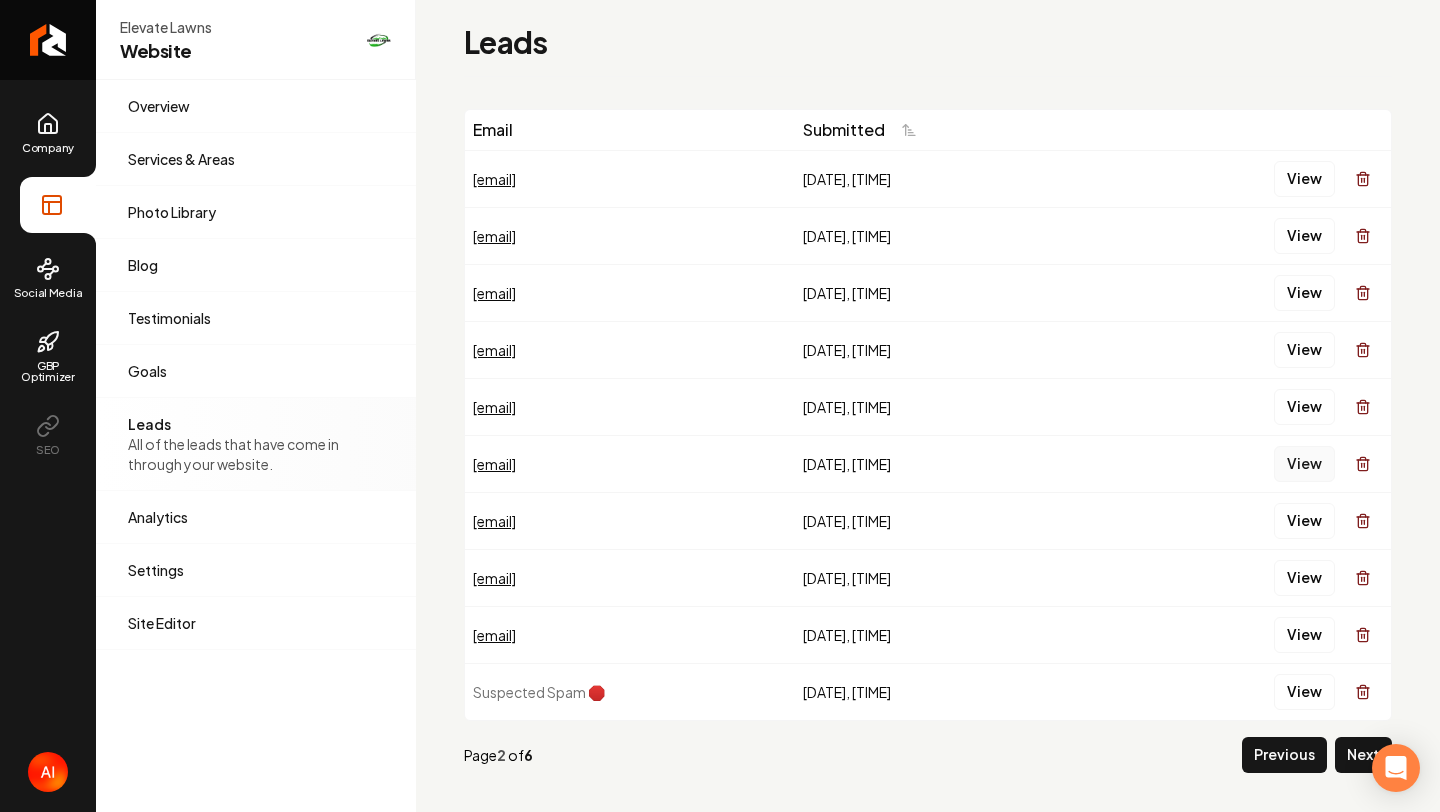 click on "View" at bounding box center (1304, 464) 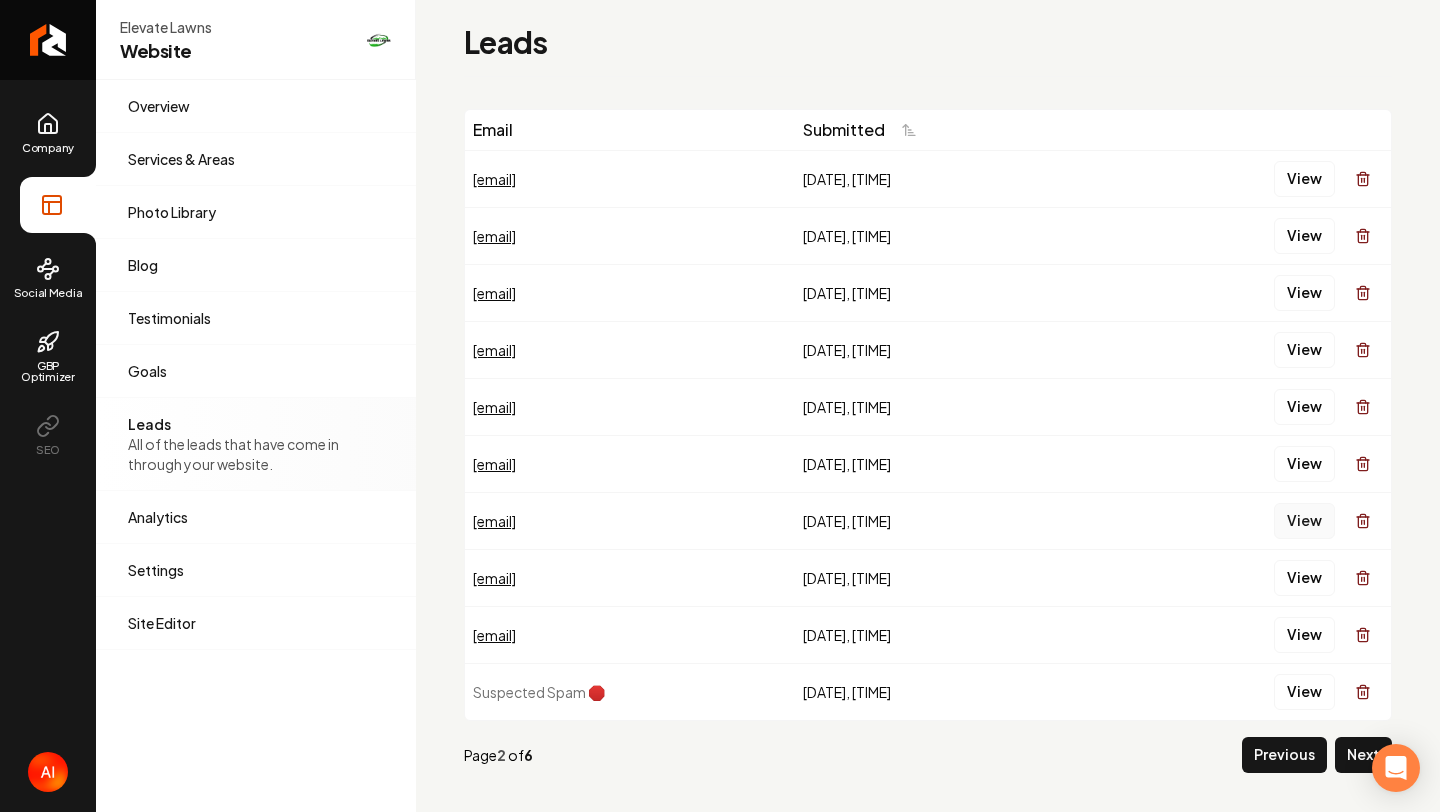 click on "View" at bounding box center (1304, 521) 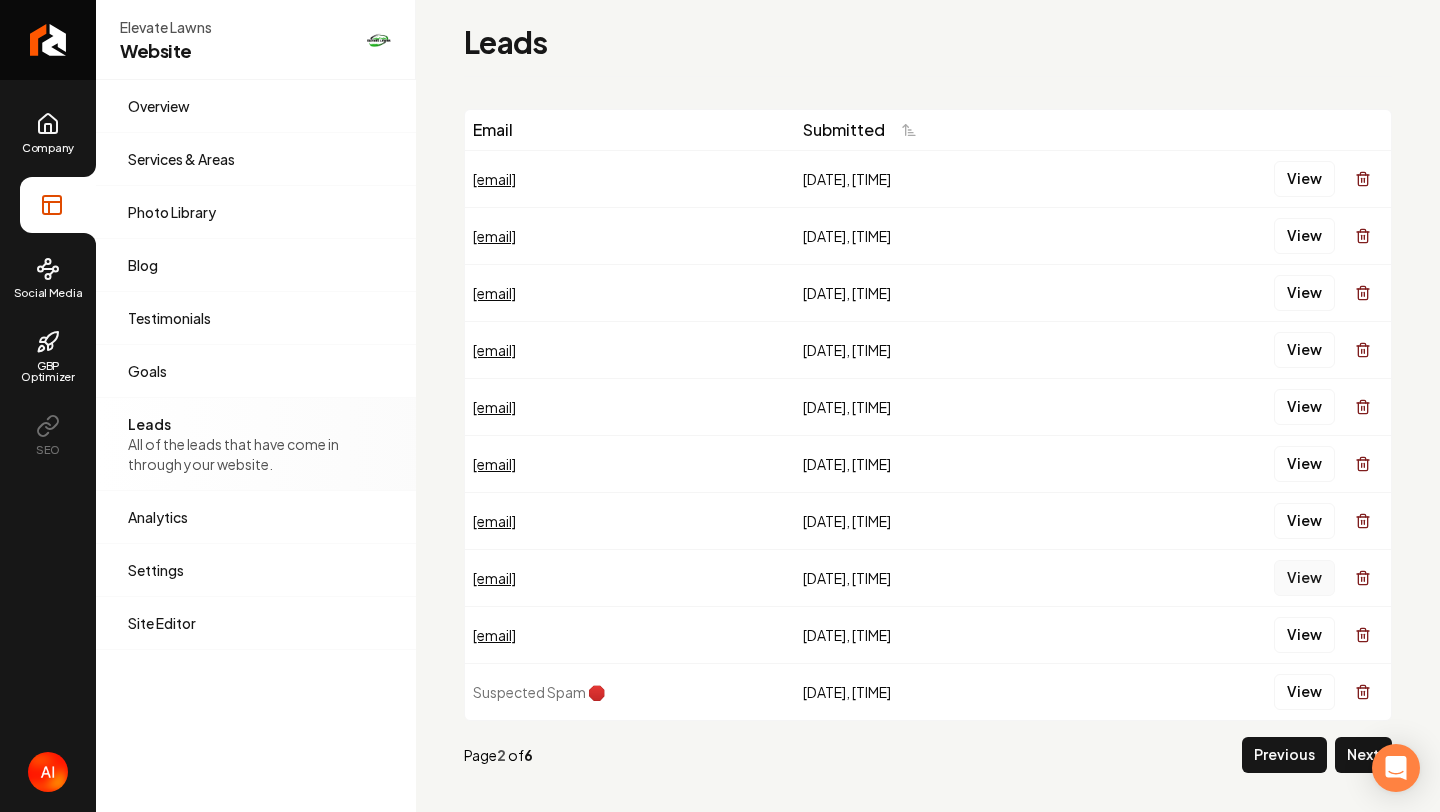 click on "View" at bounding box center (1304, 578) 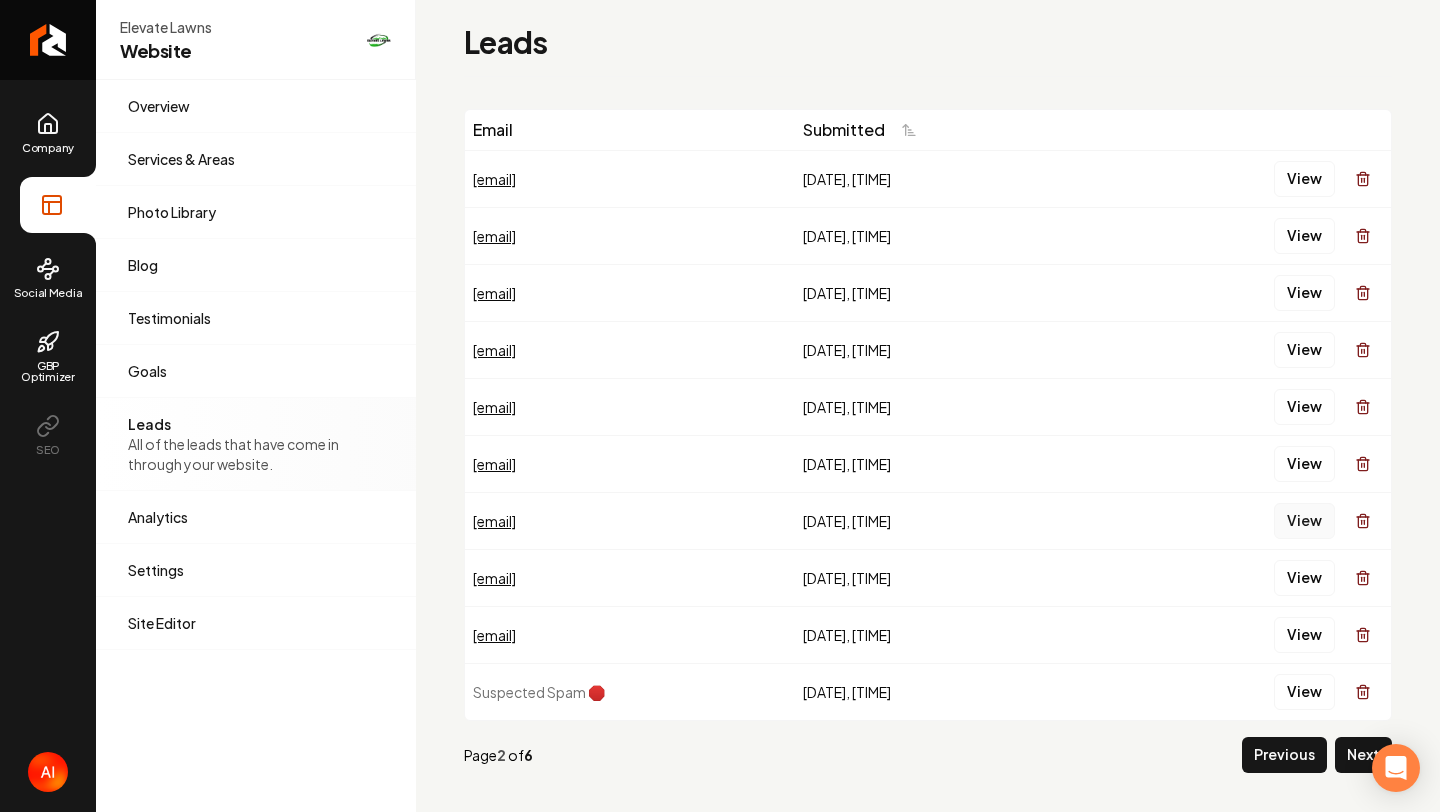 click on "View" at bounding box center [1304, 521] 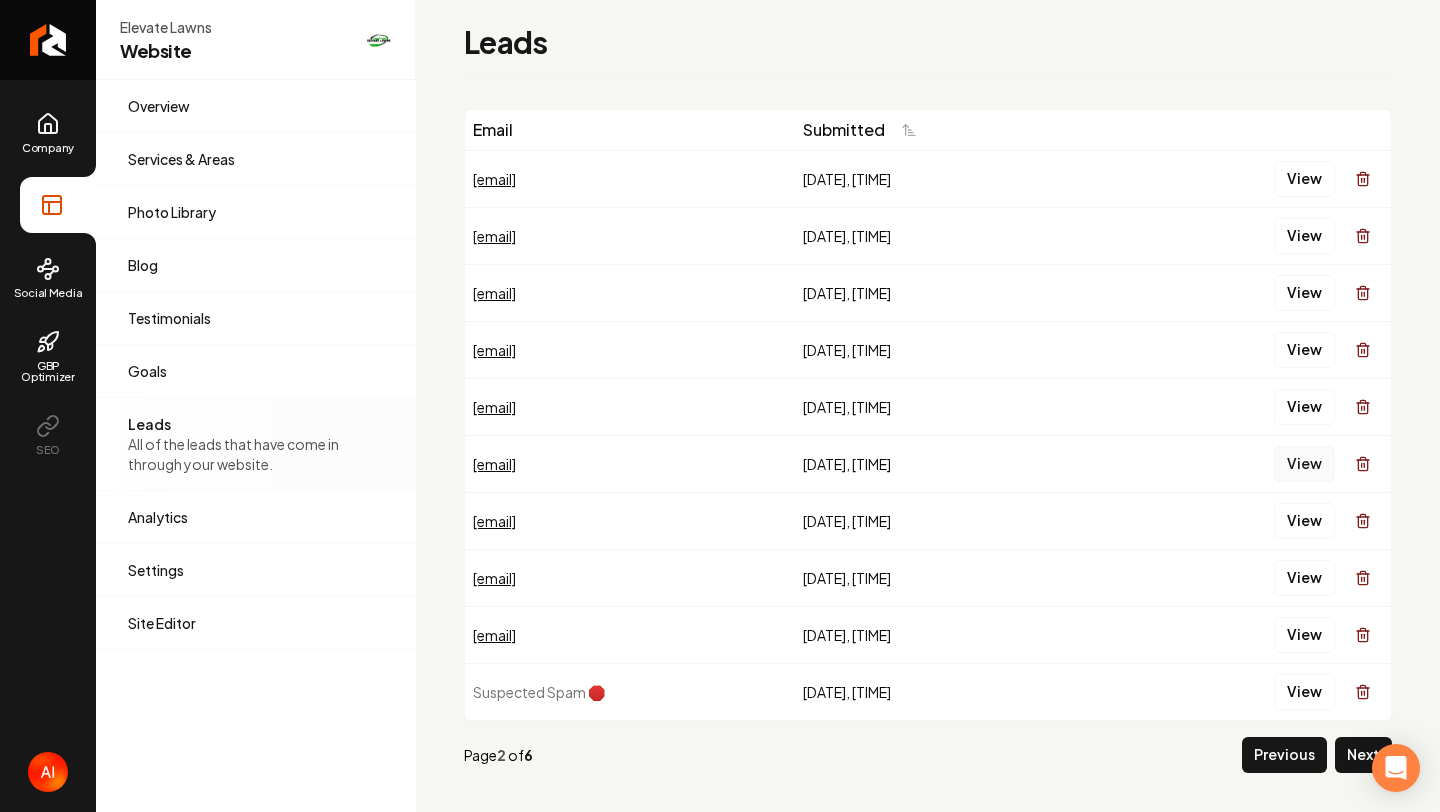 click on "View" at bounding box center (1304, 464) 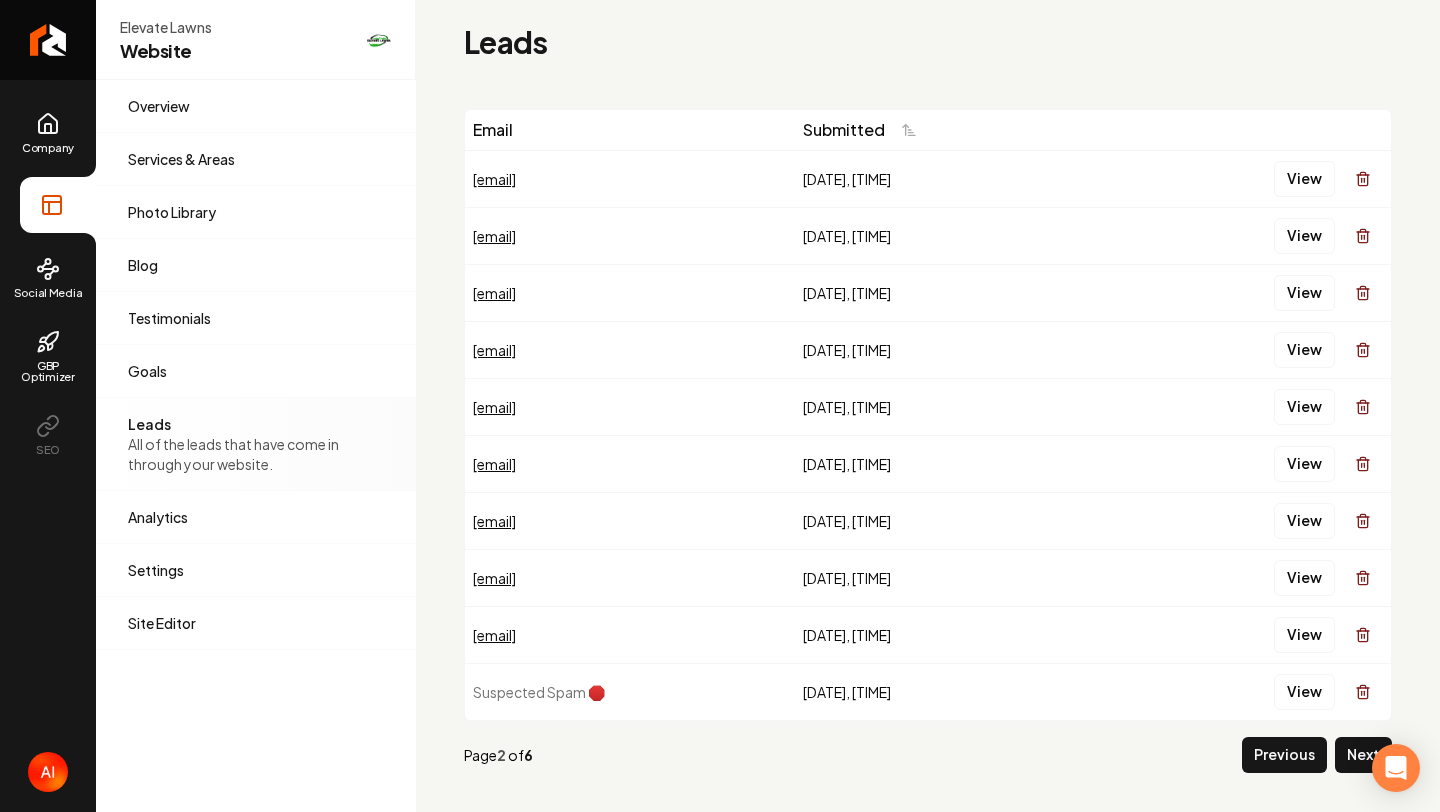 click on "Previous" at bounding box center [1284, 755] 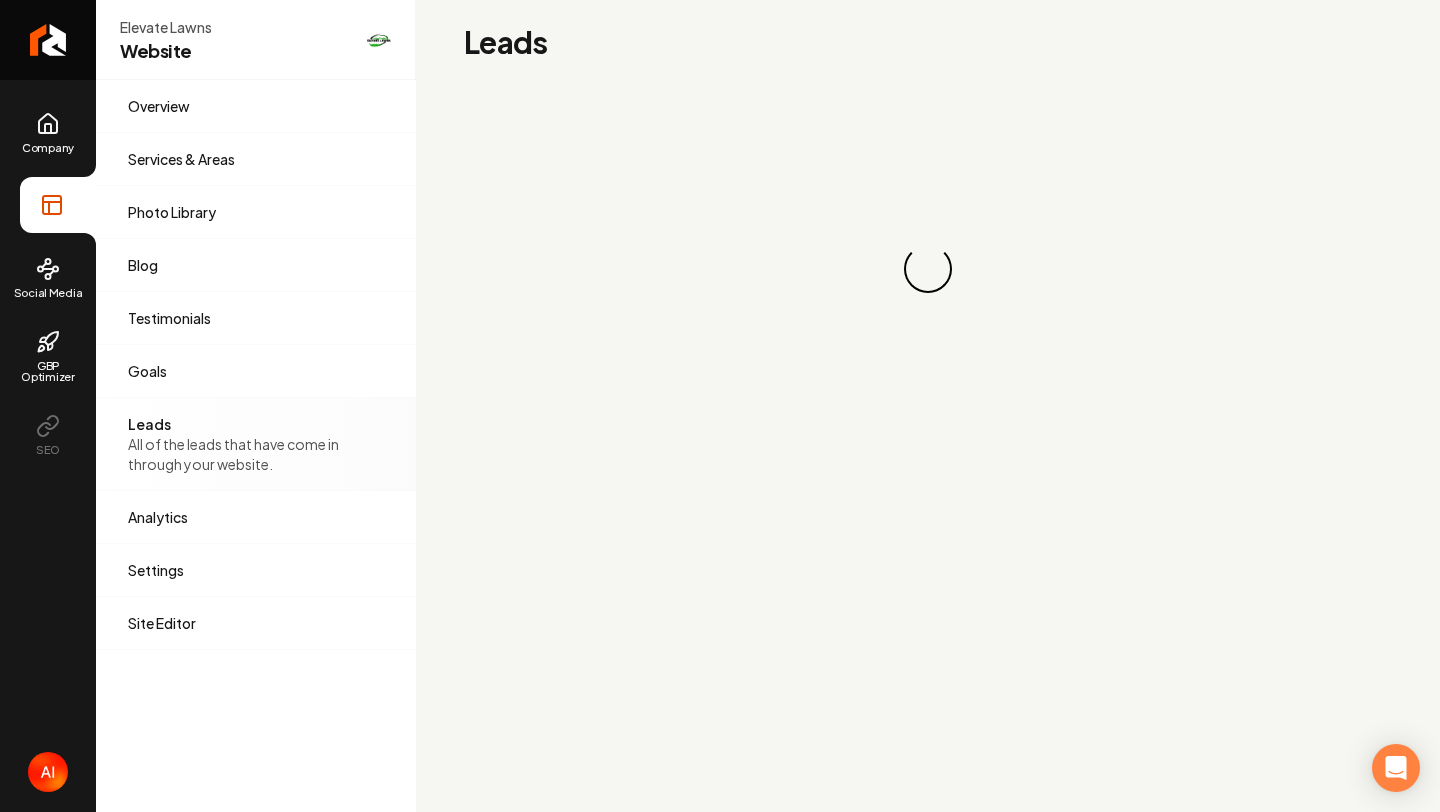 click on "Leads Loading... Loading..." at bounding box center (928, 406) 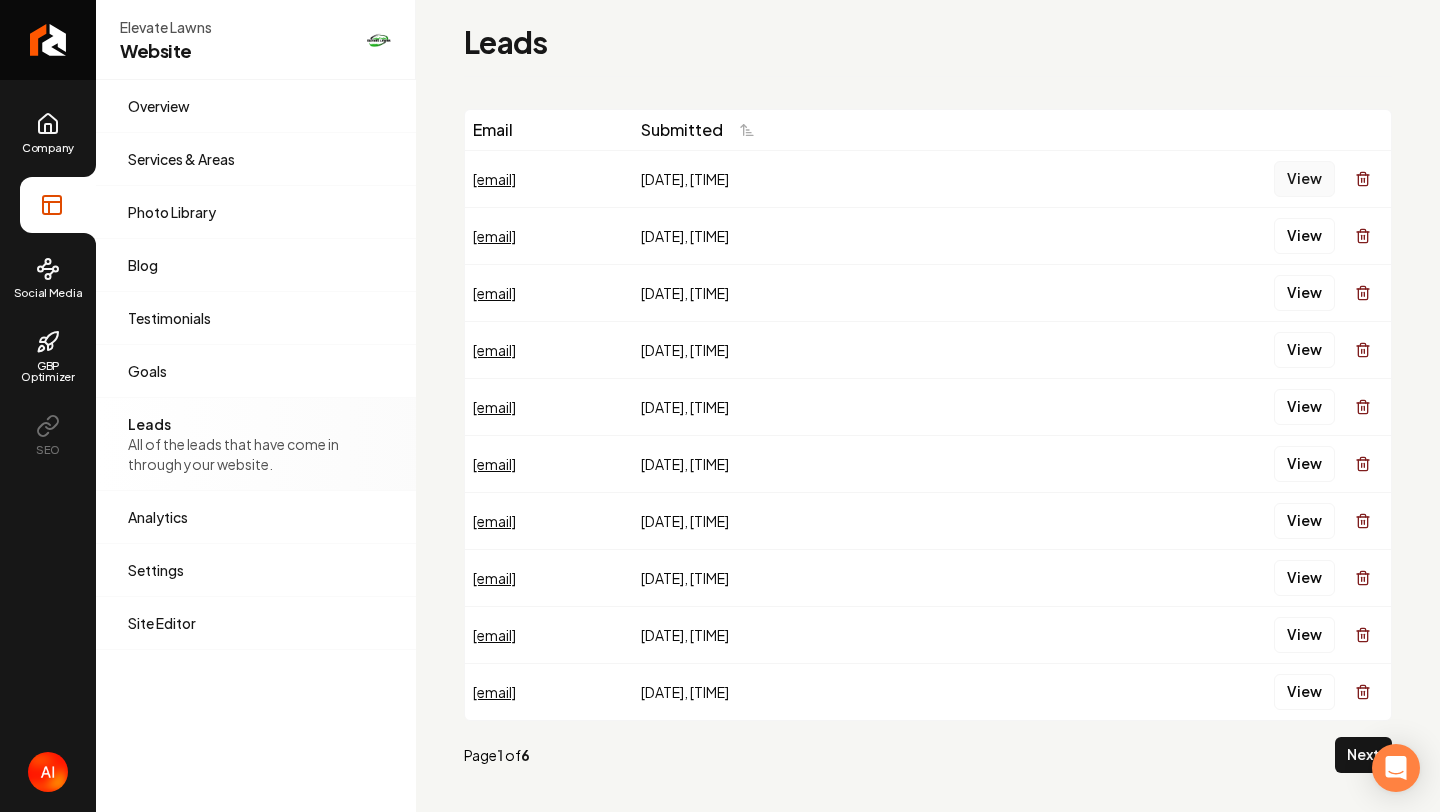 click on "View" at bounding box center [1304, 179] 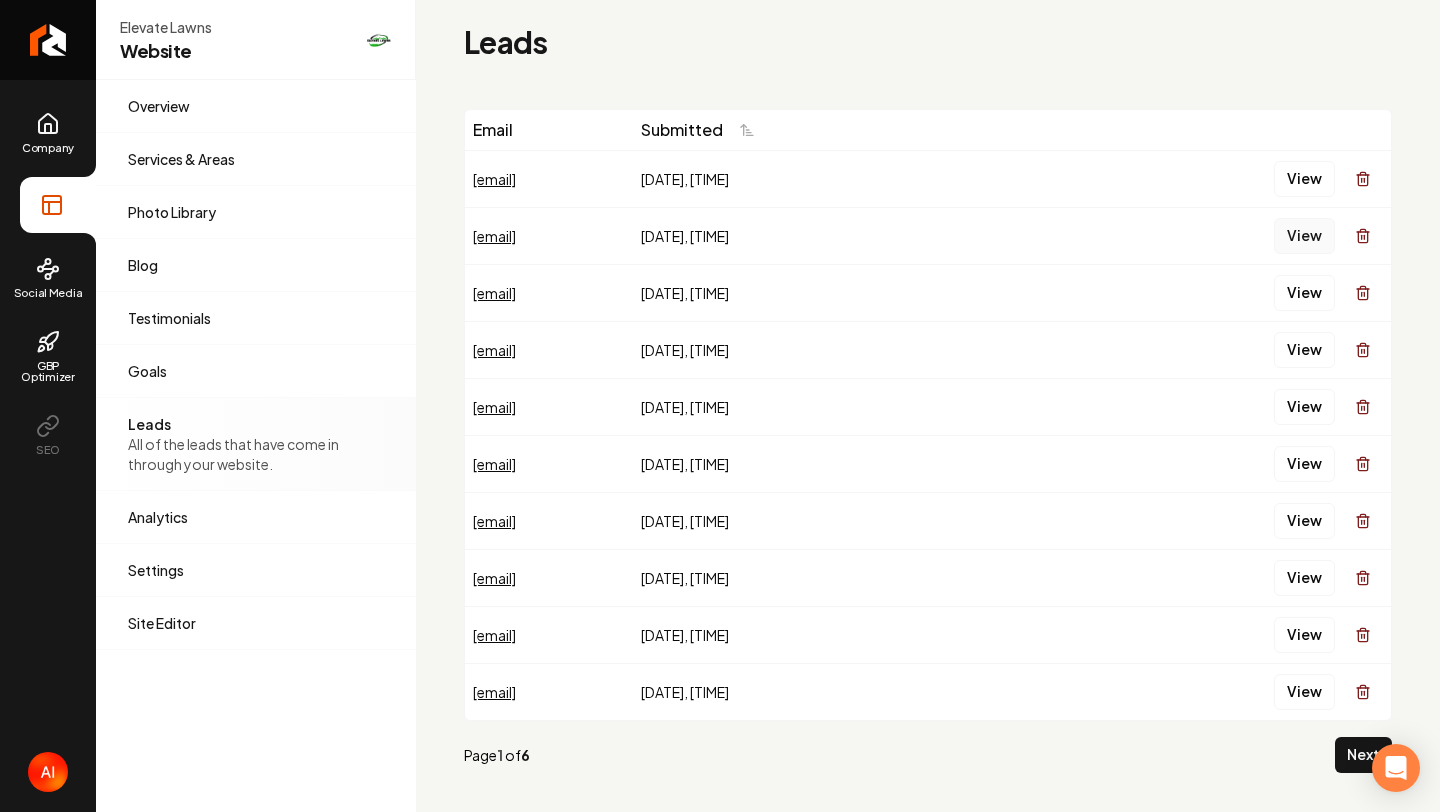click on "View" at bounding box center (1304, 236) 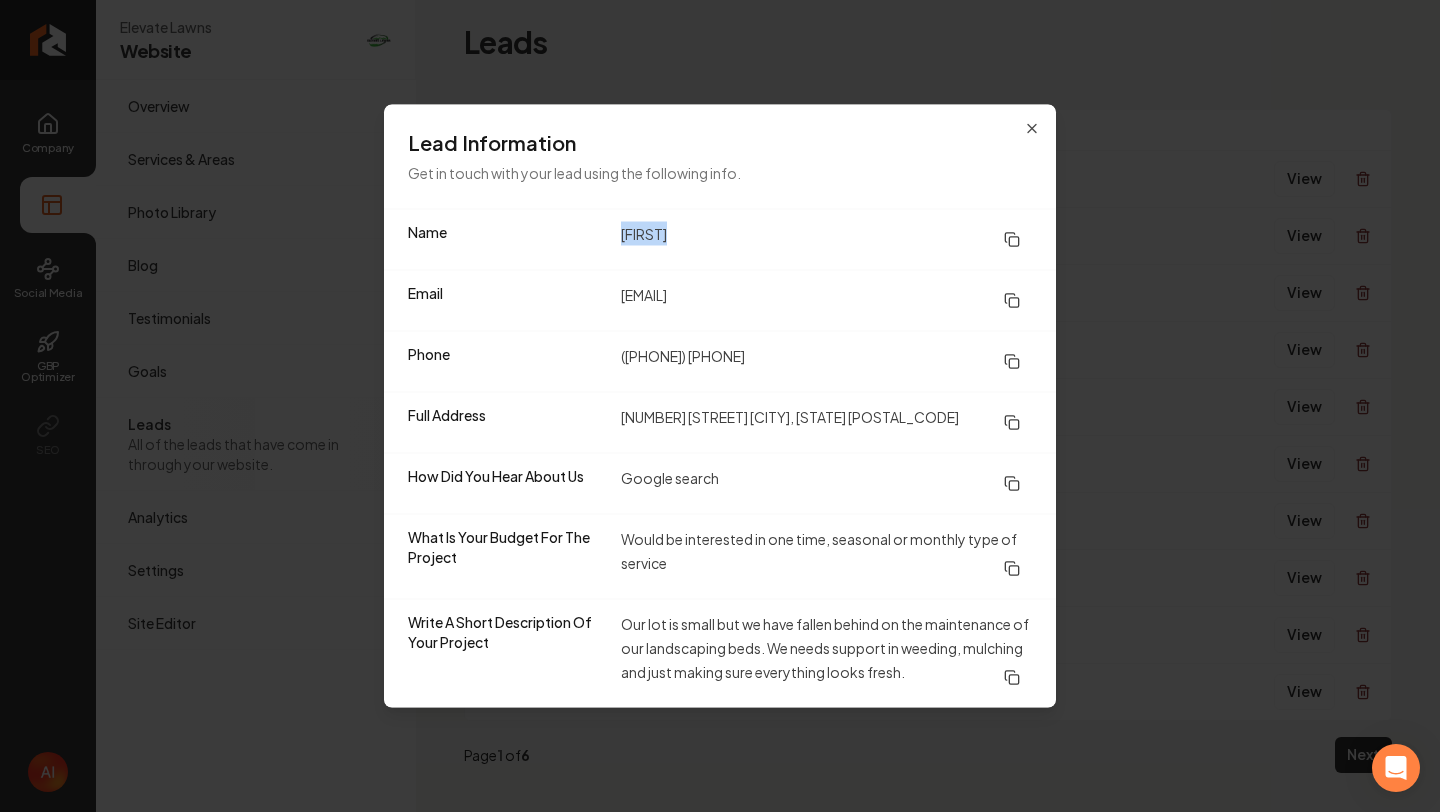 drag, startPoint x: 623, startPoint y: 240, endPoint x: 784, endPoint y: 241, distance: 161.00311 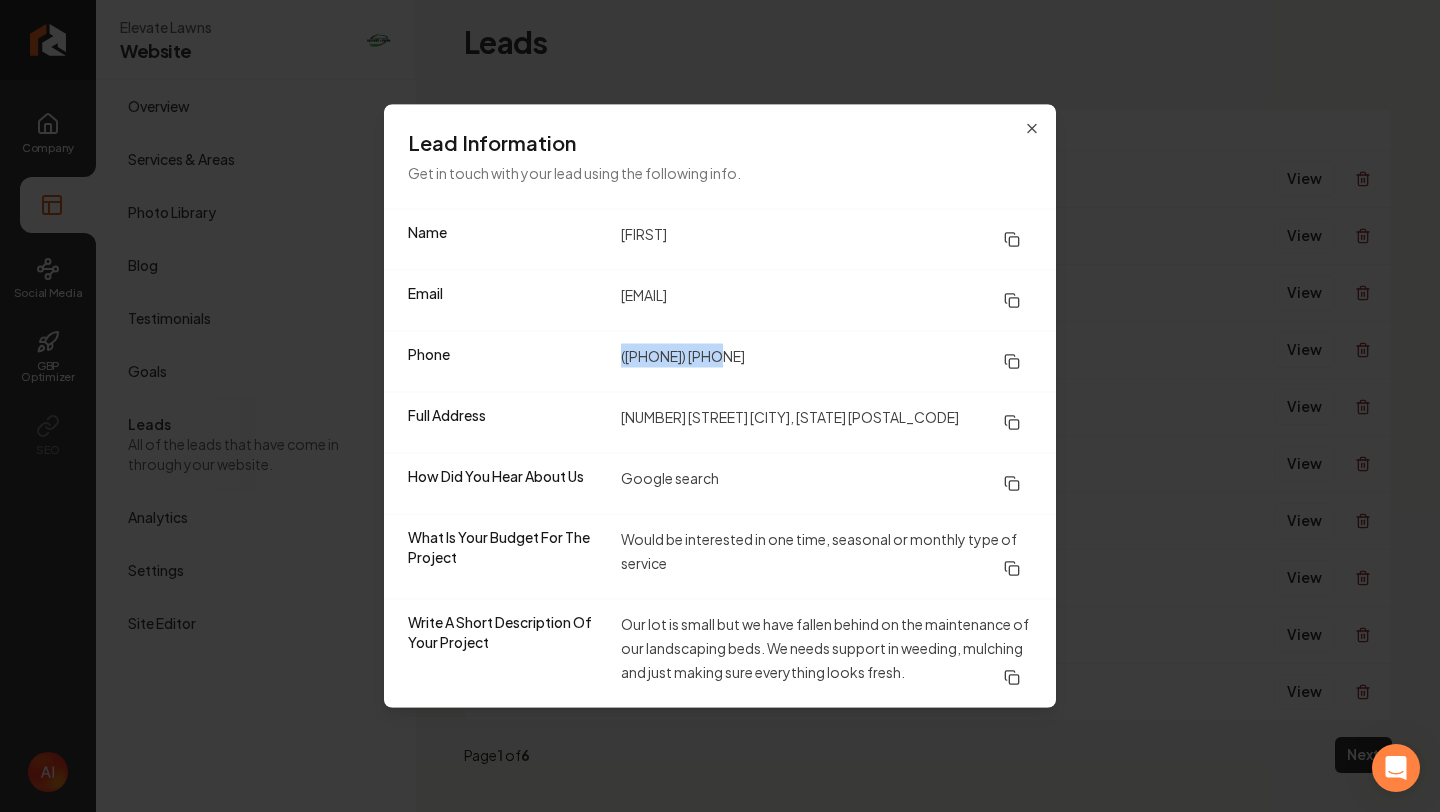drag, startPoint x: 616, startPoint y: 350, endPoint x: 816, endPoint y: 345, distance: 200.06248 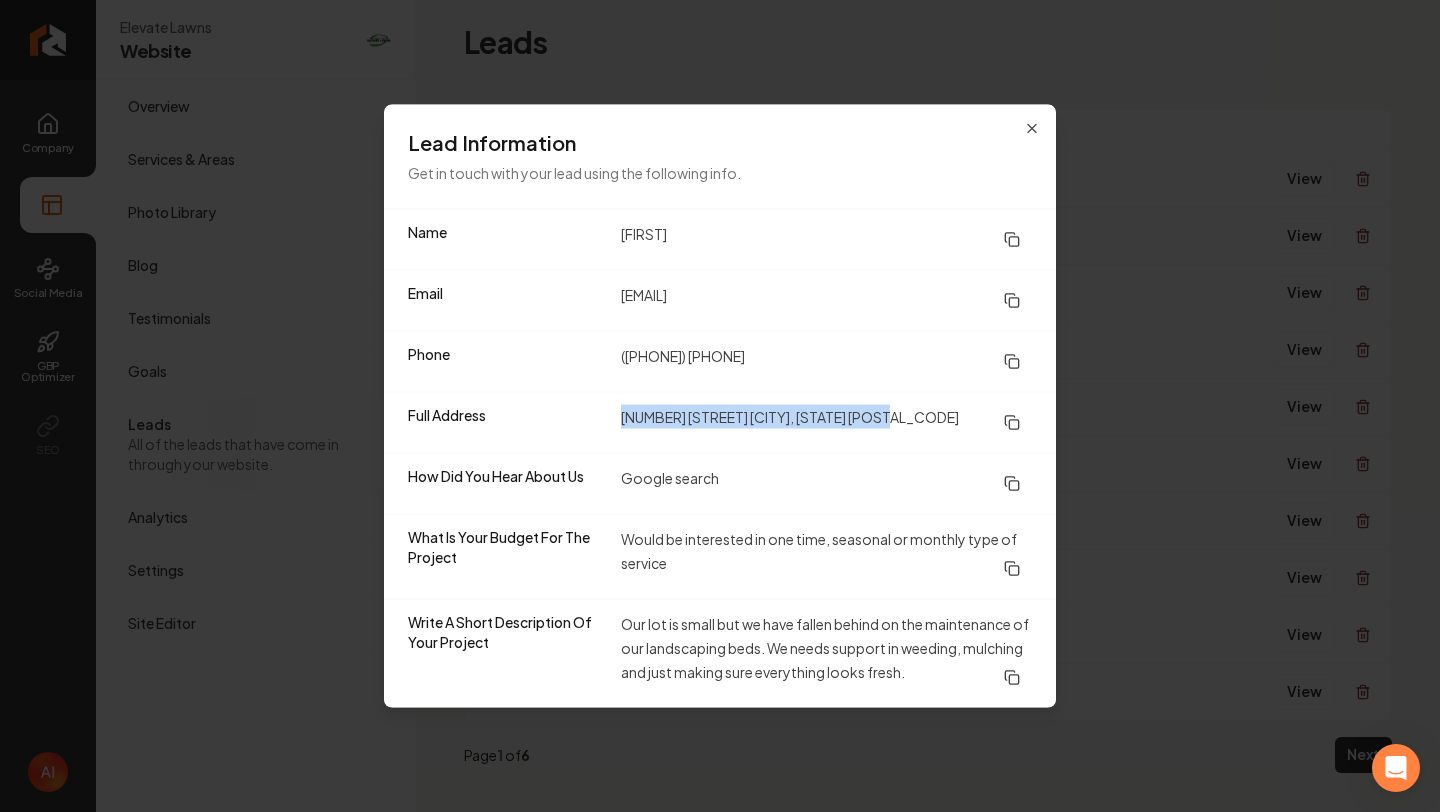 drag, startPoint x: 613, startPoint y: 415, endPoint x: 947, endPoint y: 413, distance: 334.00598 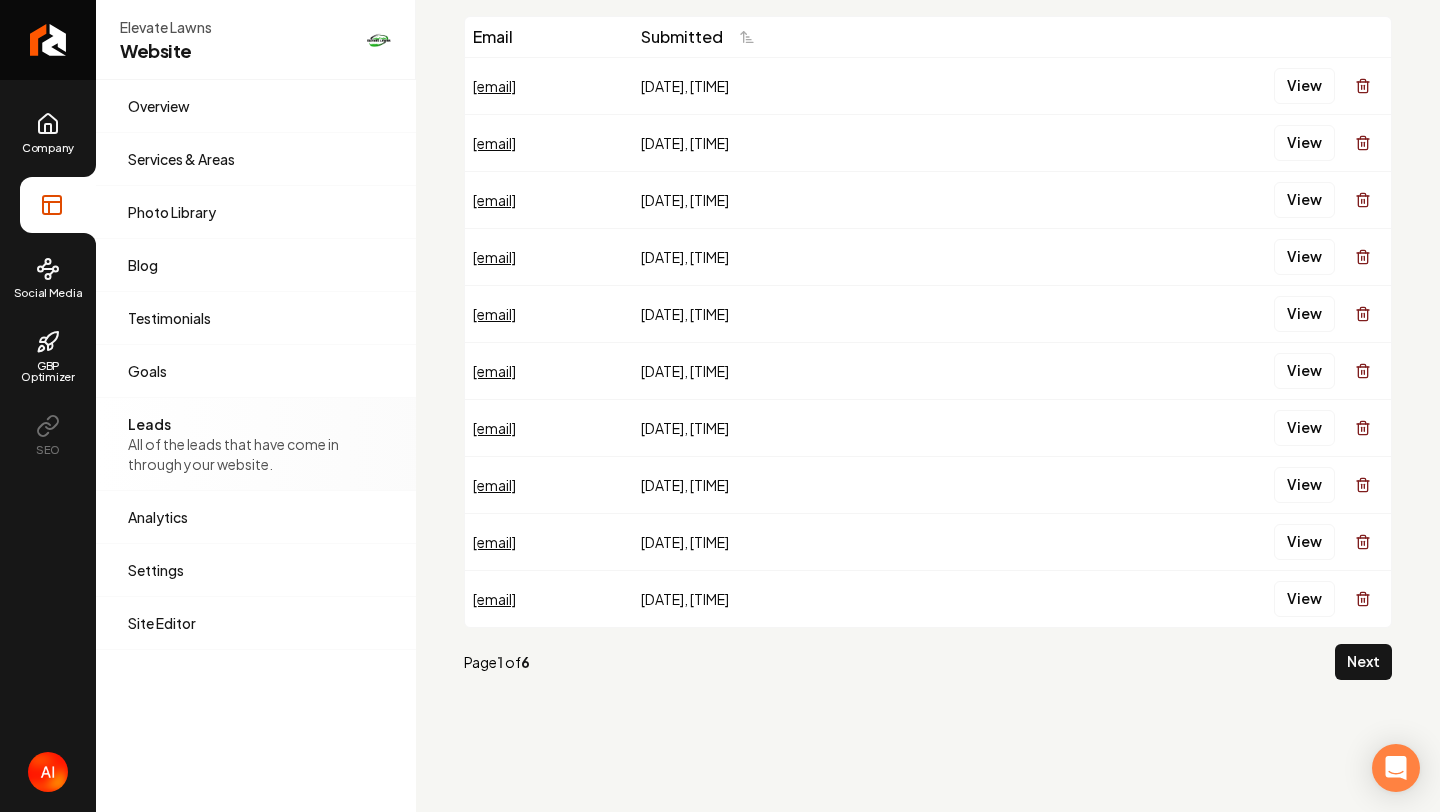 scroll, scrollTop: 122, scrollLeft: 0, axis: vertical 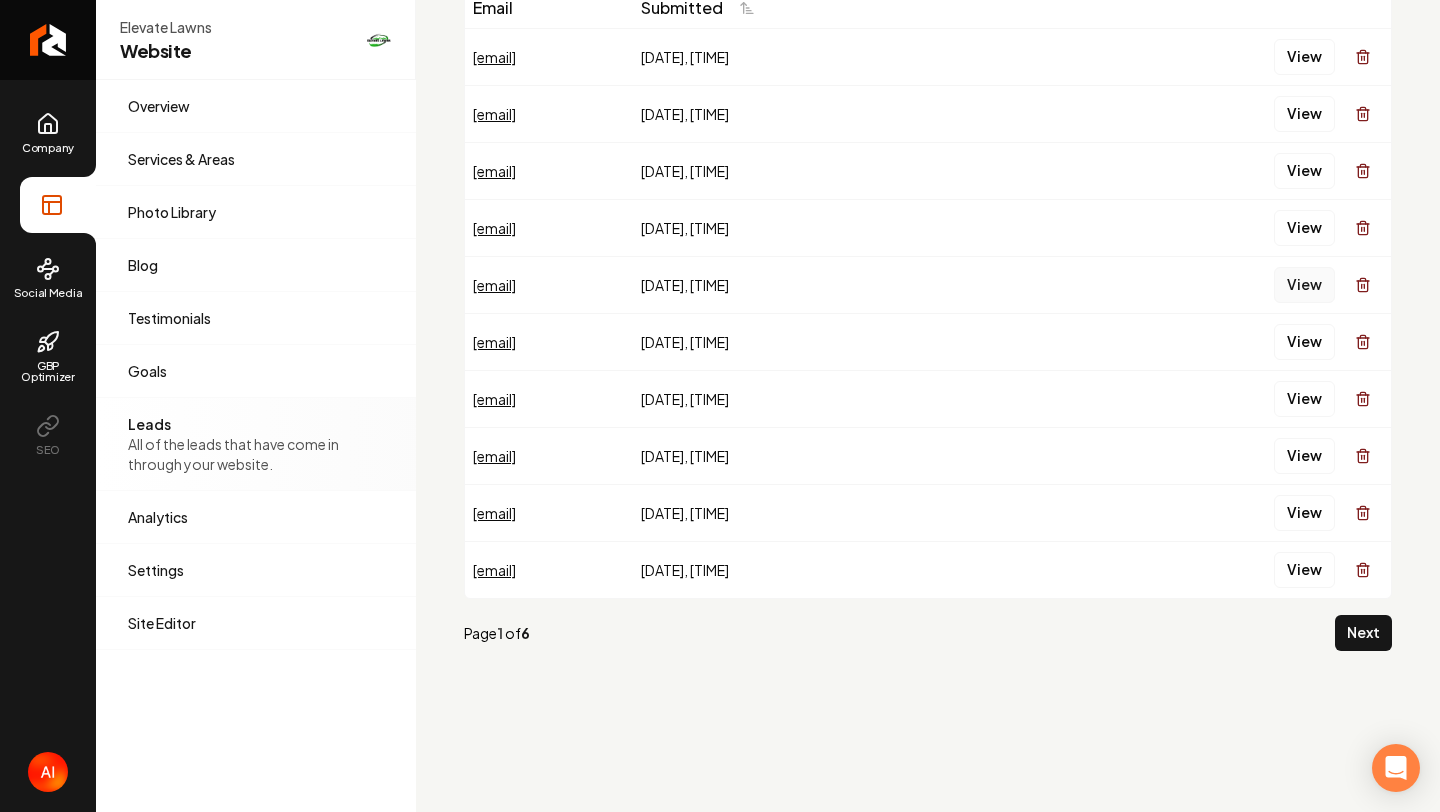 click on "View" at bounding box center (1304, 285) 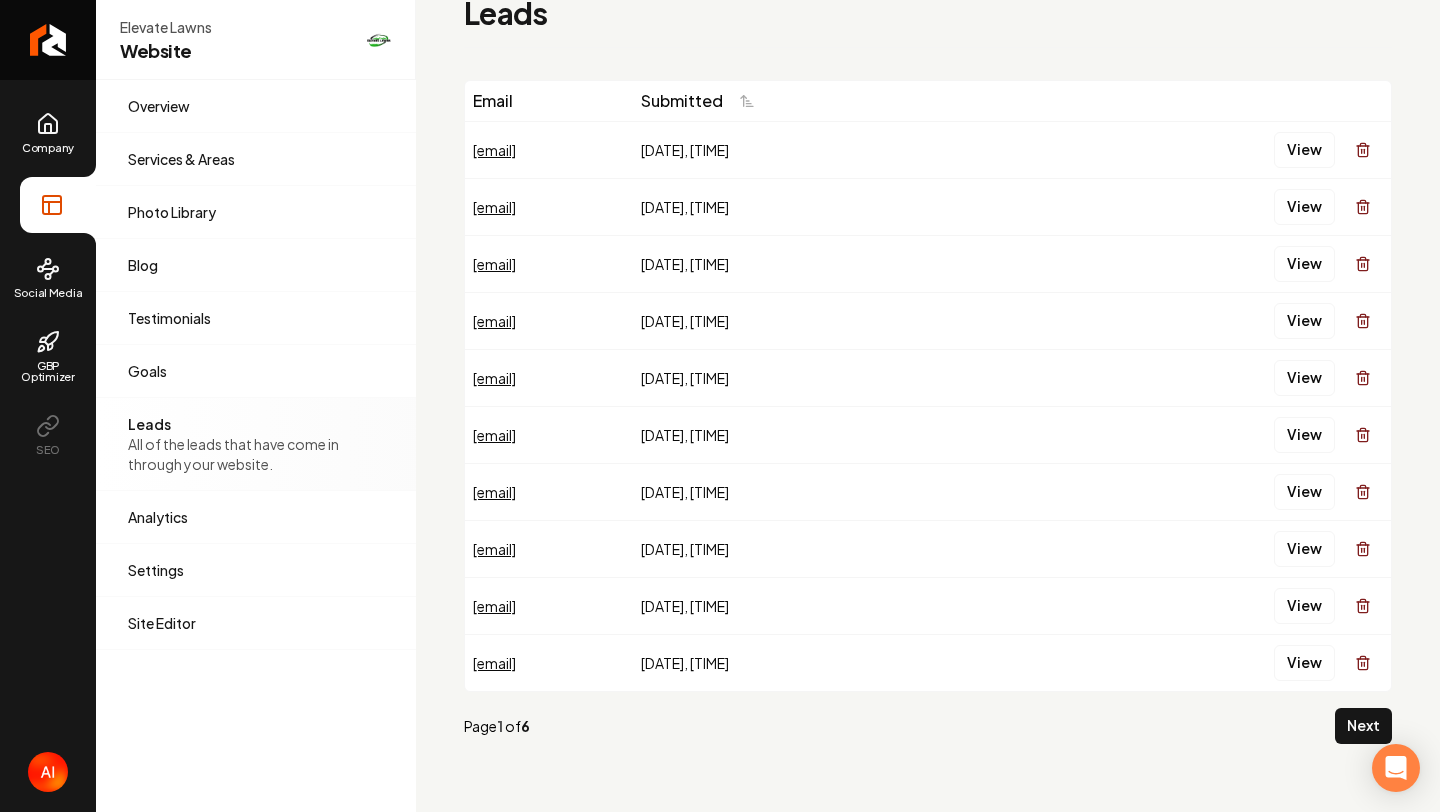 scroll, scrollTop: 9, scrollLeft: 0, axis: vertical 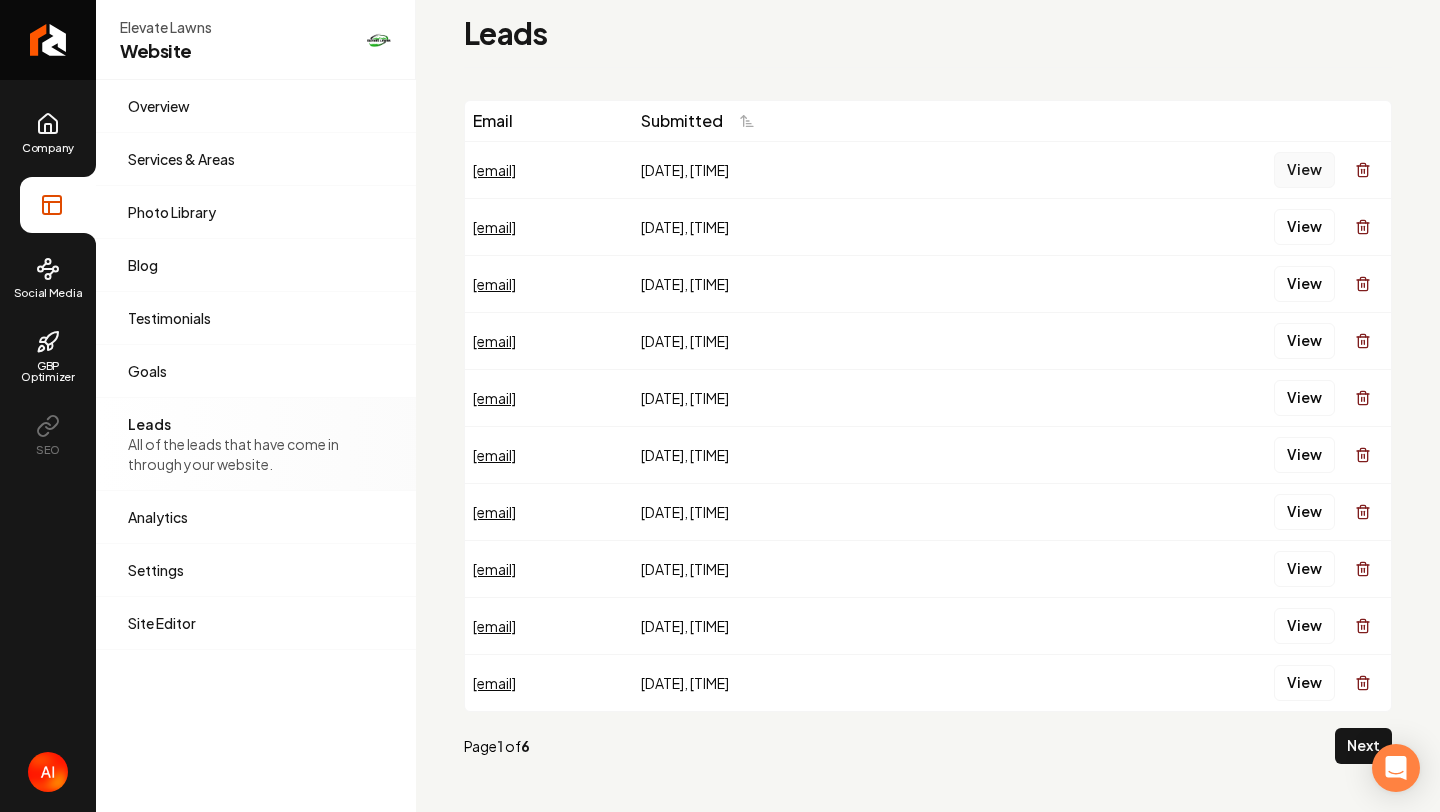 click on "View" at bounding box center (1304, 170) 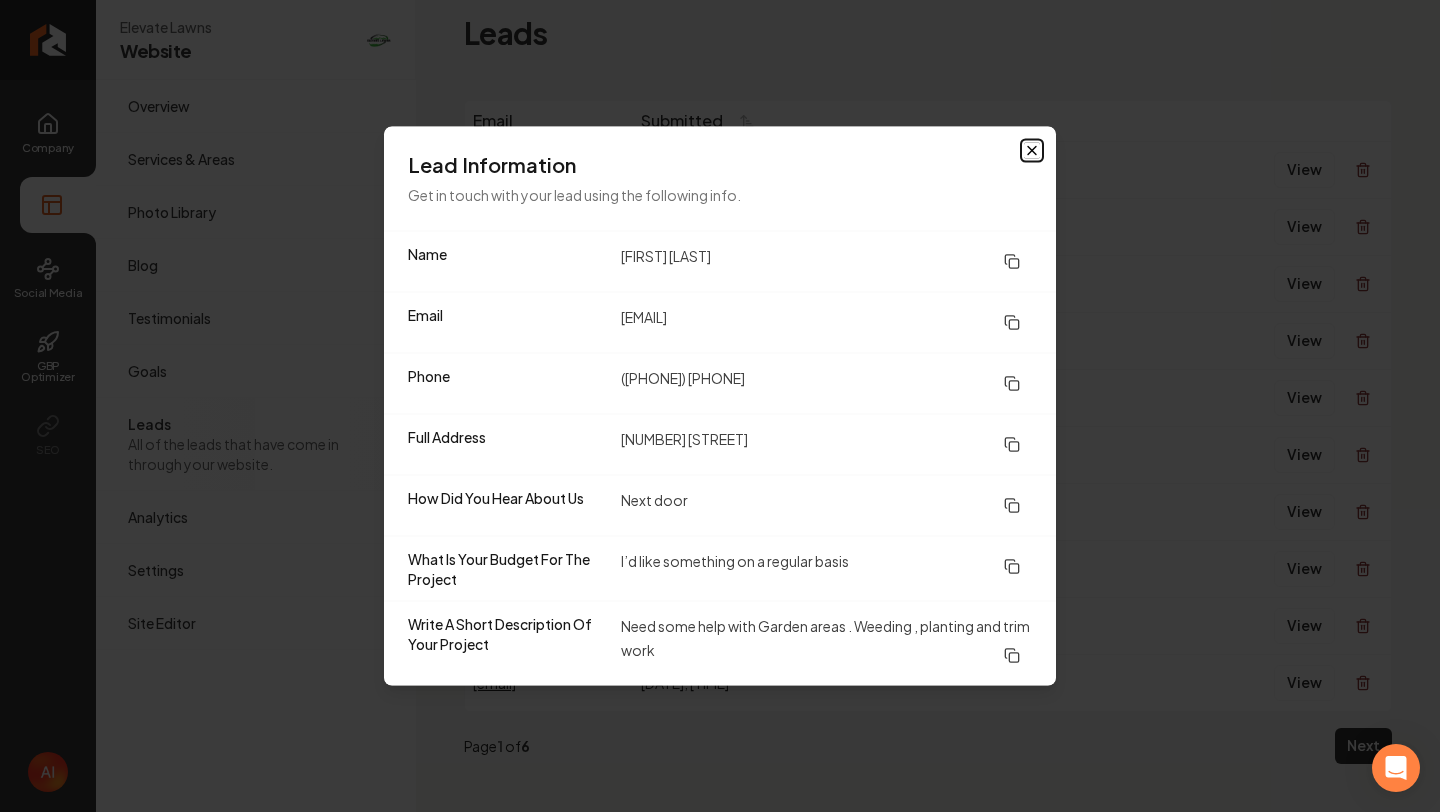 click 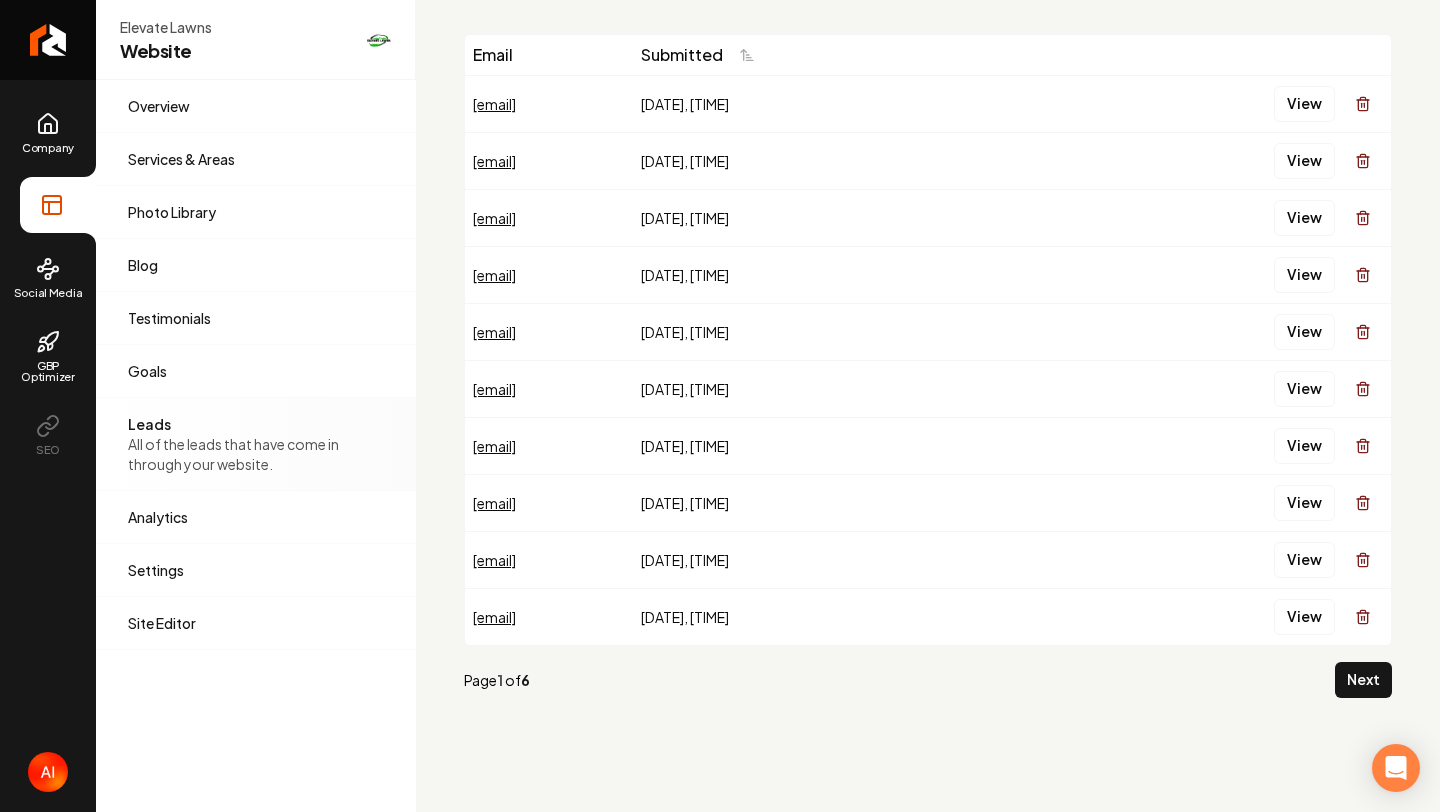 scroll, scrollTop: 107, scrollLeft: 0, axis: vertical 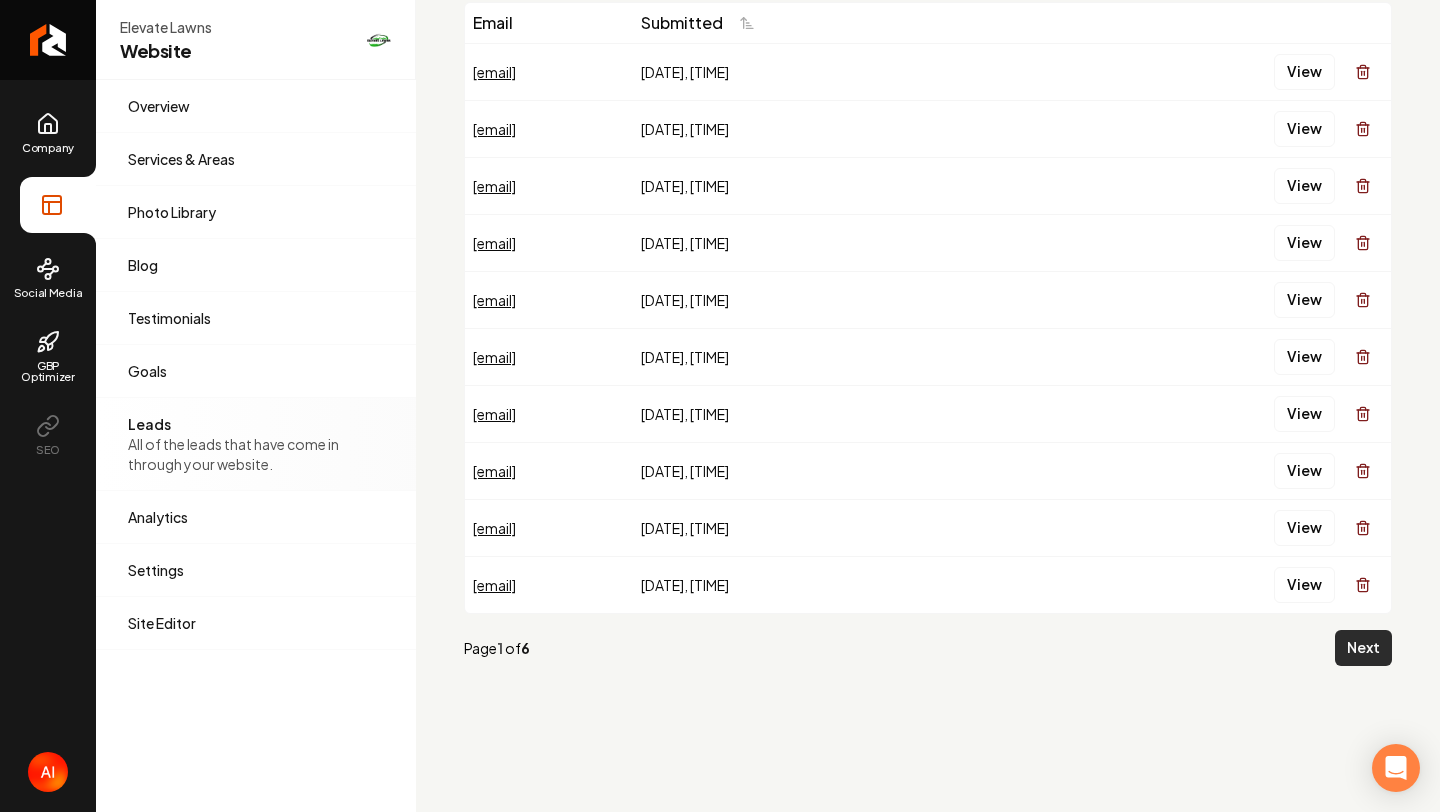 click on "Next" at bounding box center [1363, 648] 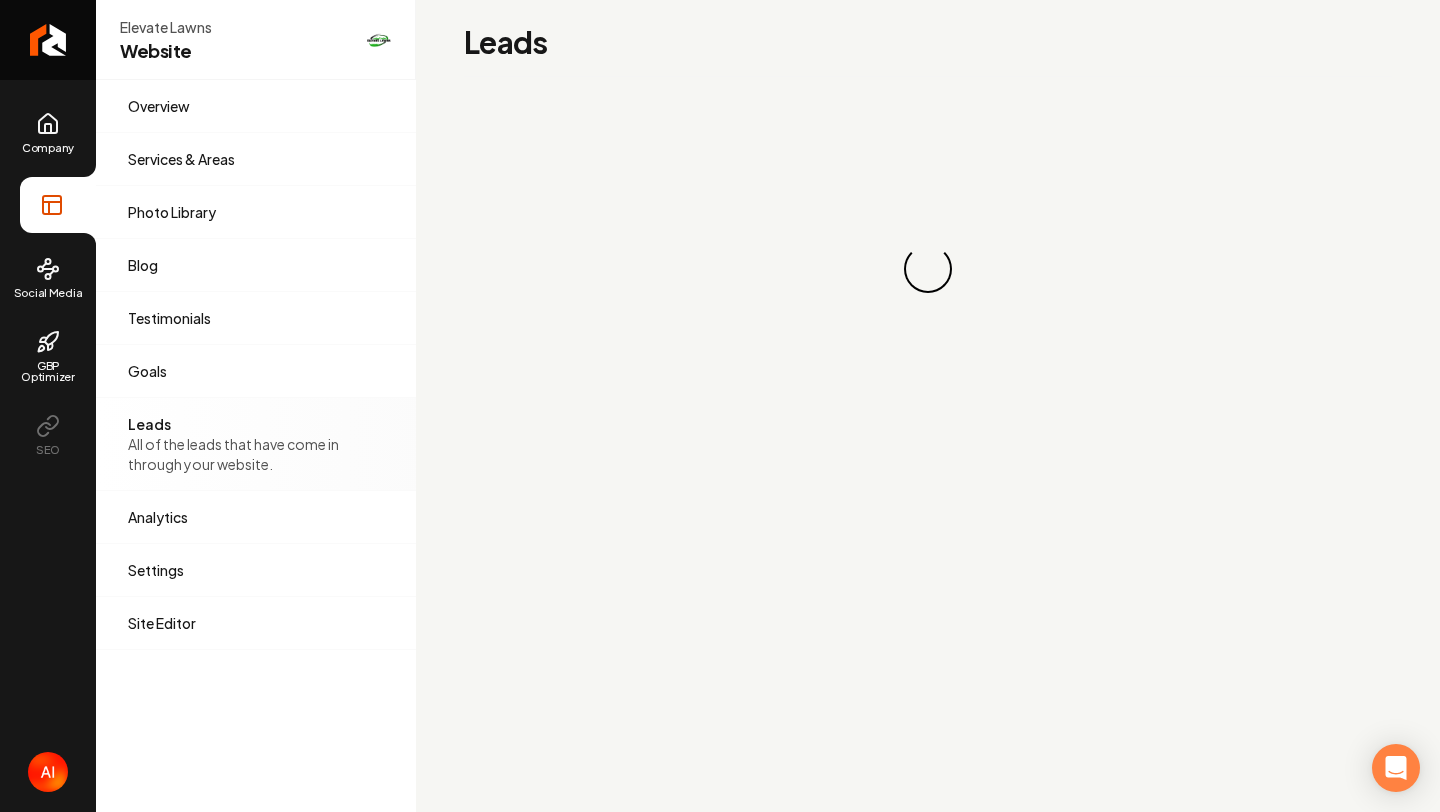 scroll, scrollTop: 0, scrollLeft: 0, axis: both 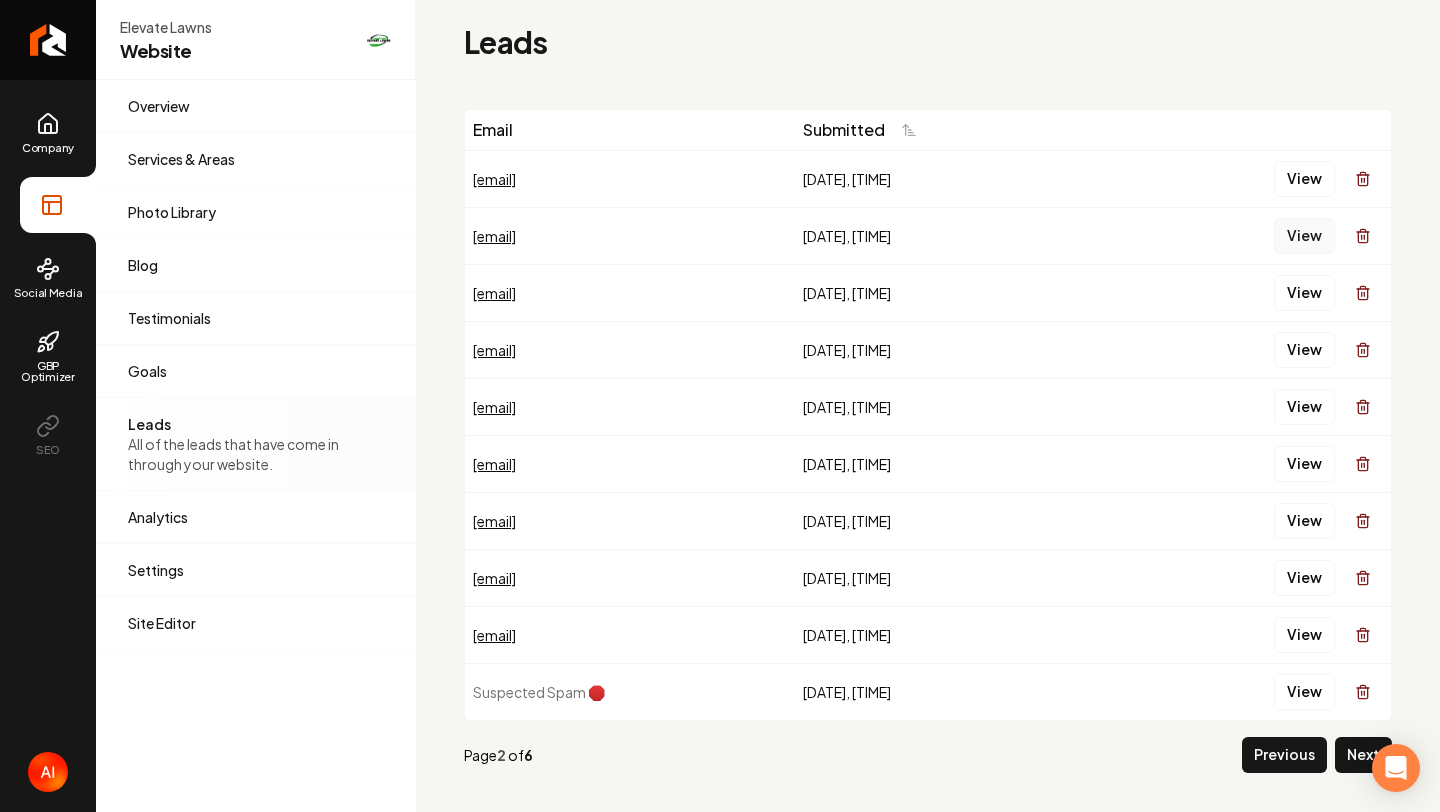 click on "View" at bounding box center (1304, 236) 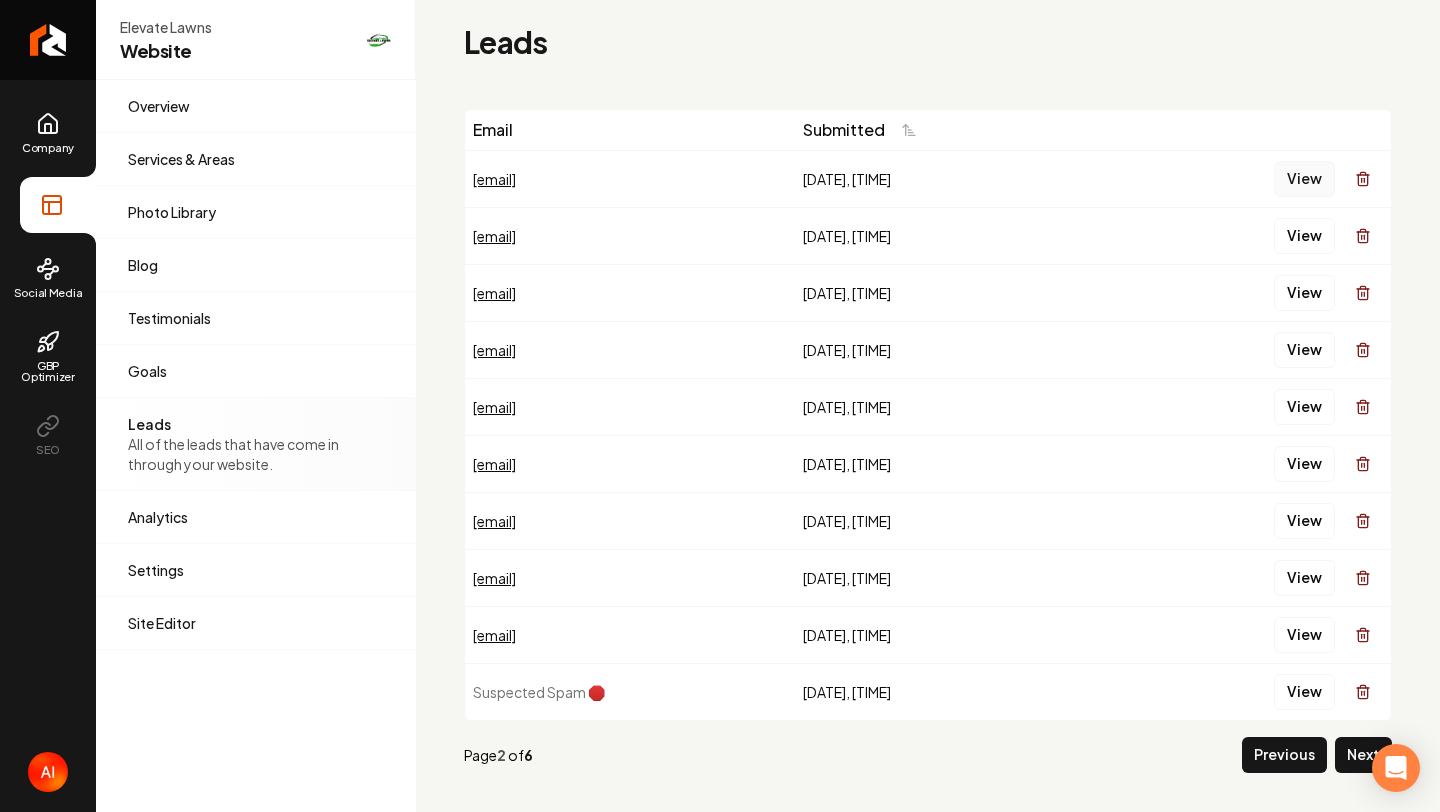 click on "View" at bounding box center [1304, 179] 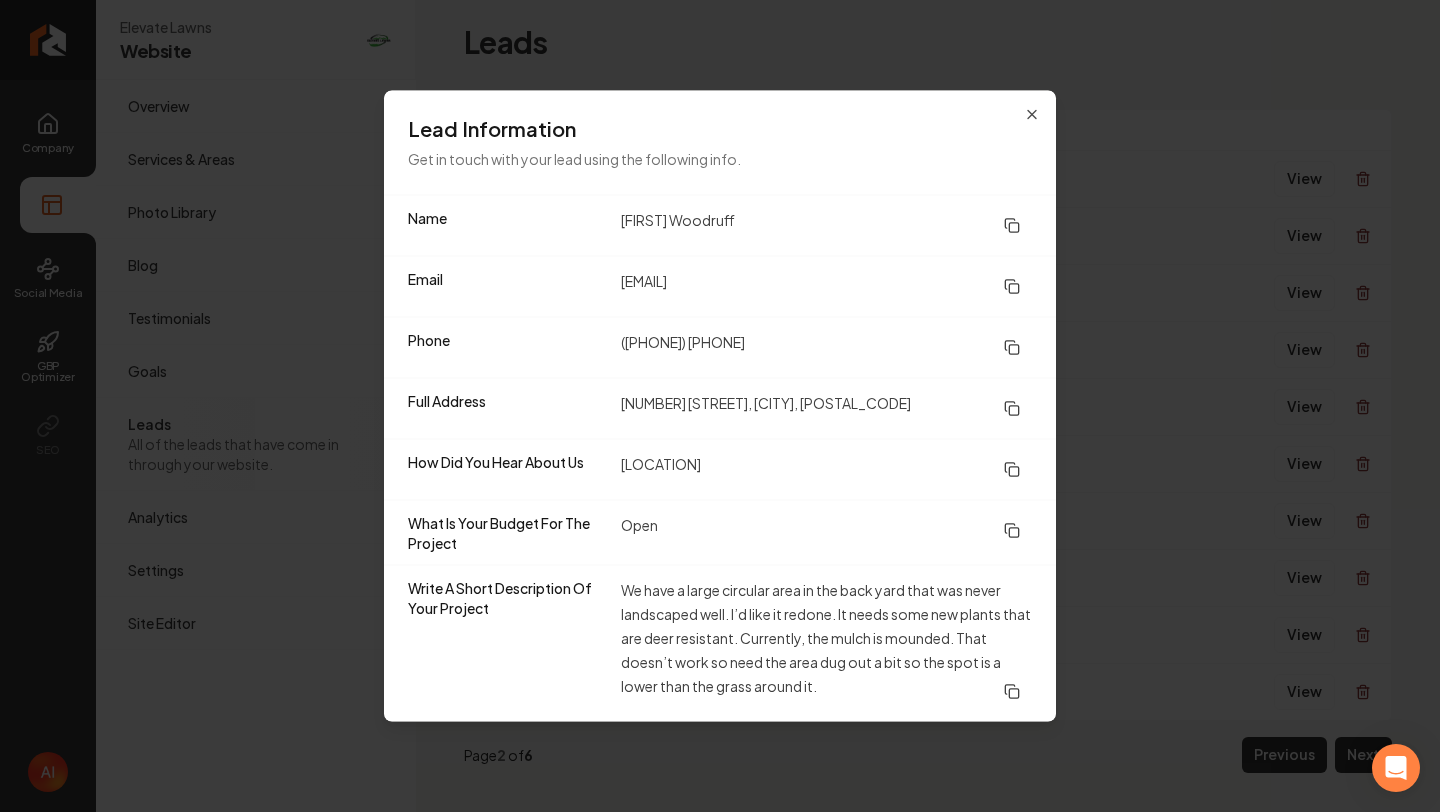 click on "Lead Information" at bounding box center [720, 129] 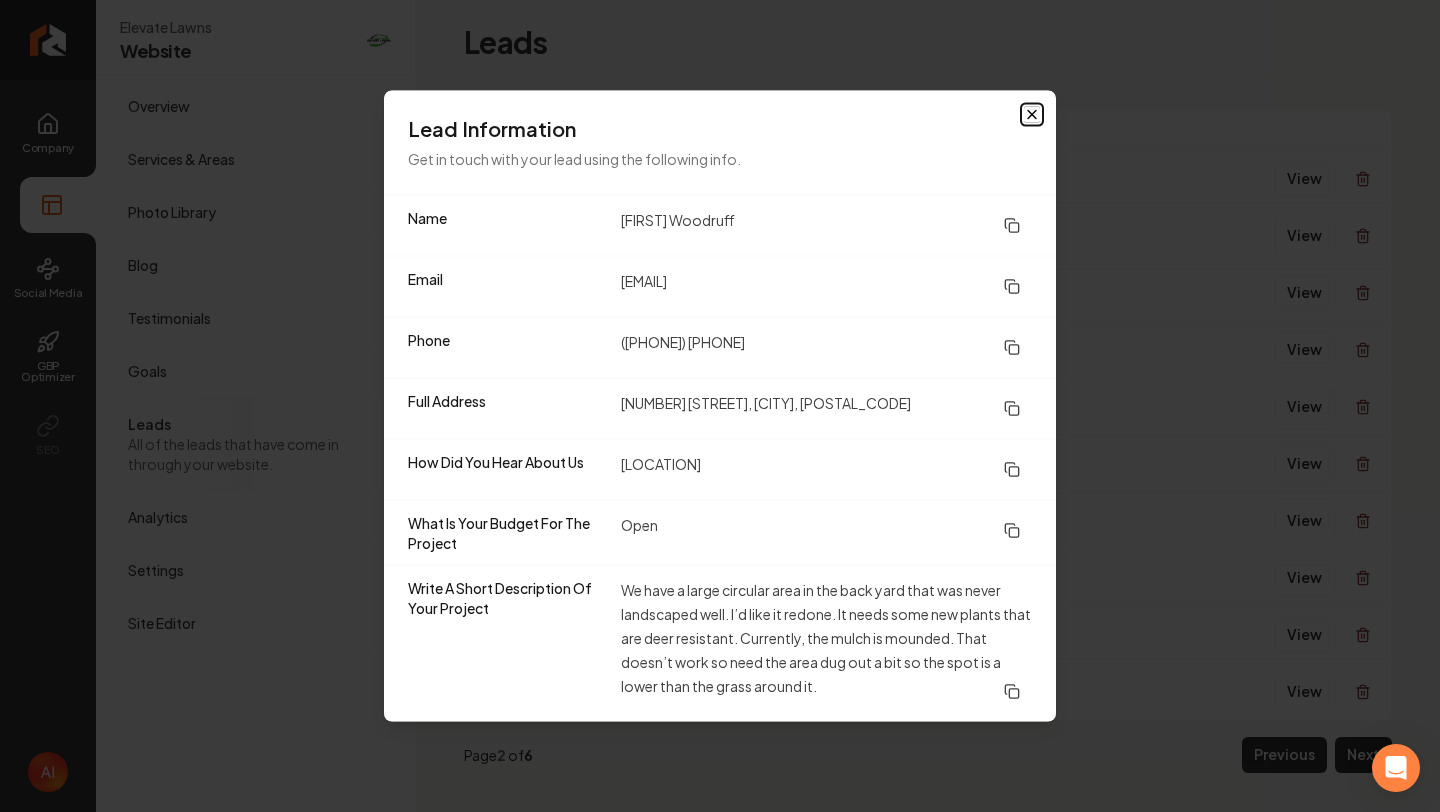 click 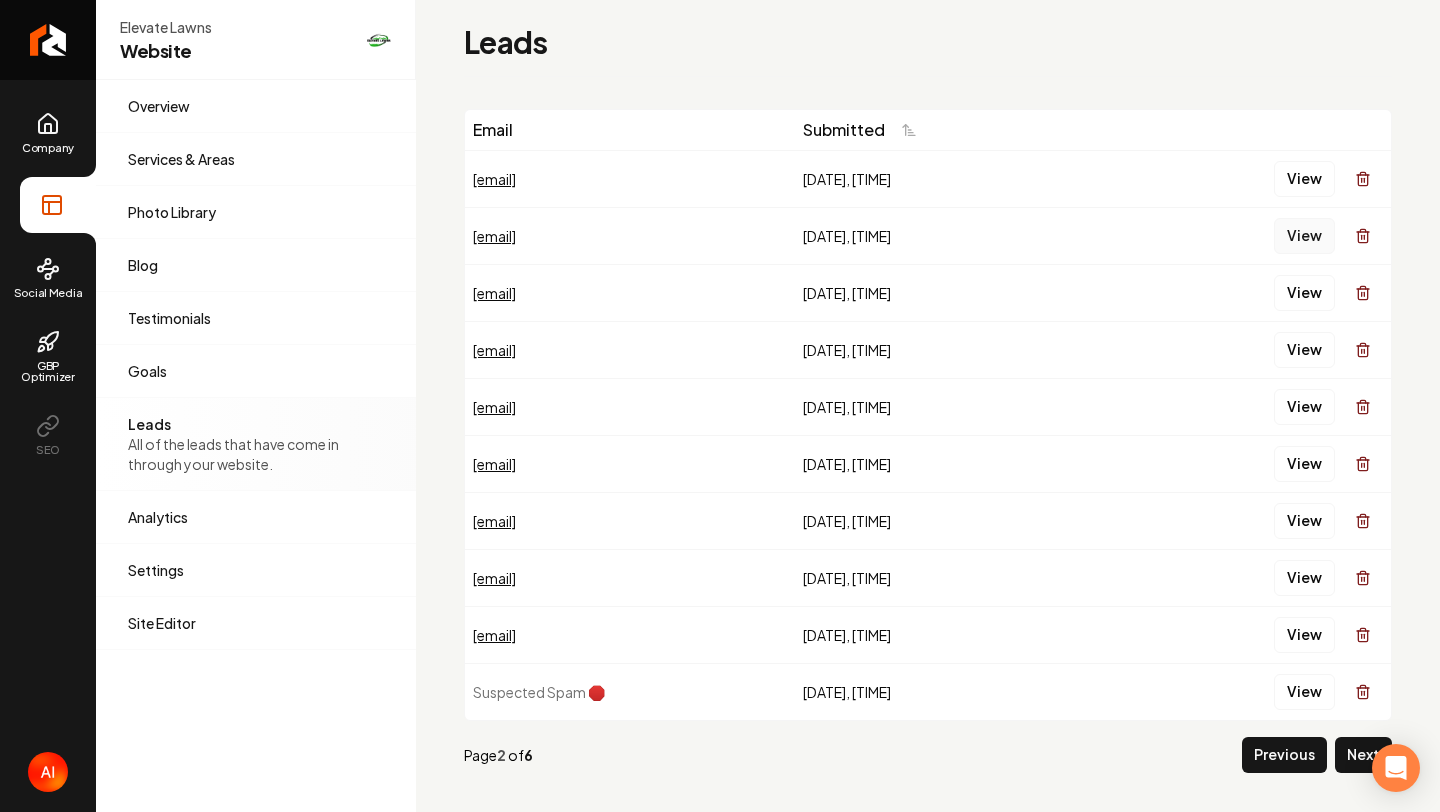 click on "View" at bounding box center (1304, 236) 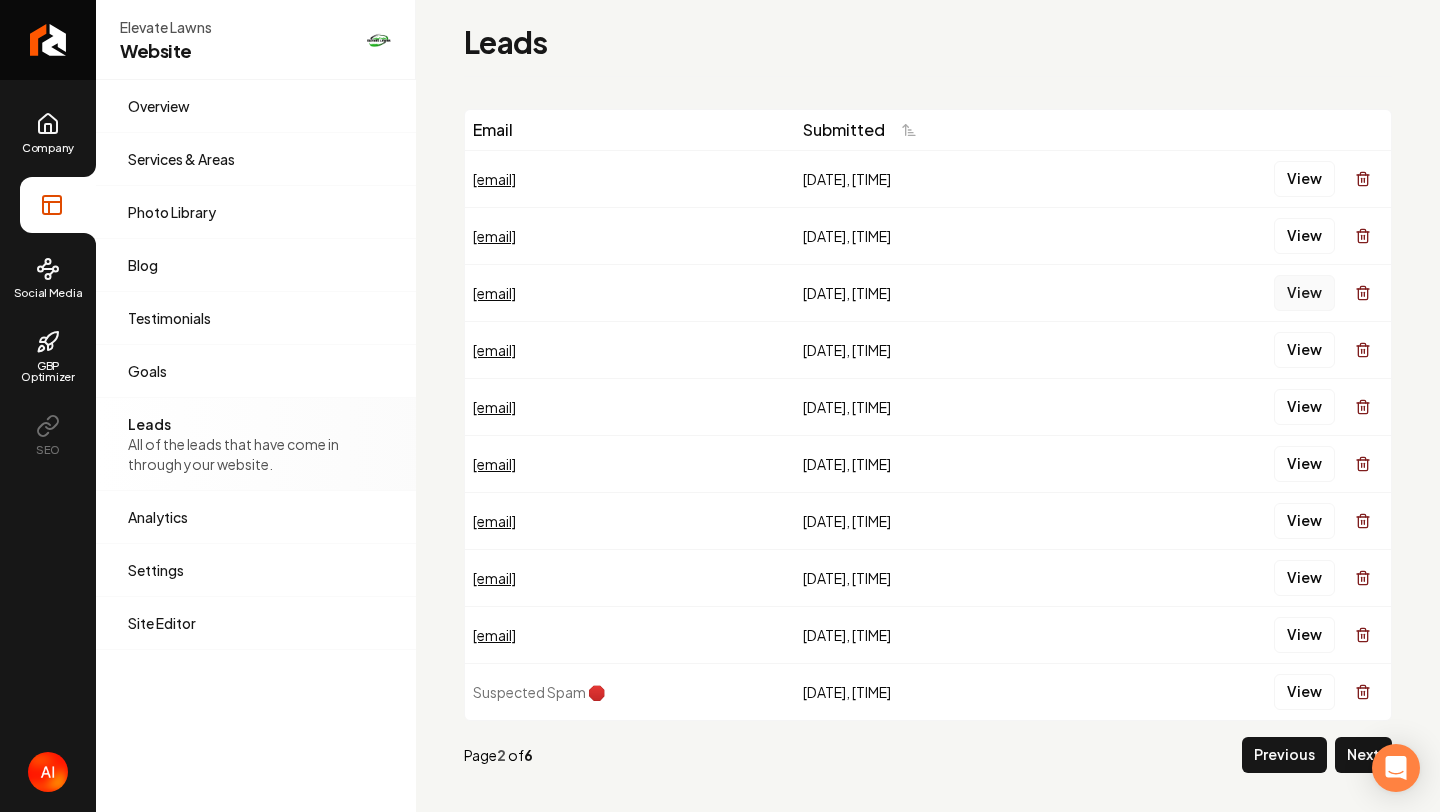 click on "View" at bounding box center [1304, 293] 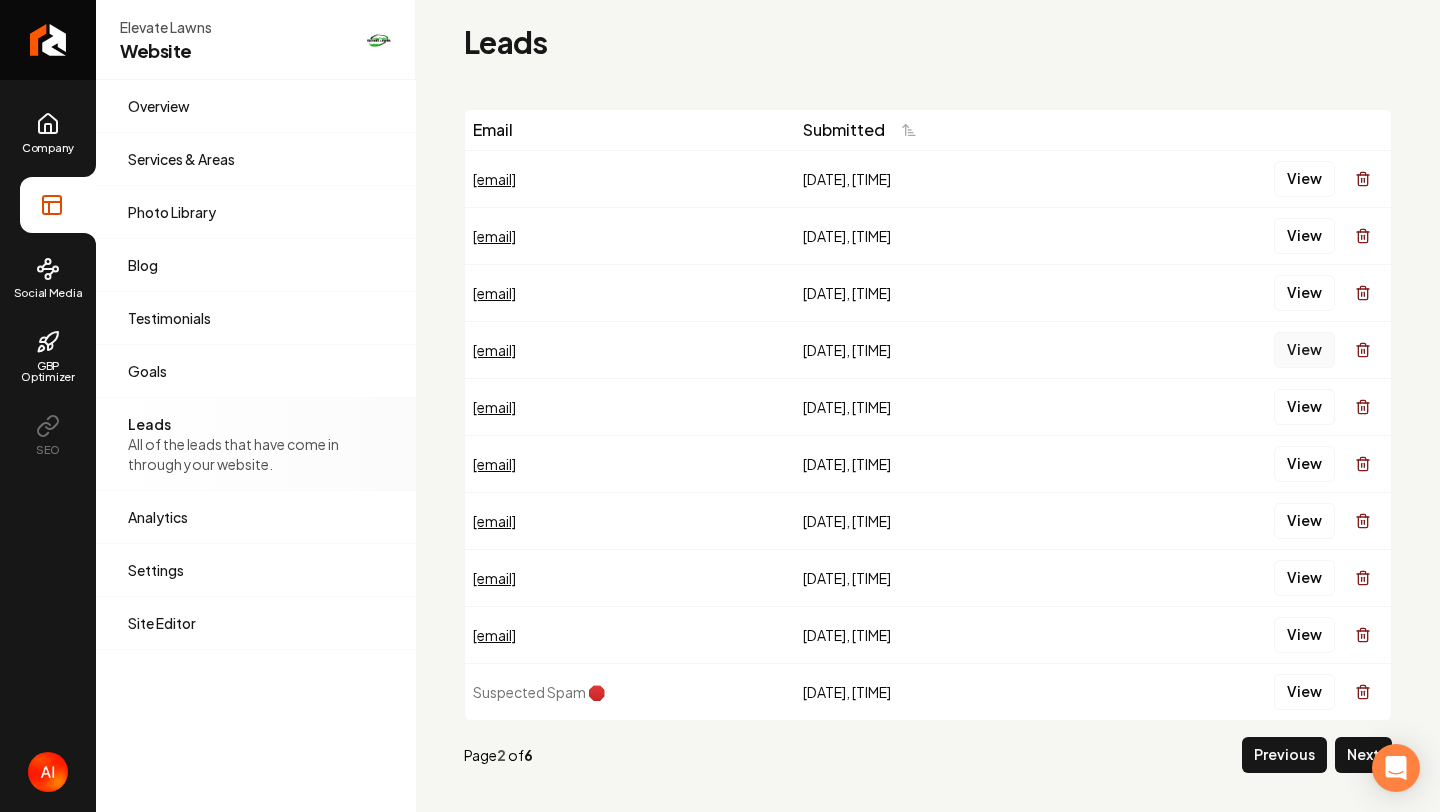 click on "View" at bounding box center (1304, 350) 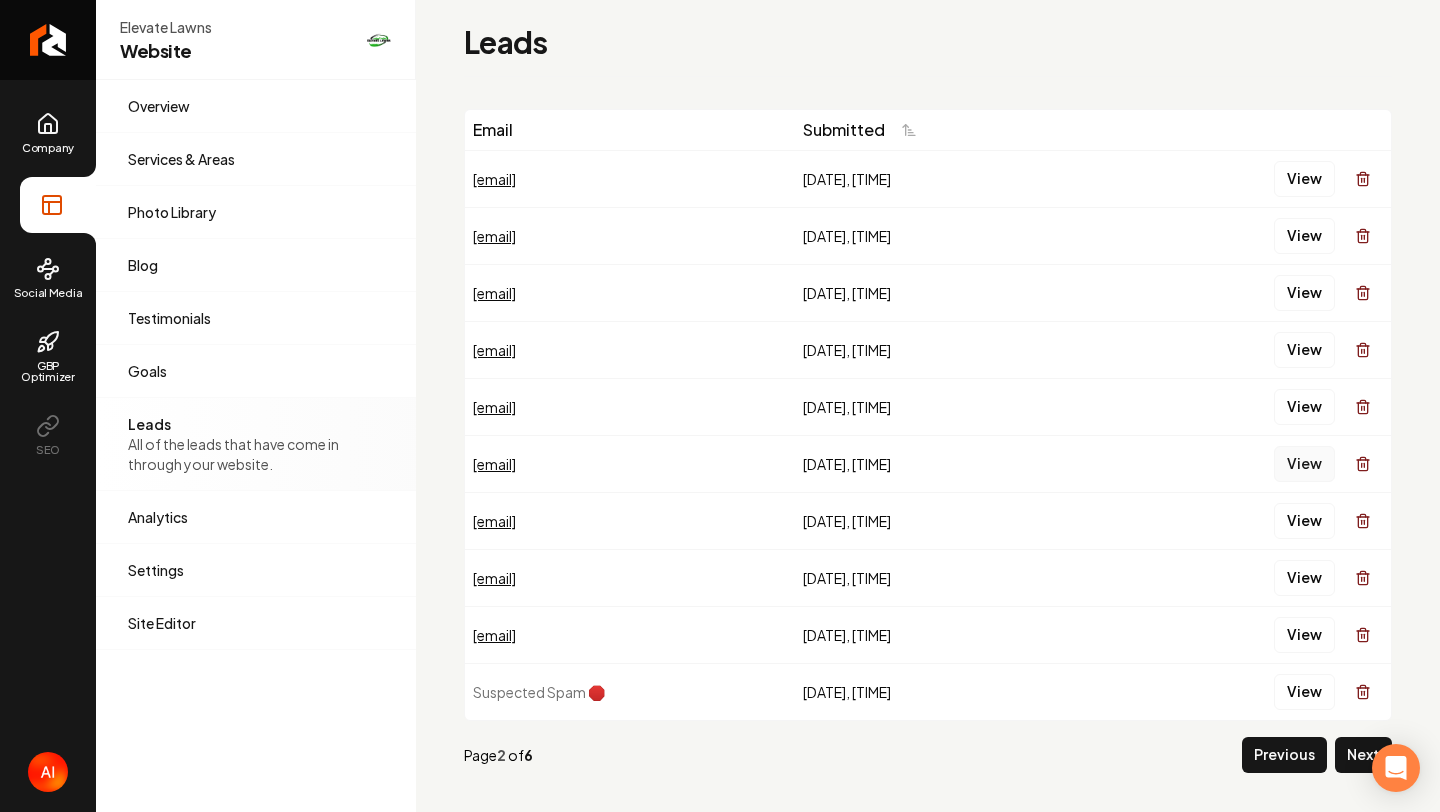 click on "View" at bounding box center [1304, 464] 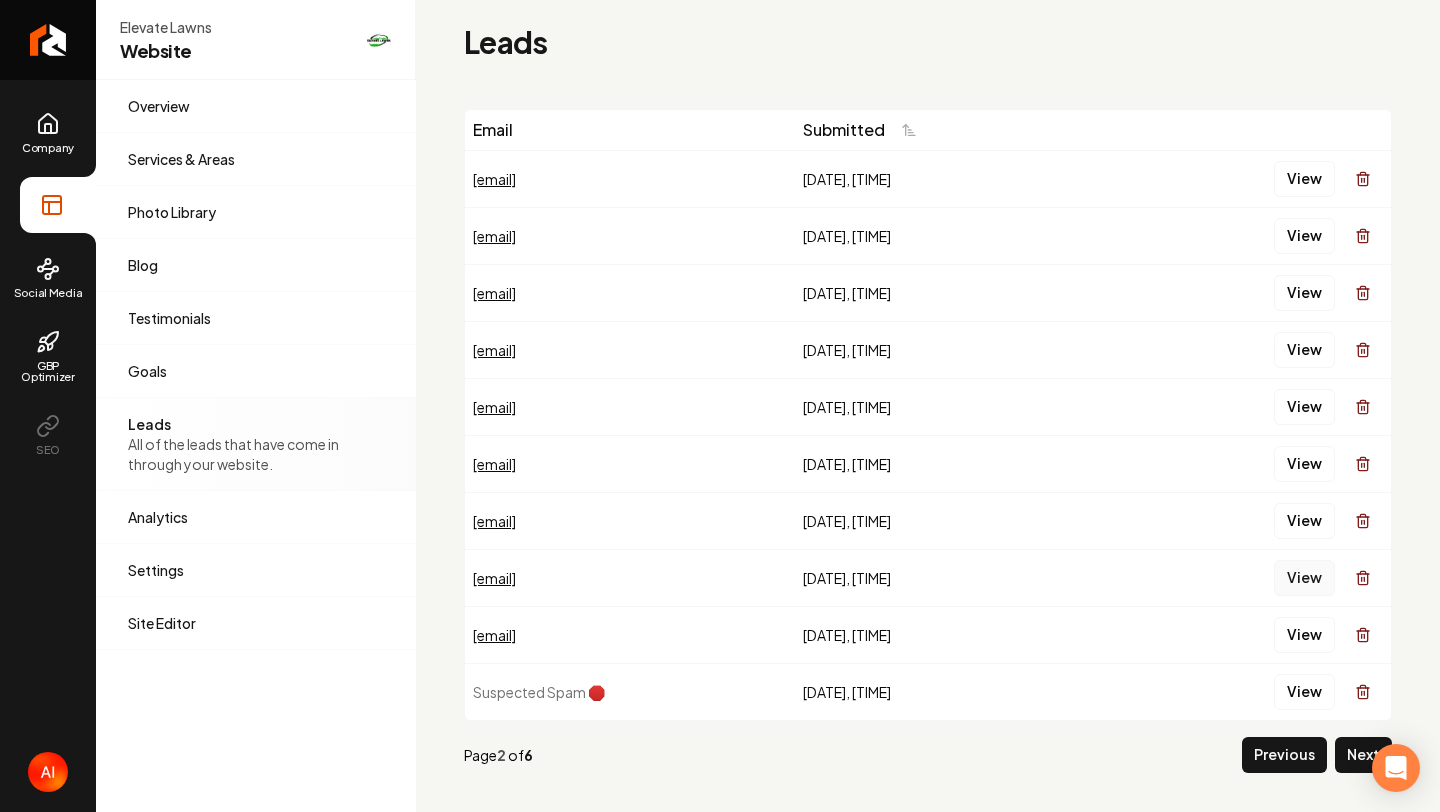 click on "View" at bounding box center [1304, 578] 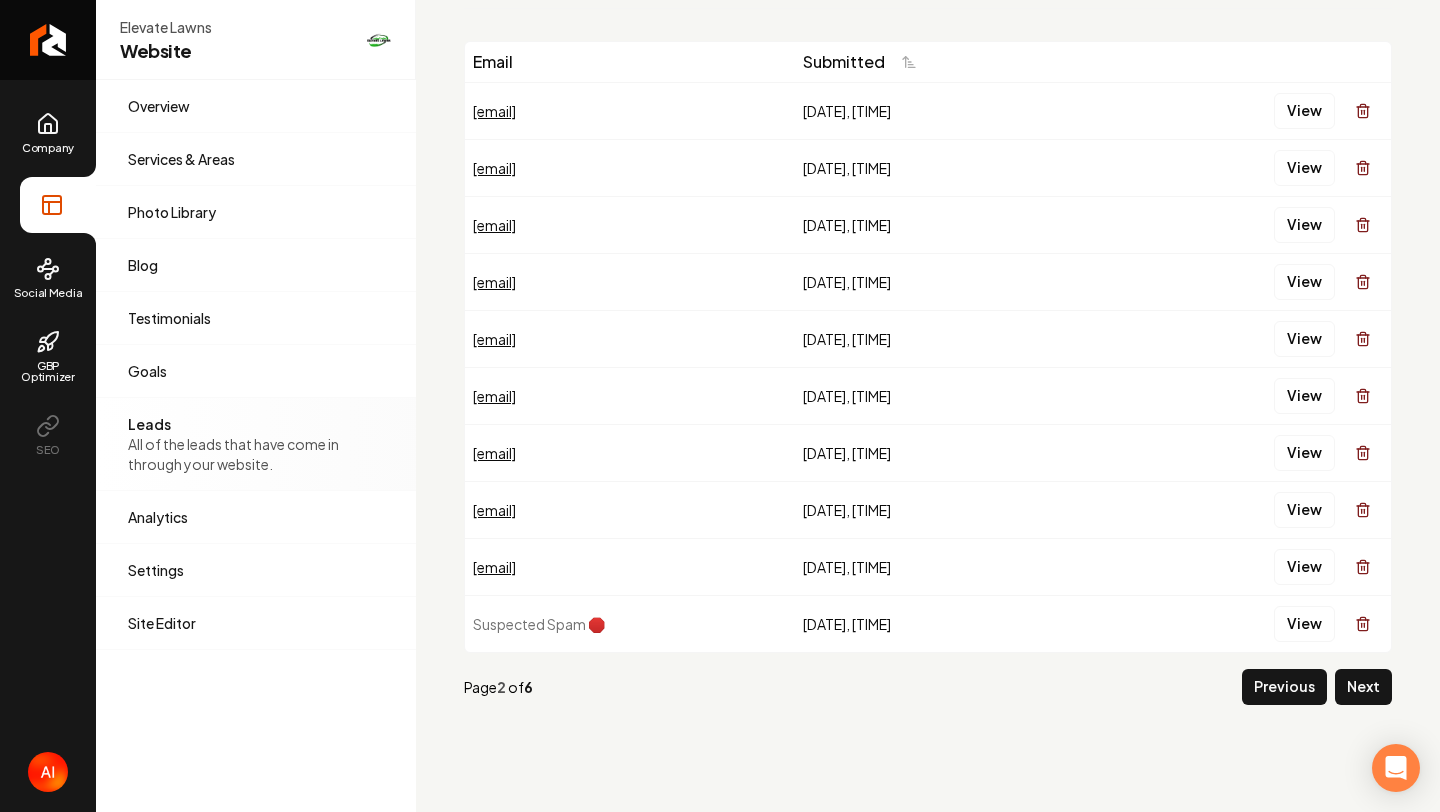 scroll, scrollTop: 81, scrollLeft: 0, axis: vertical 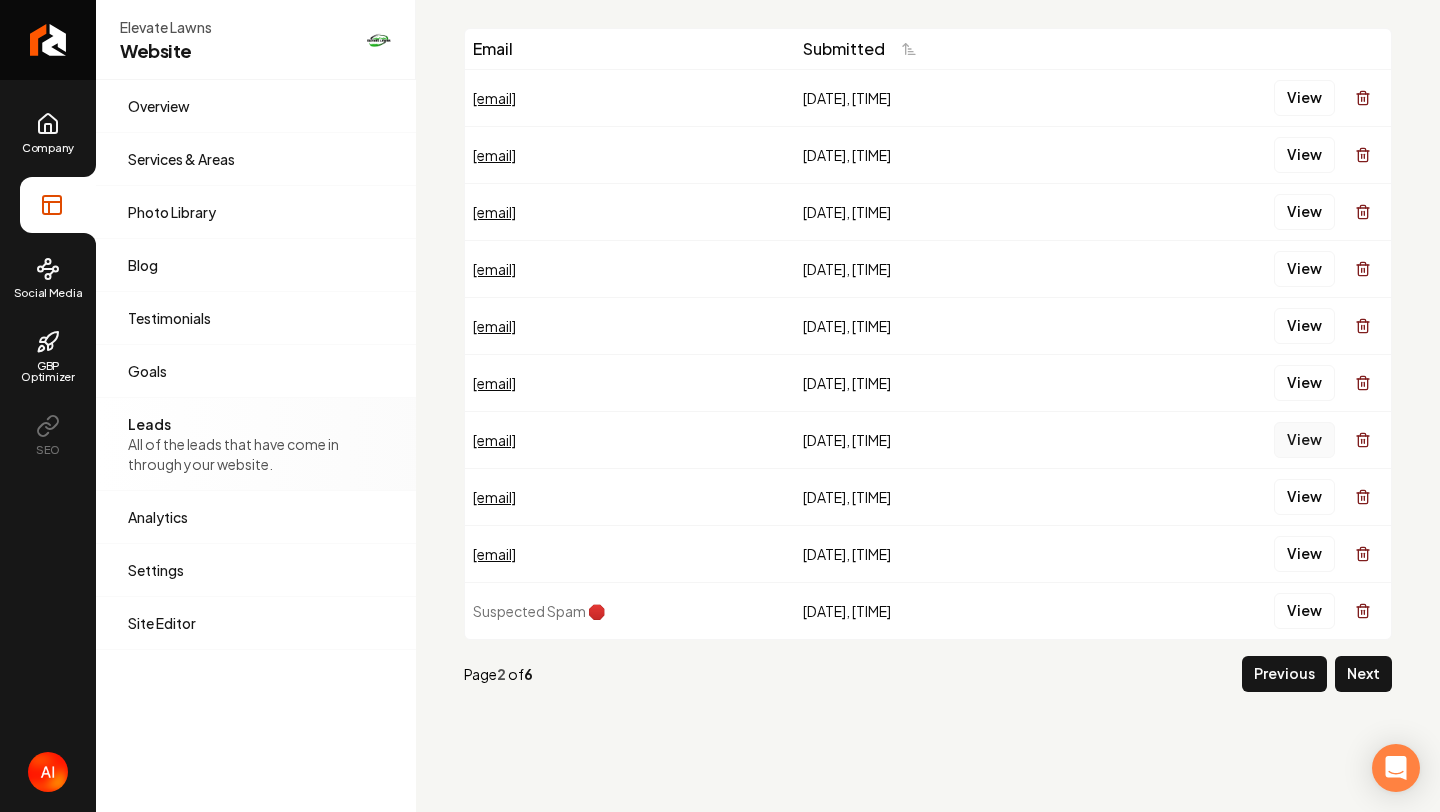 click on "View" at bounding box center (1304, 440) 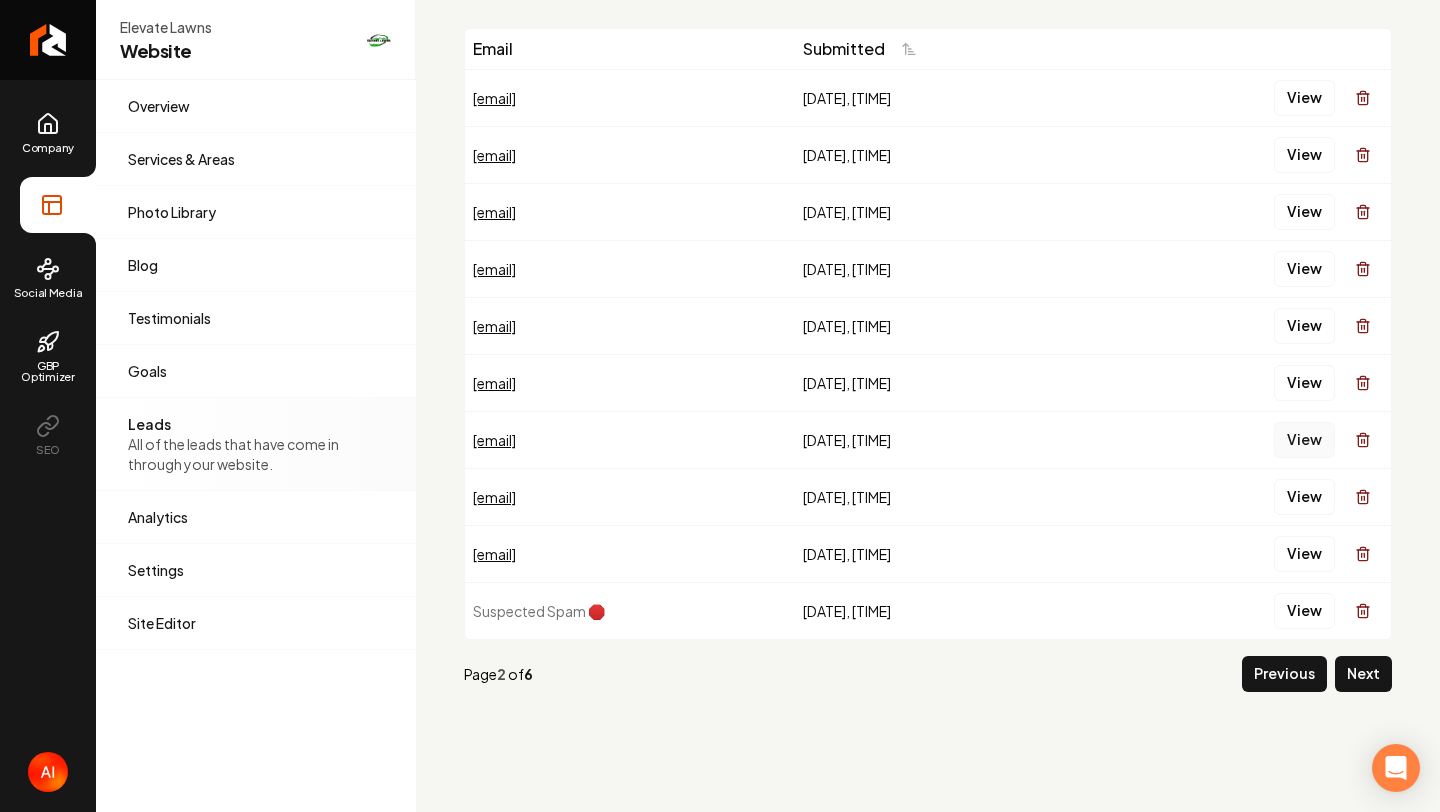 click on "View" at bounding box center (1304, 440) 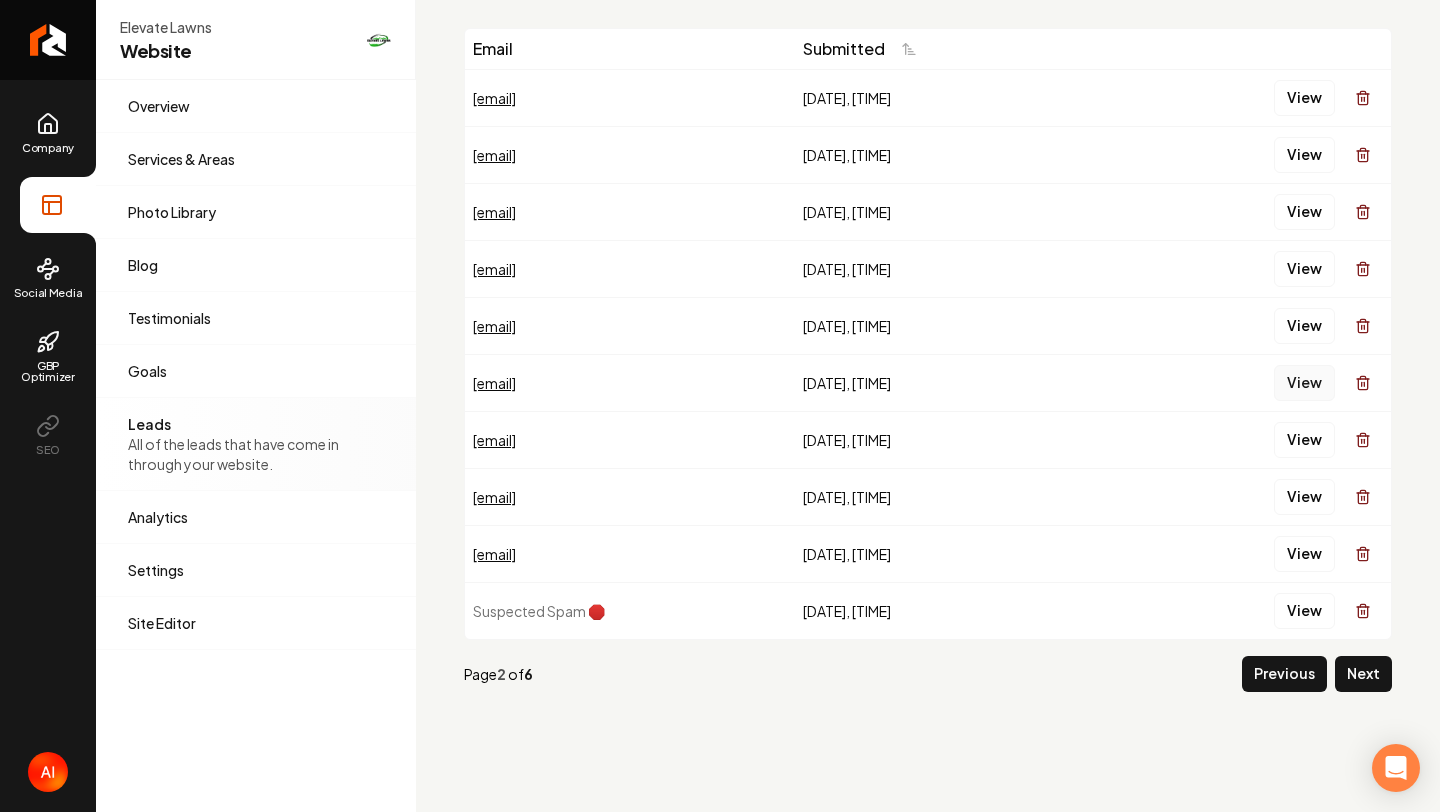 click on "View" at bounding box center [1304, 383] 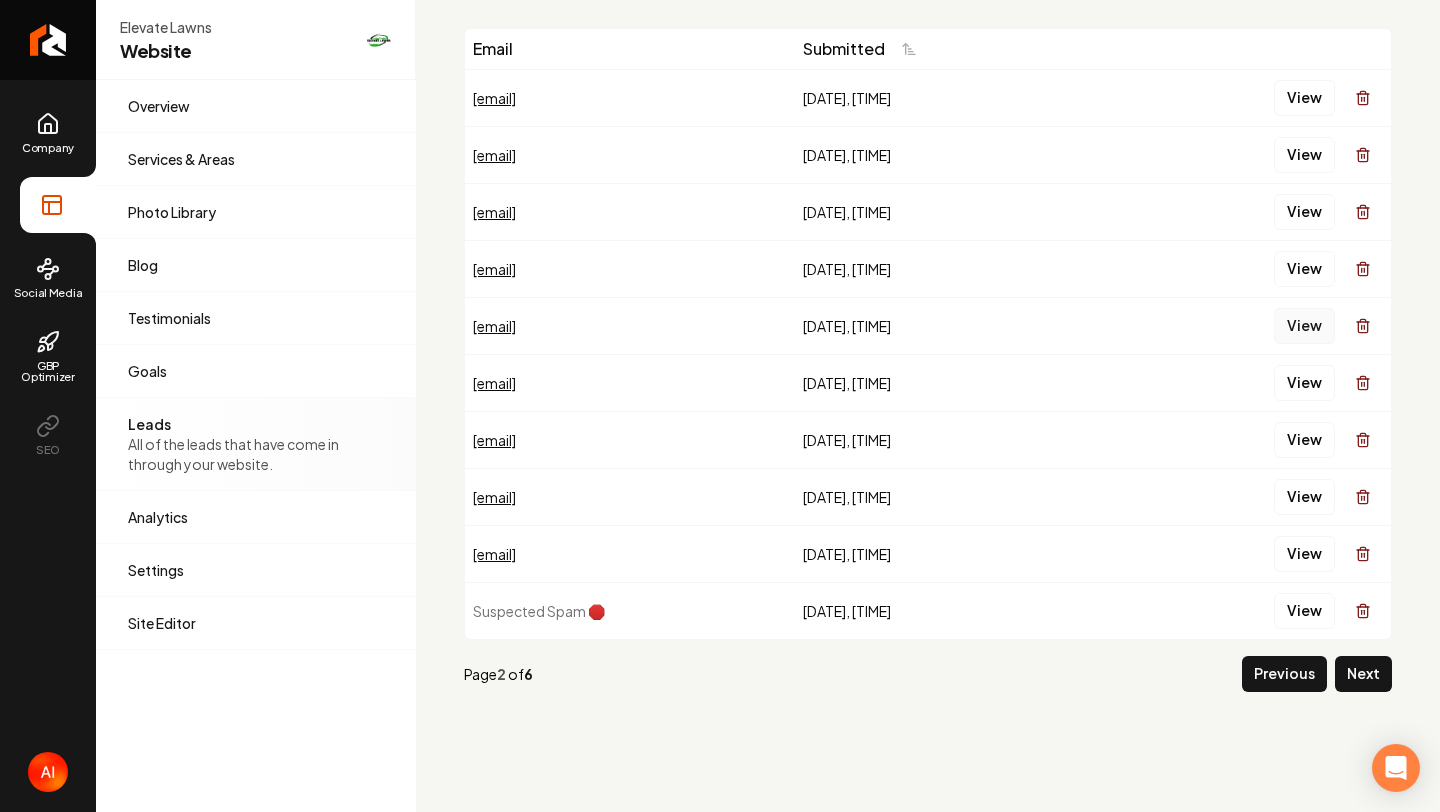 click on "View" at bounding box center (1304, 326) 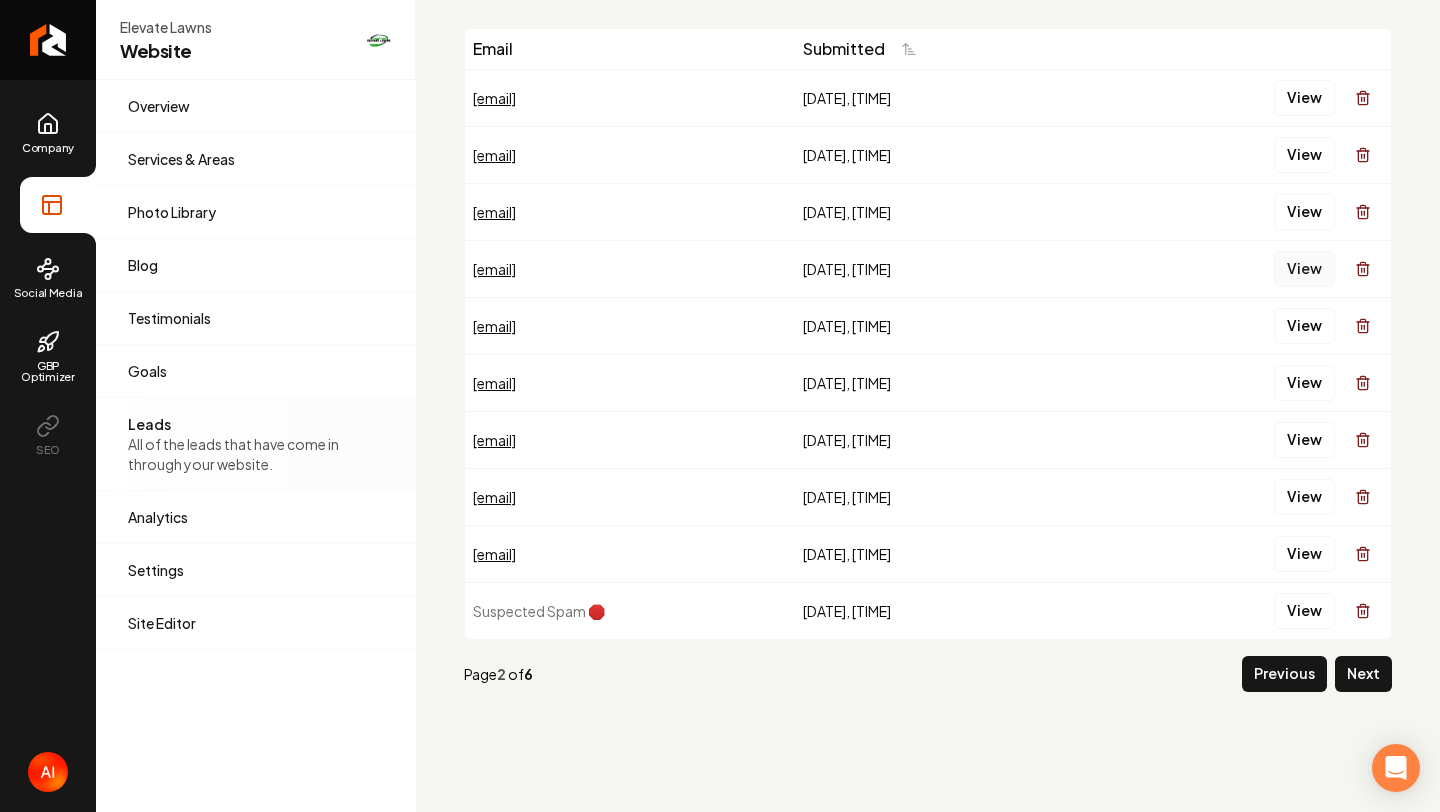 click on "View" at bounding box center (1304, 269) 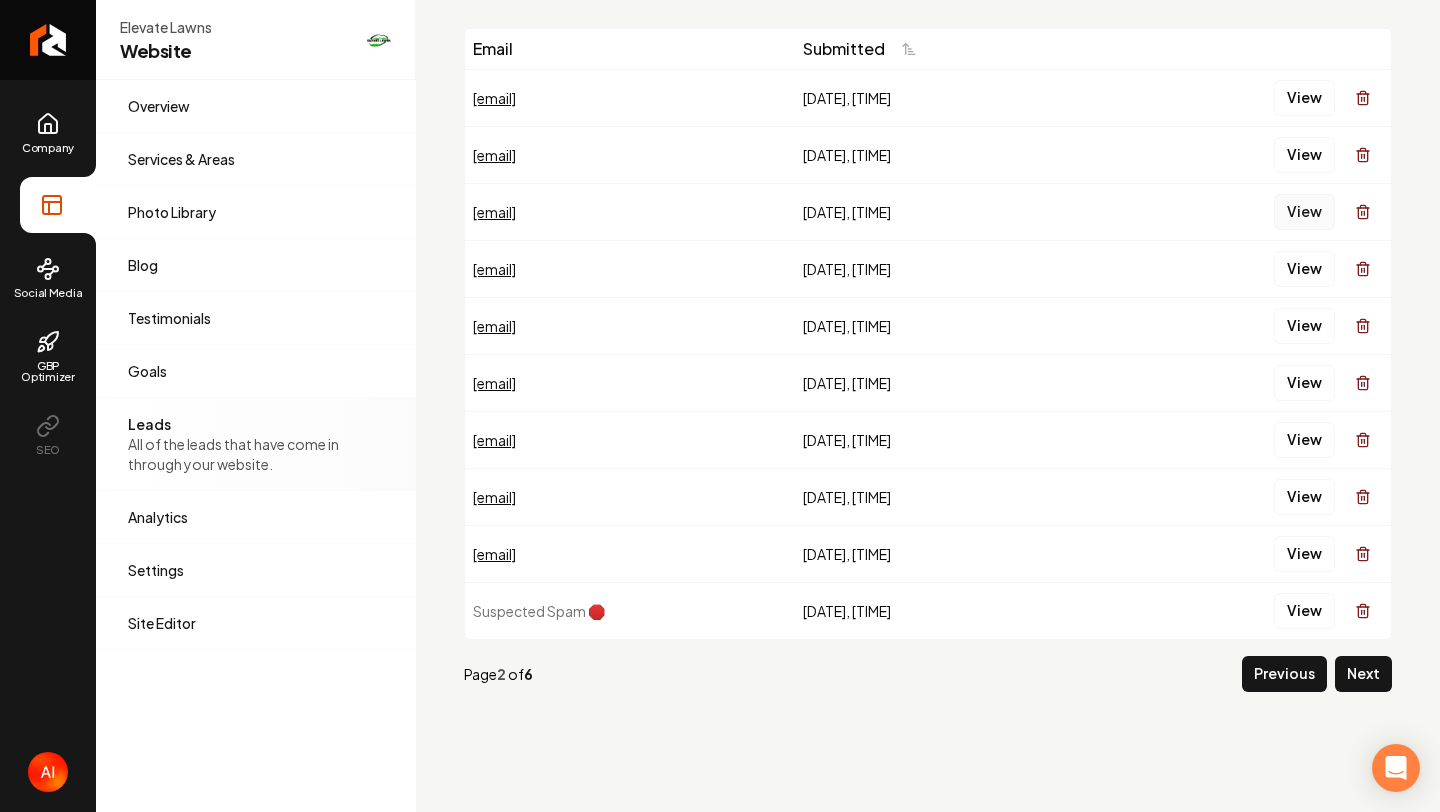 click on "View" at bounding box center [1304, 212] 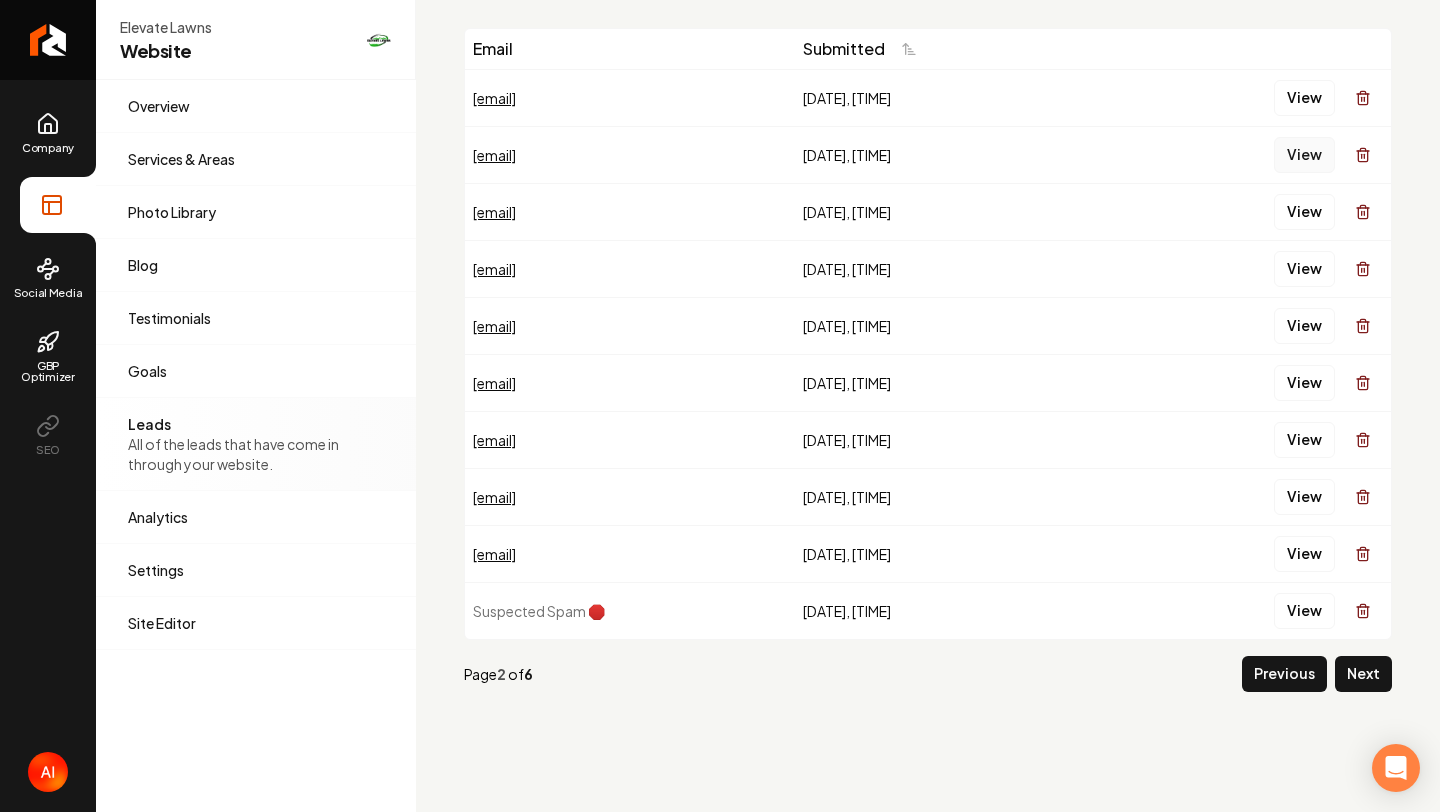 click on "View" at bounding box center (1304, 155) 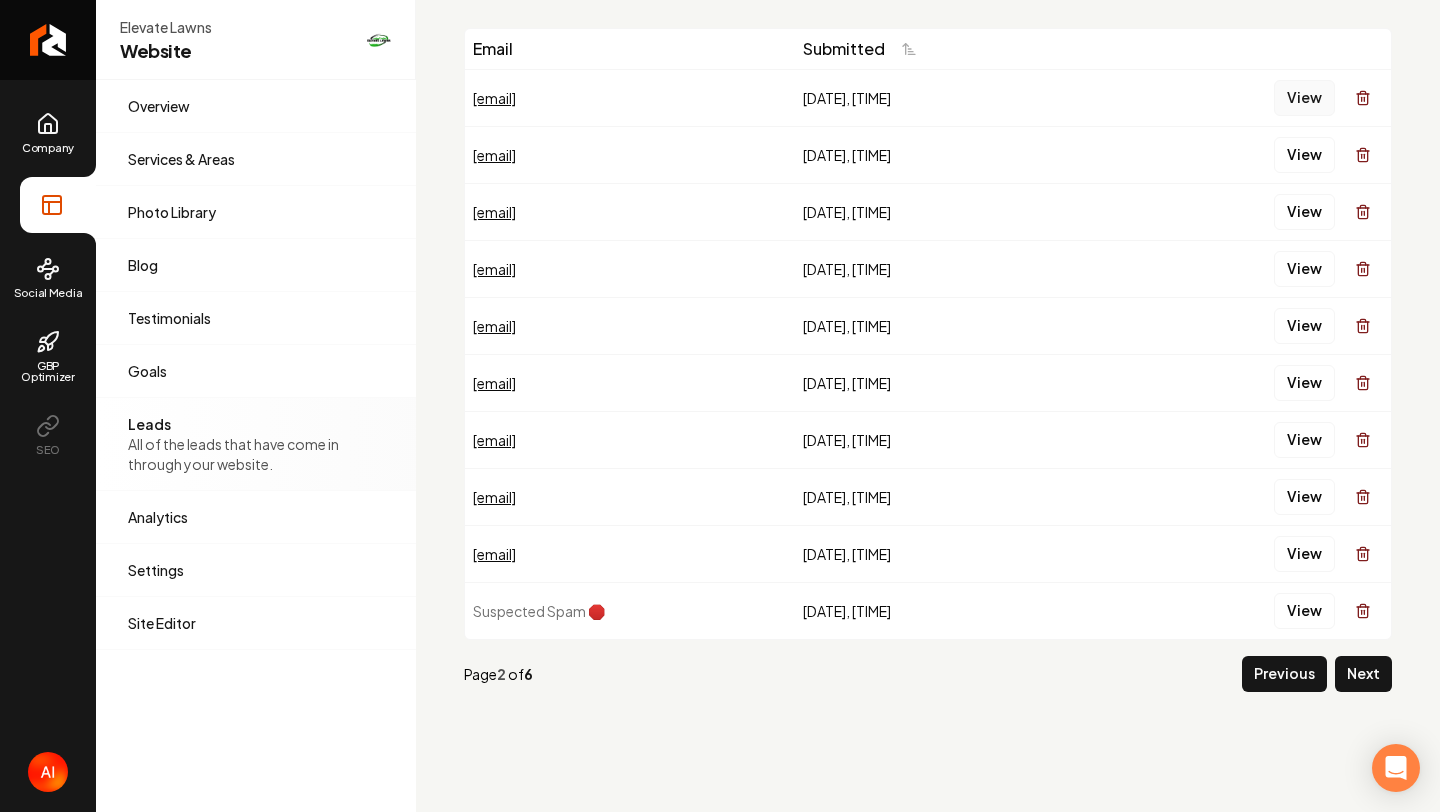 click on "View" at bounding box center (1304, 98) 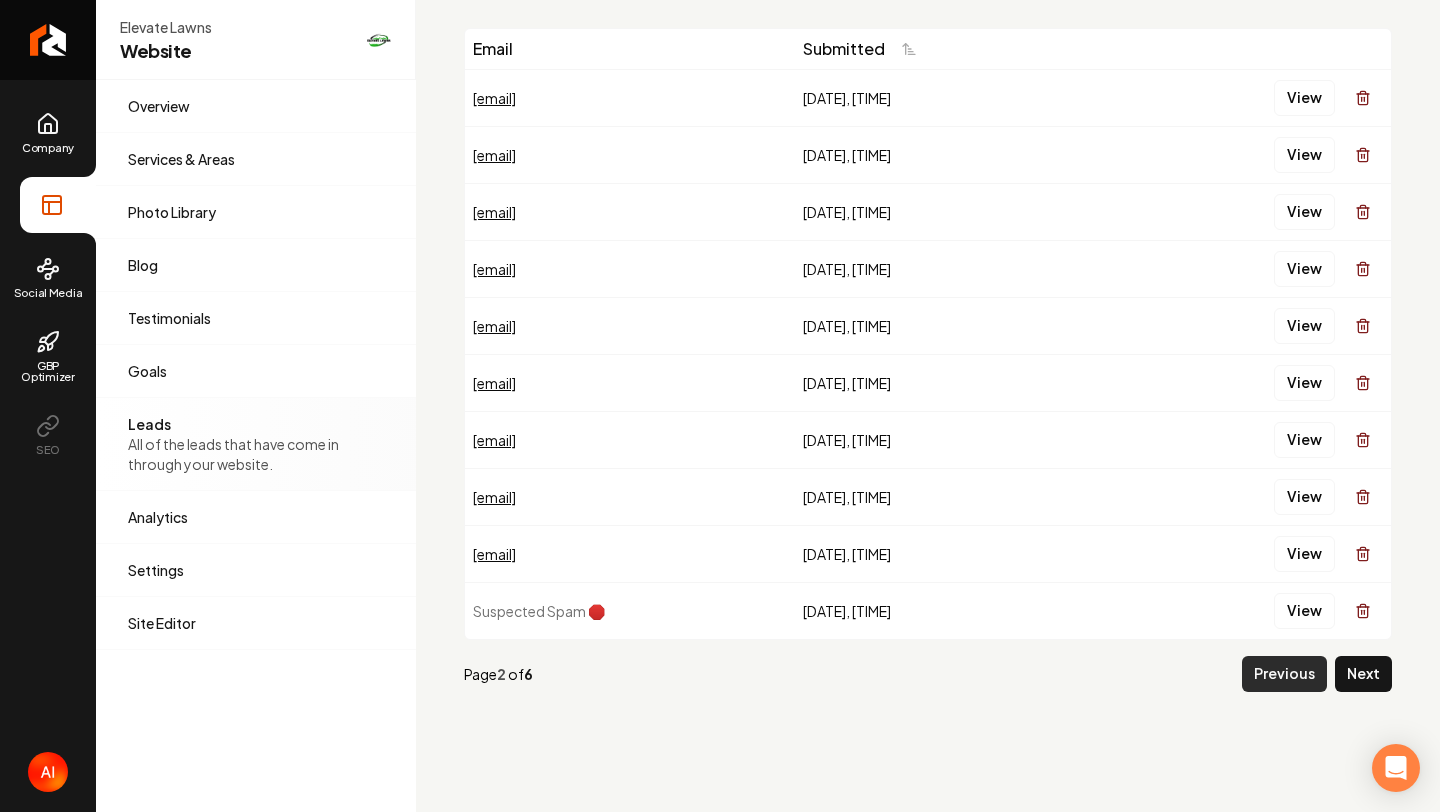 click on "Previous" at bounding box center (1284, 674) 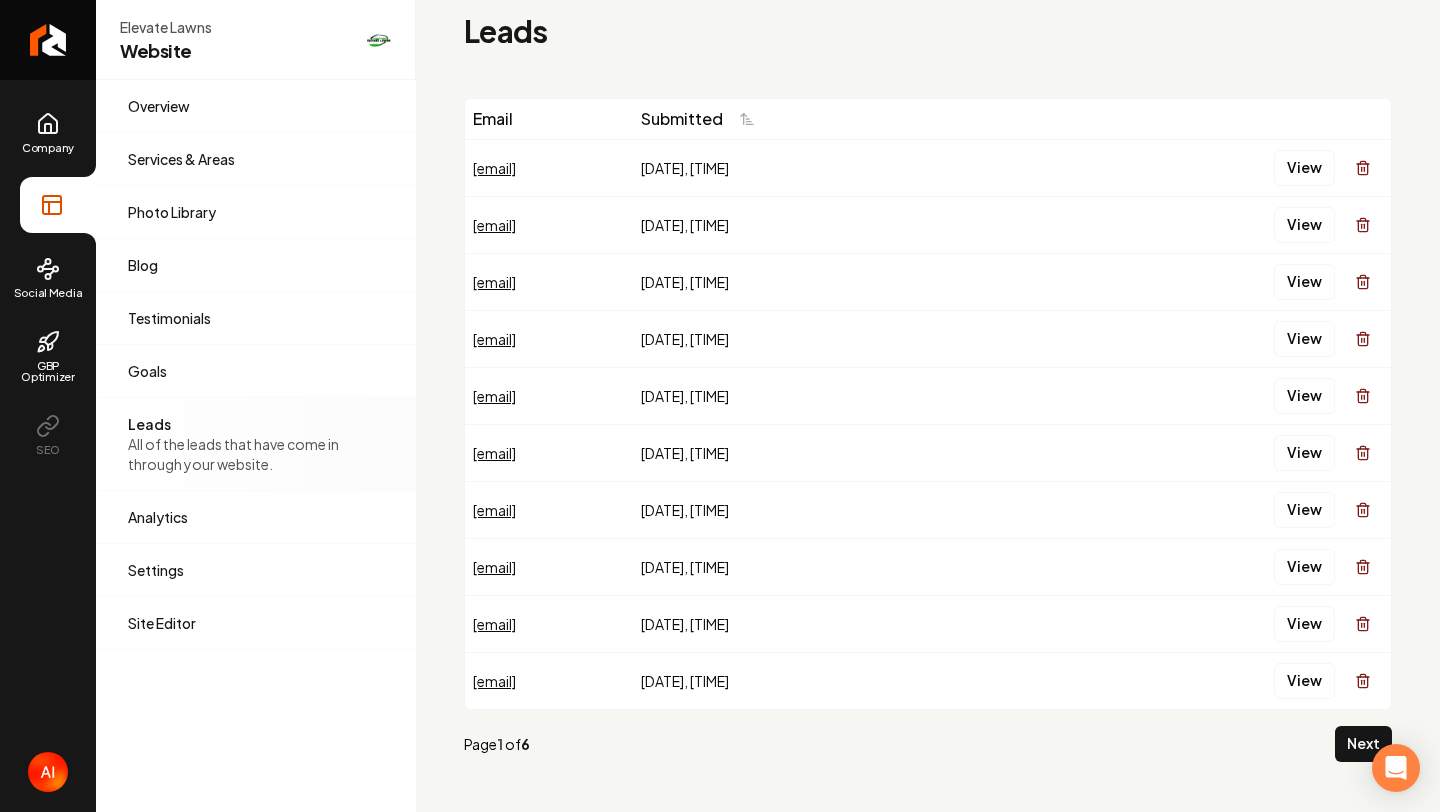 scroll, scrollTop: 12, scrollLeft: 0, axis: vertical 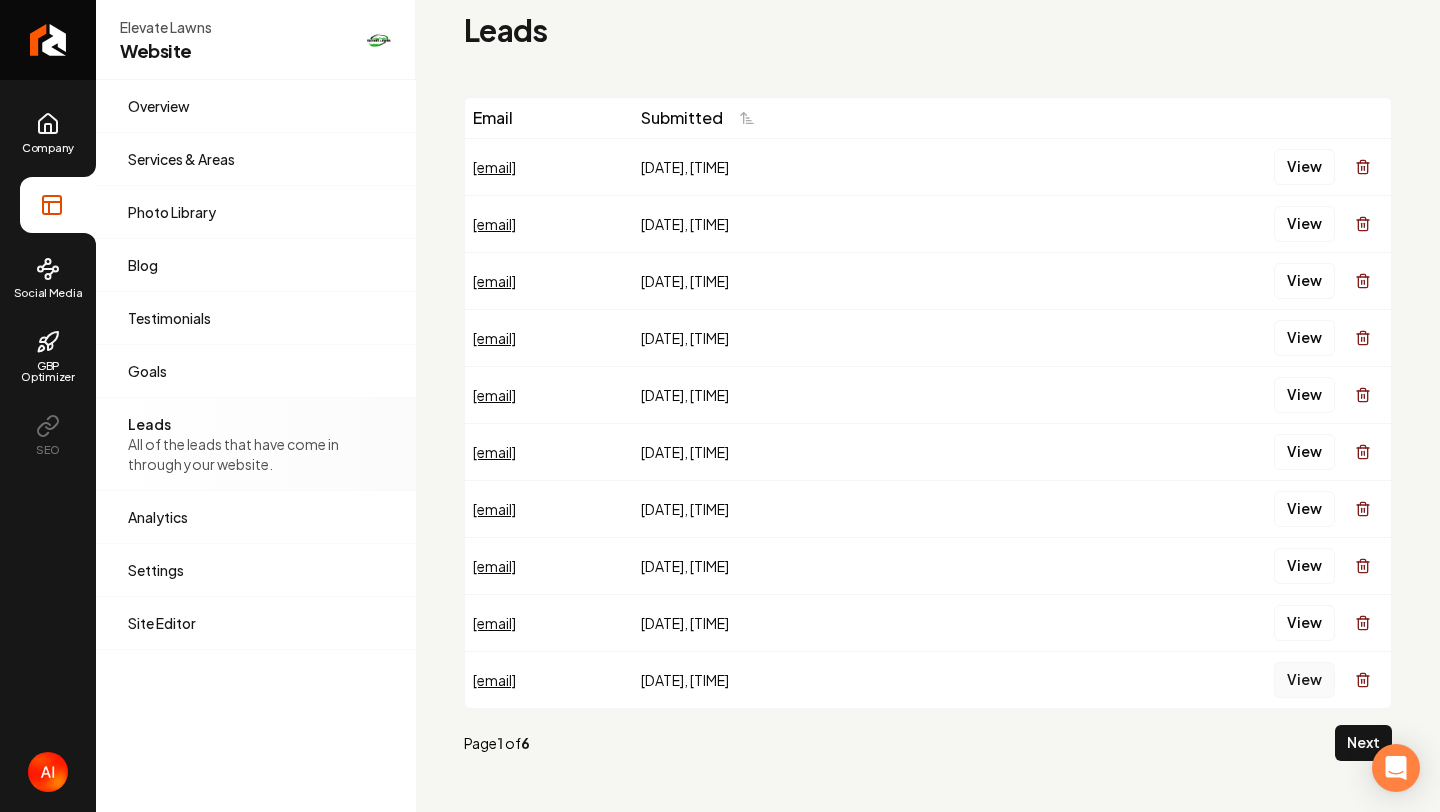 click on "View" at bounding box center [1304, 680] 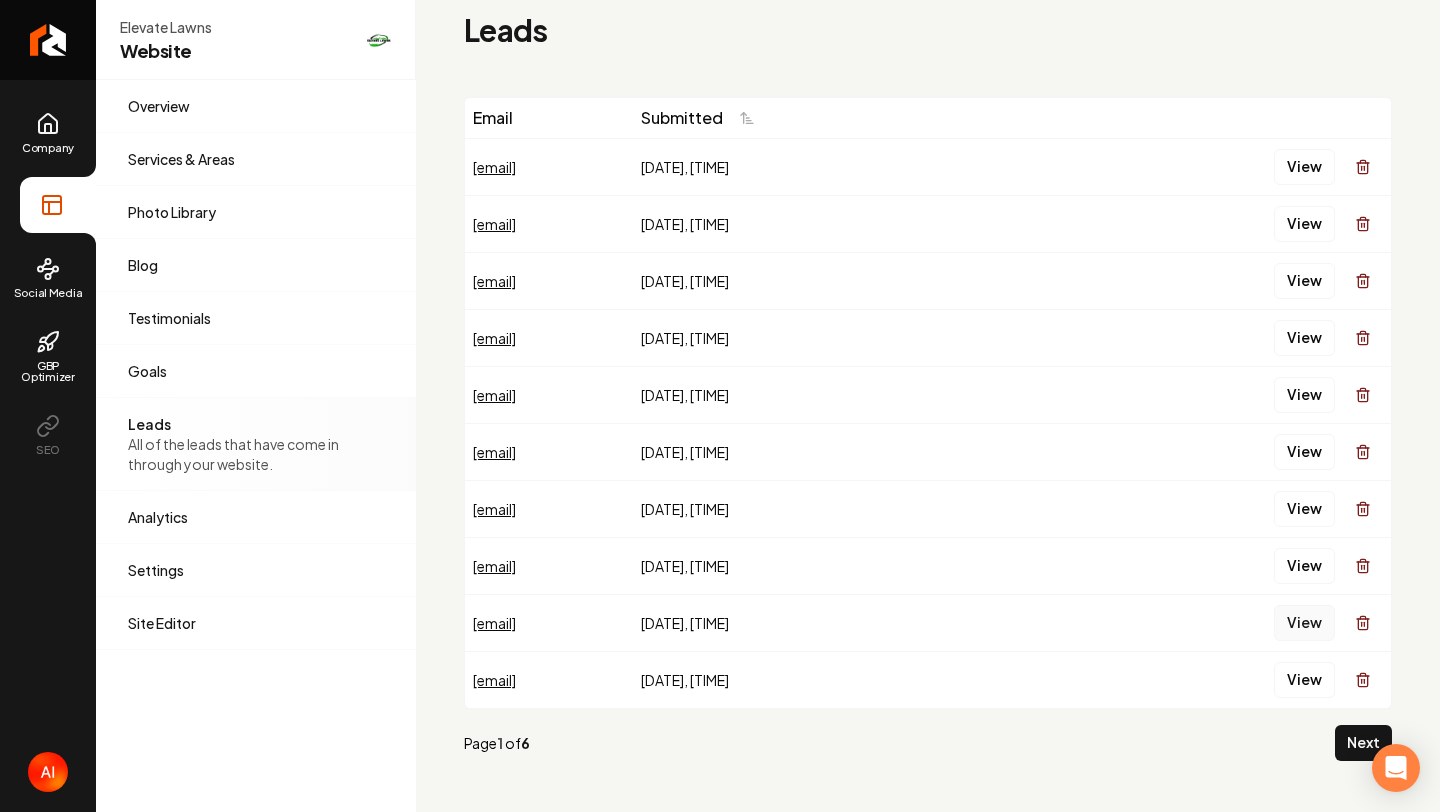 click on "View" at bounding box center [1304, 623] 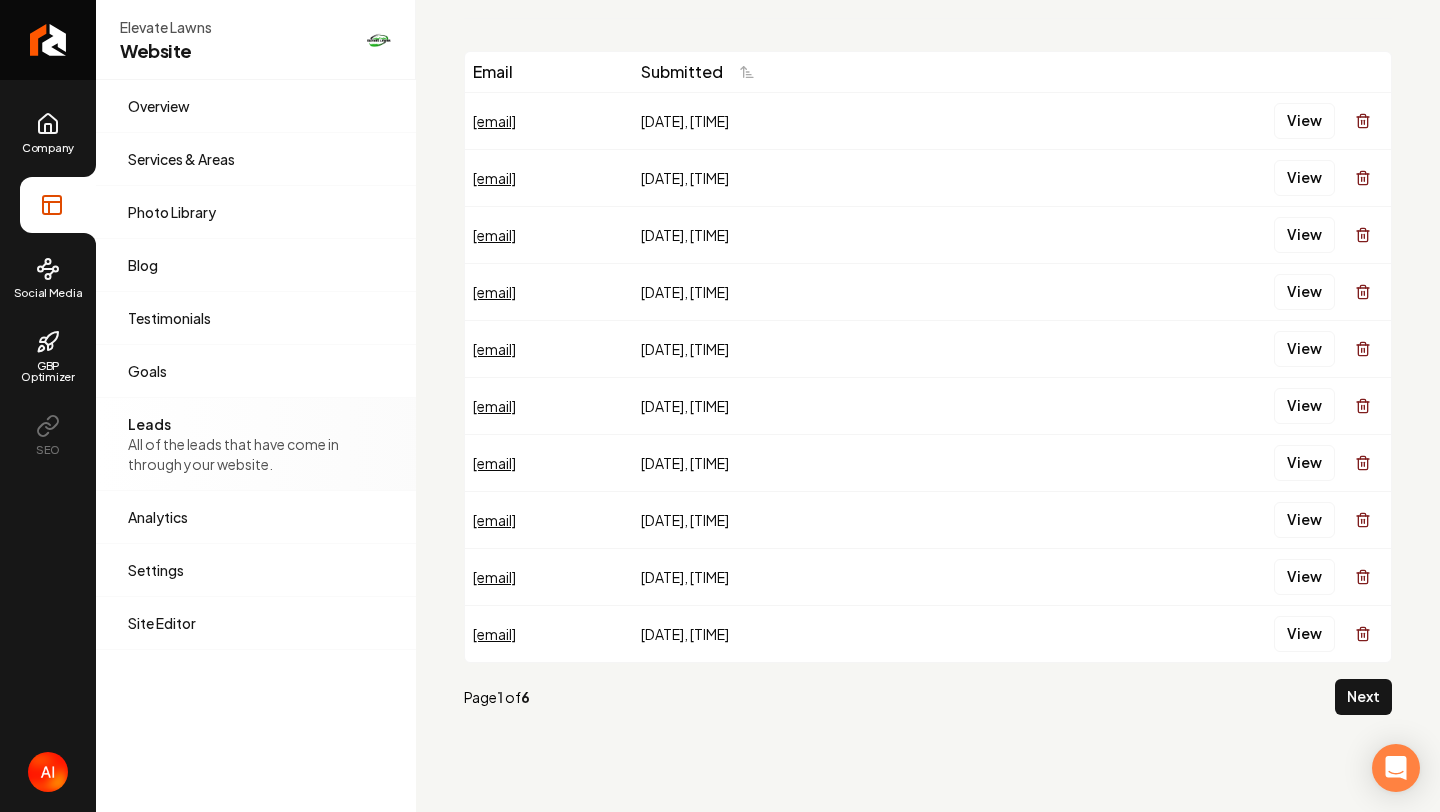 scroll, scrollTop: 66, scrollLeft: 0, axis: vertical 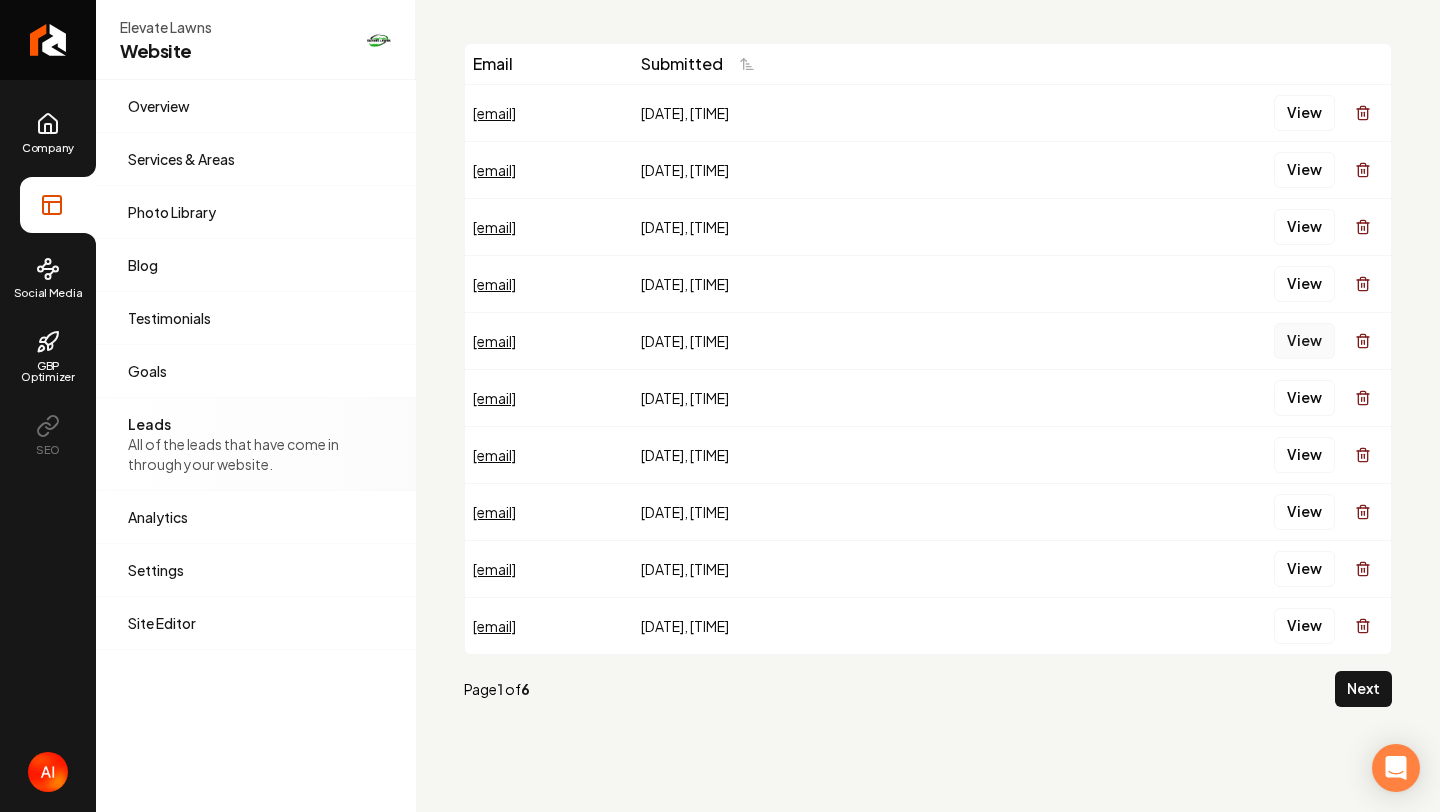 click on "View" at bounding box center [1304, 341] 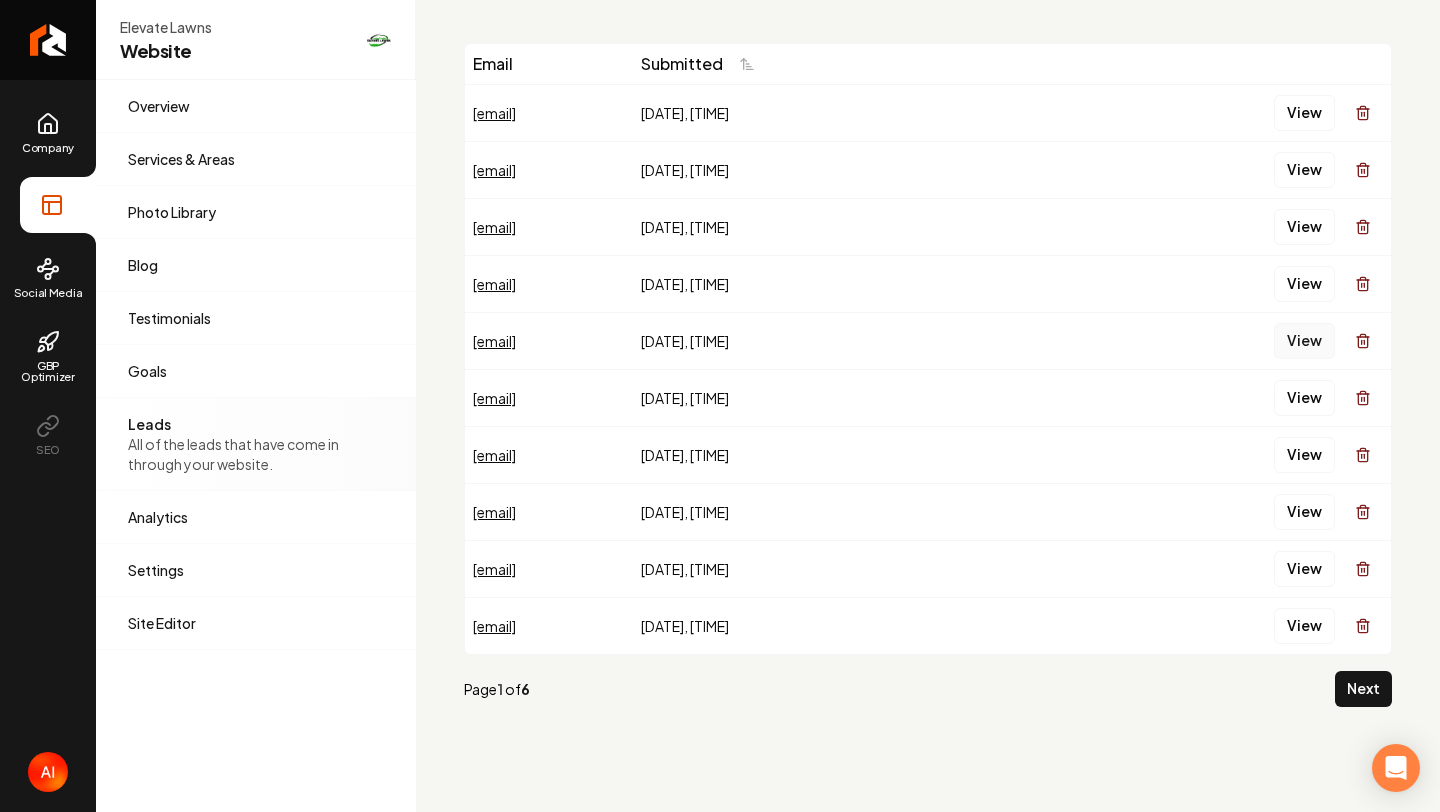click on "View" at bounding box center [1304, 341] 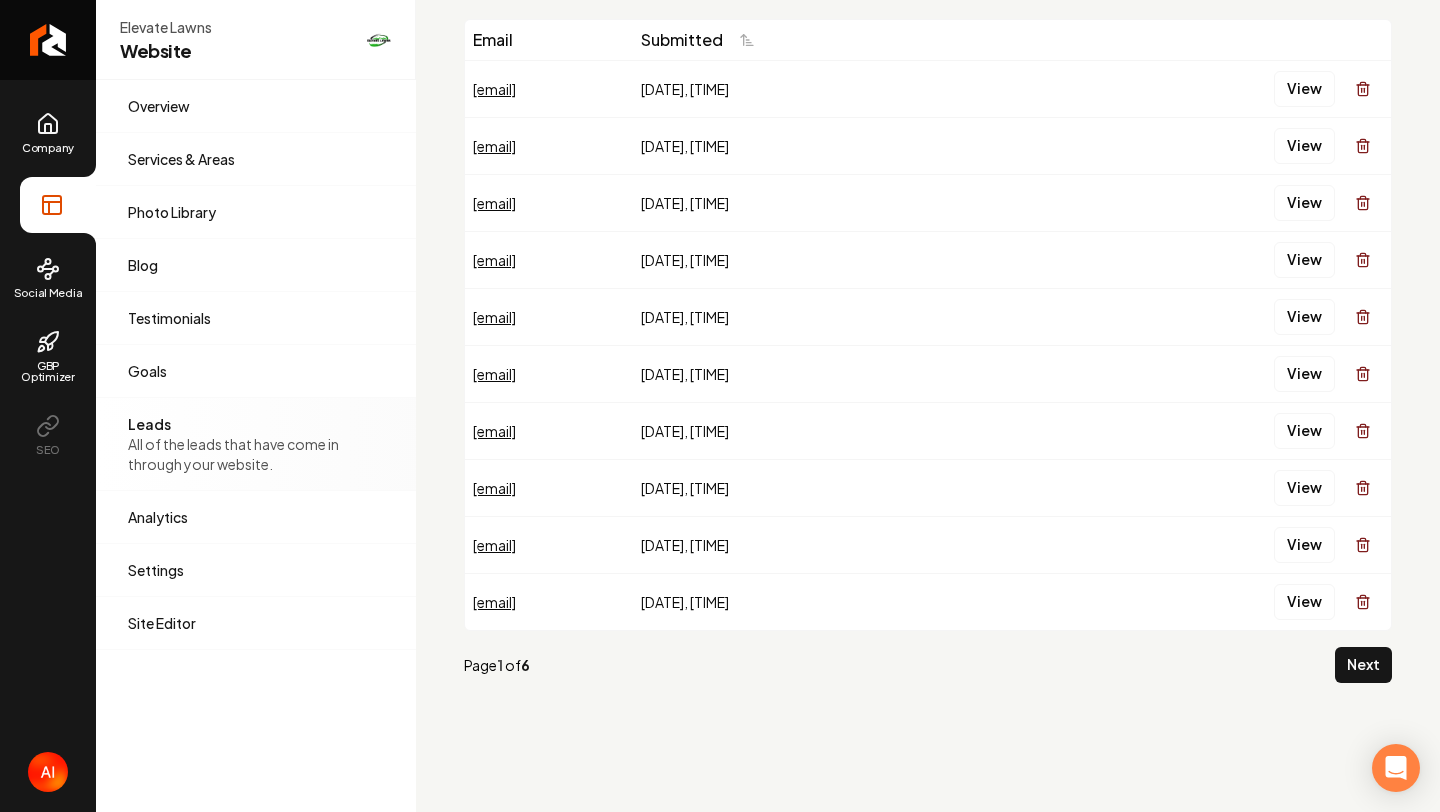 scroll, scrollTop: 124, scrollLeft: 0, axis: vertical 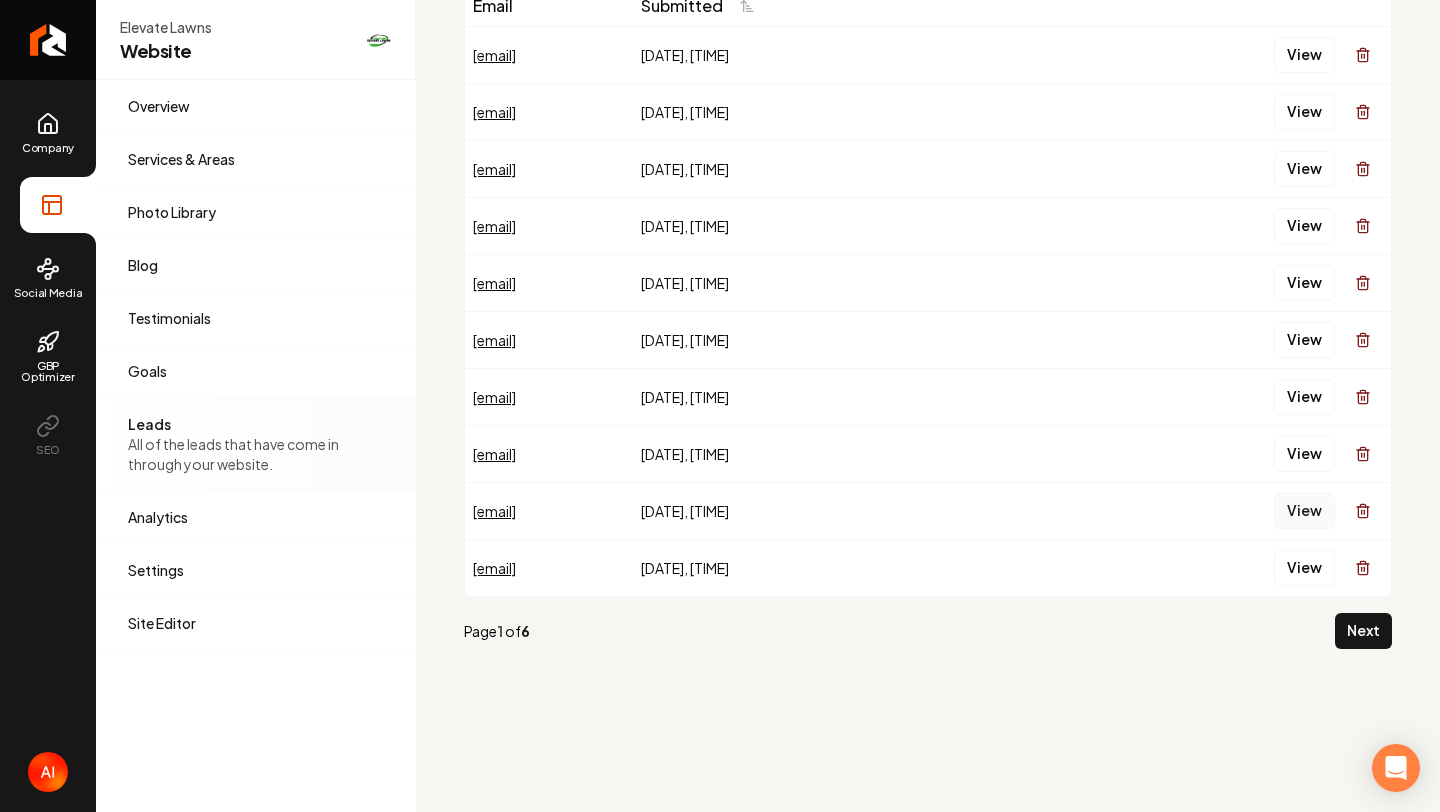 click on "View" at bounding box center (1304, 511) 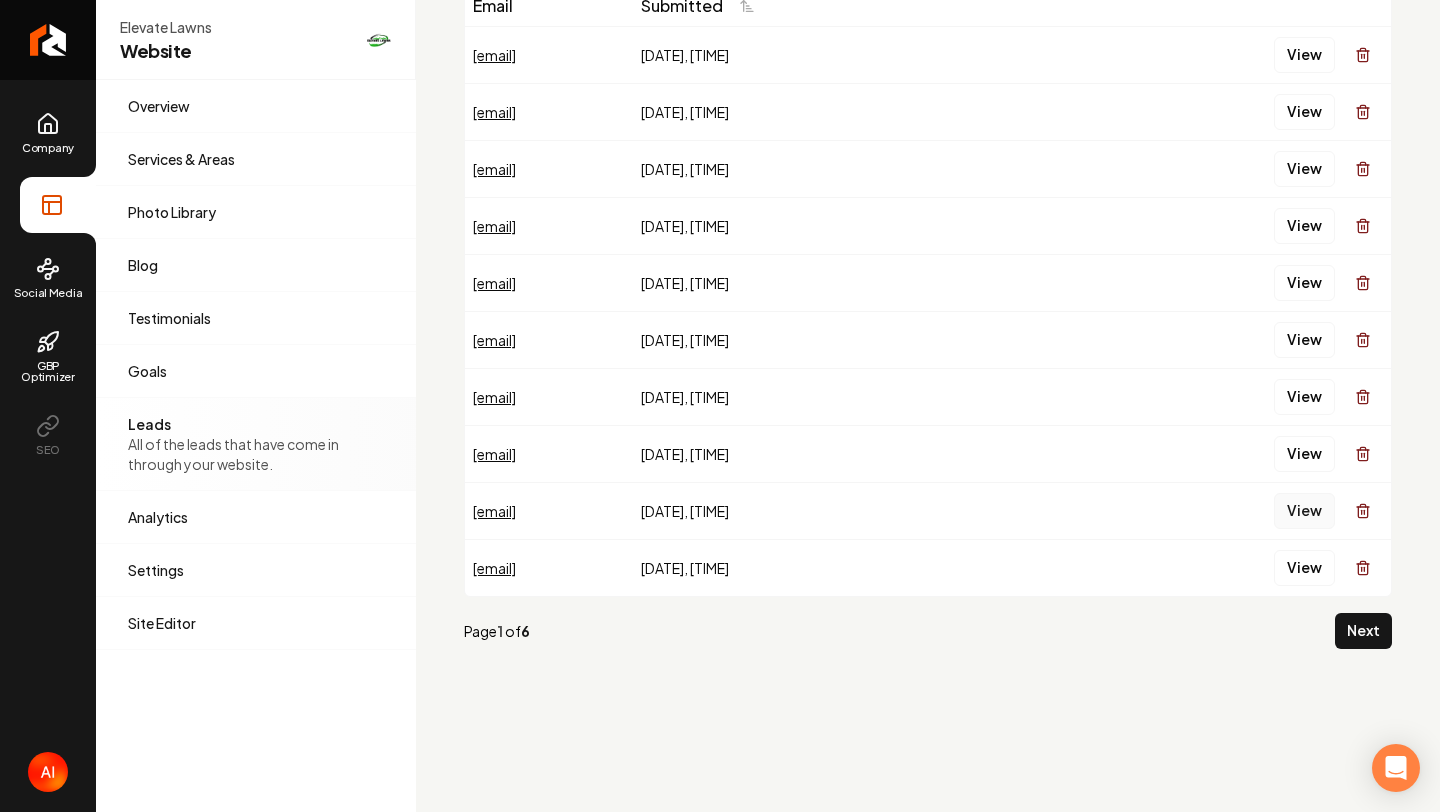 click on "View" at bounding box center (1304, 511) 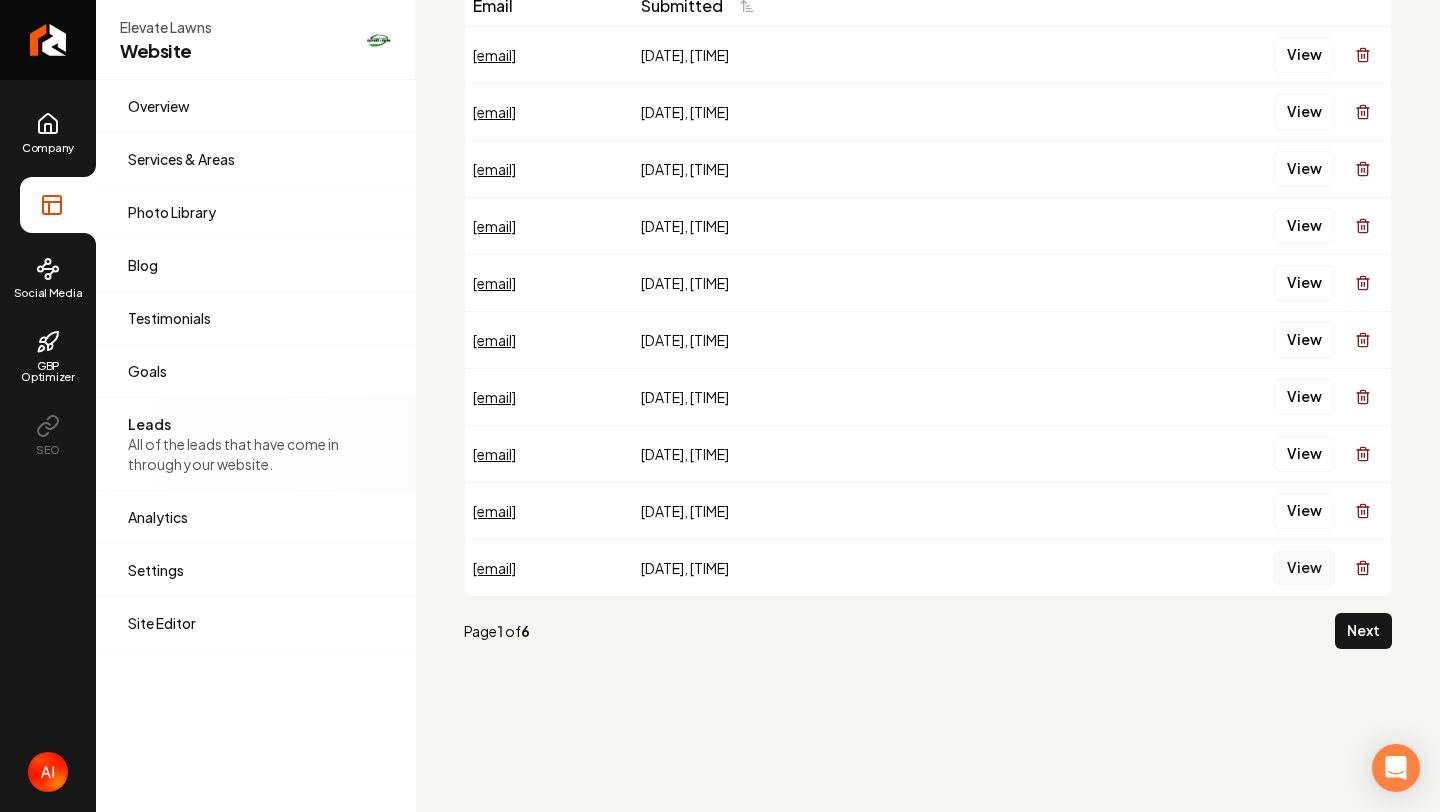 click on "View" at bounding box center [1304, 568] 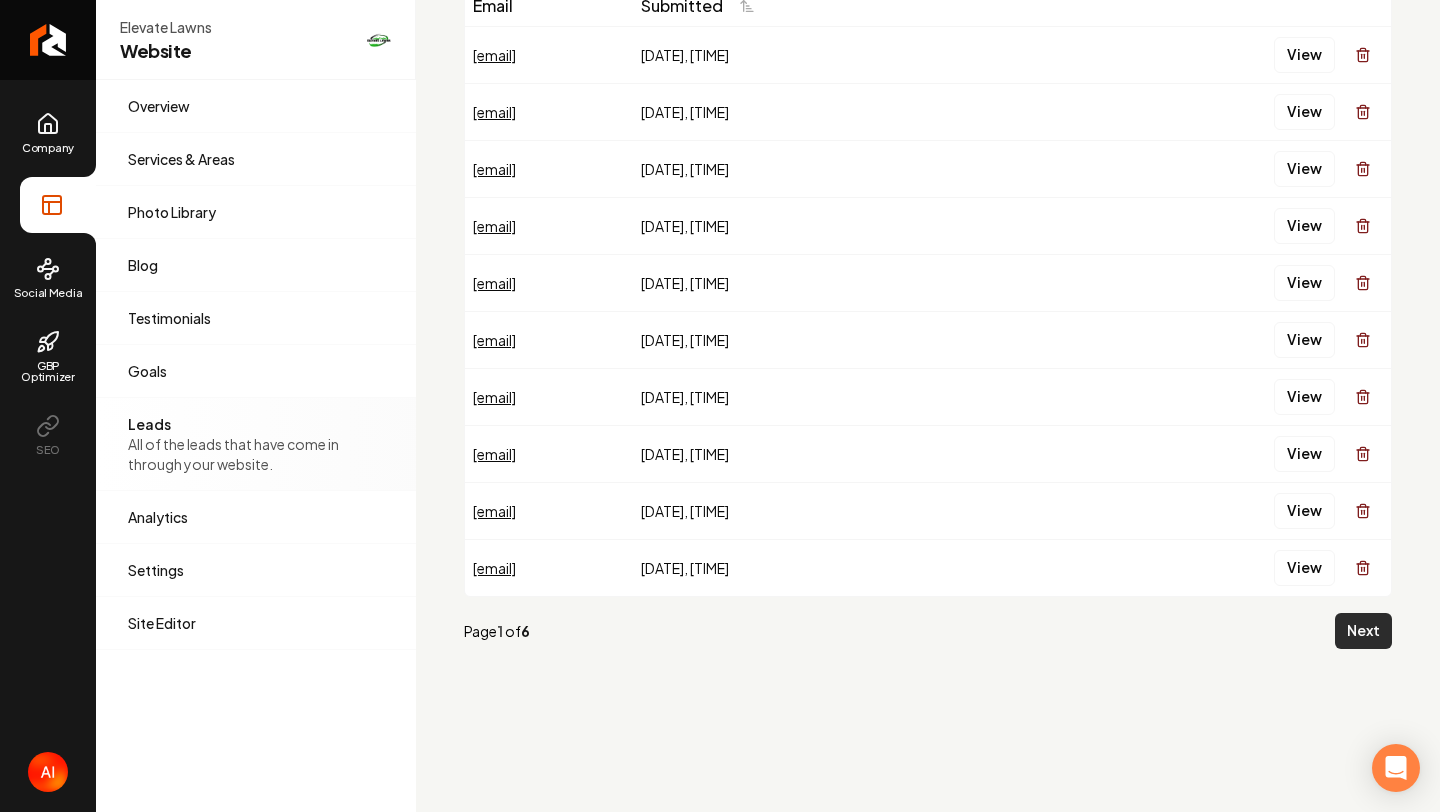 click on "Next" at bounding box center [1363, 631] 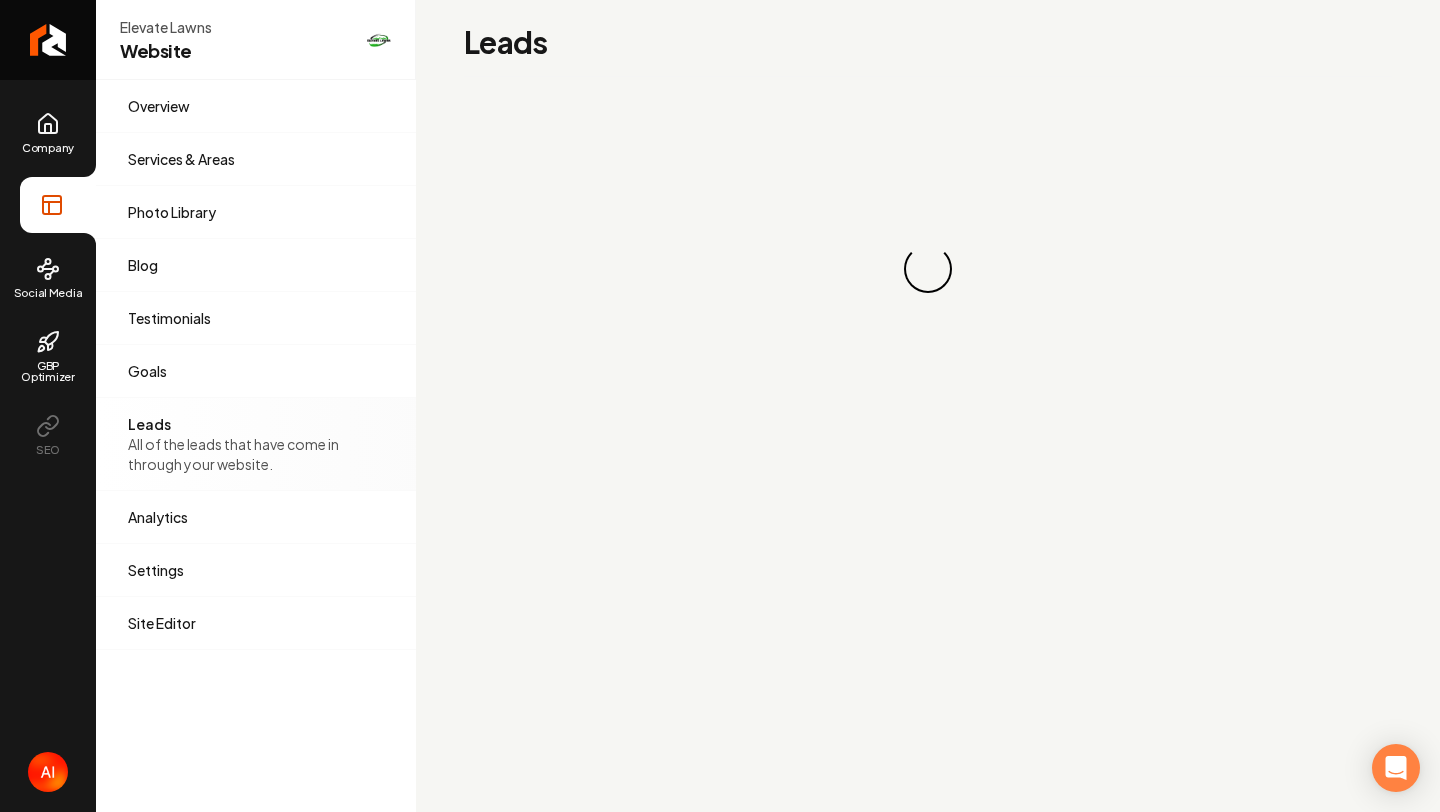 scroll, scrollTop: 0, scrollLeft: 0, axis: both 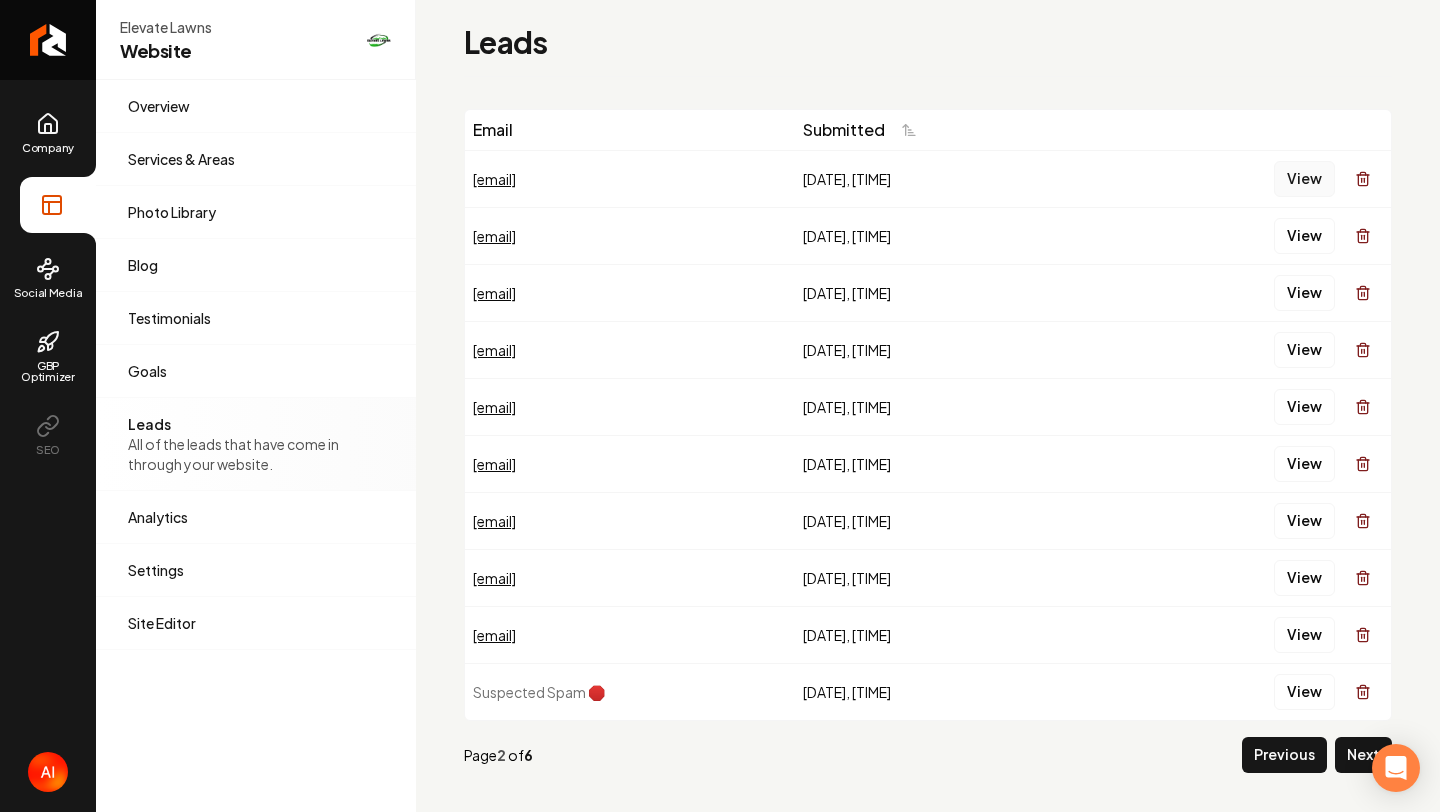 click on "View" at bounding box center (1304, 179) 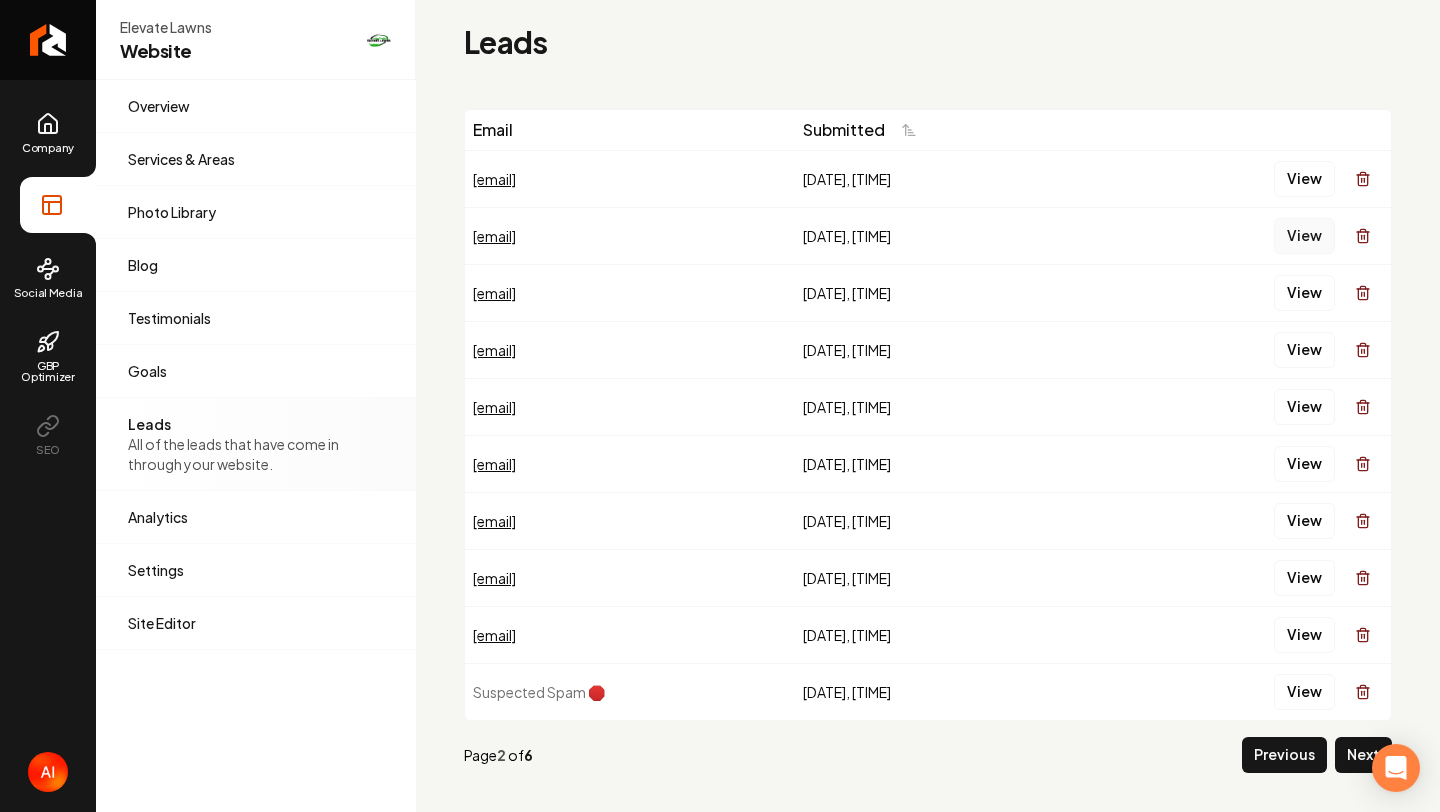 click on "View" at bounding box center [1304, 236] 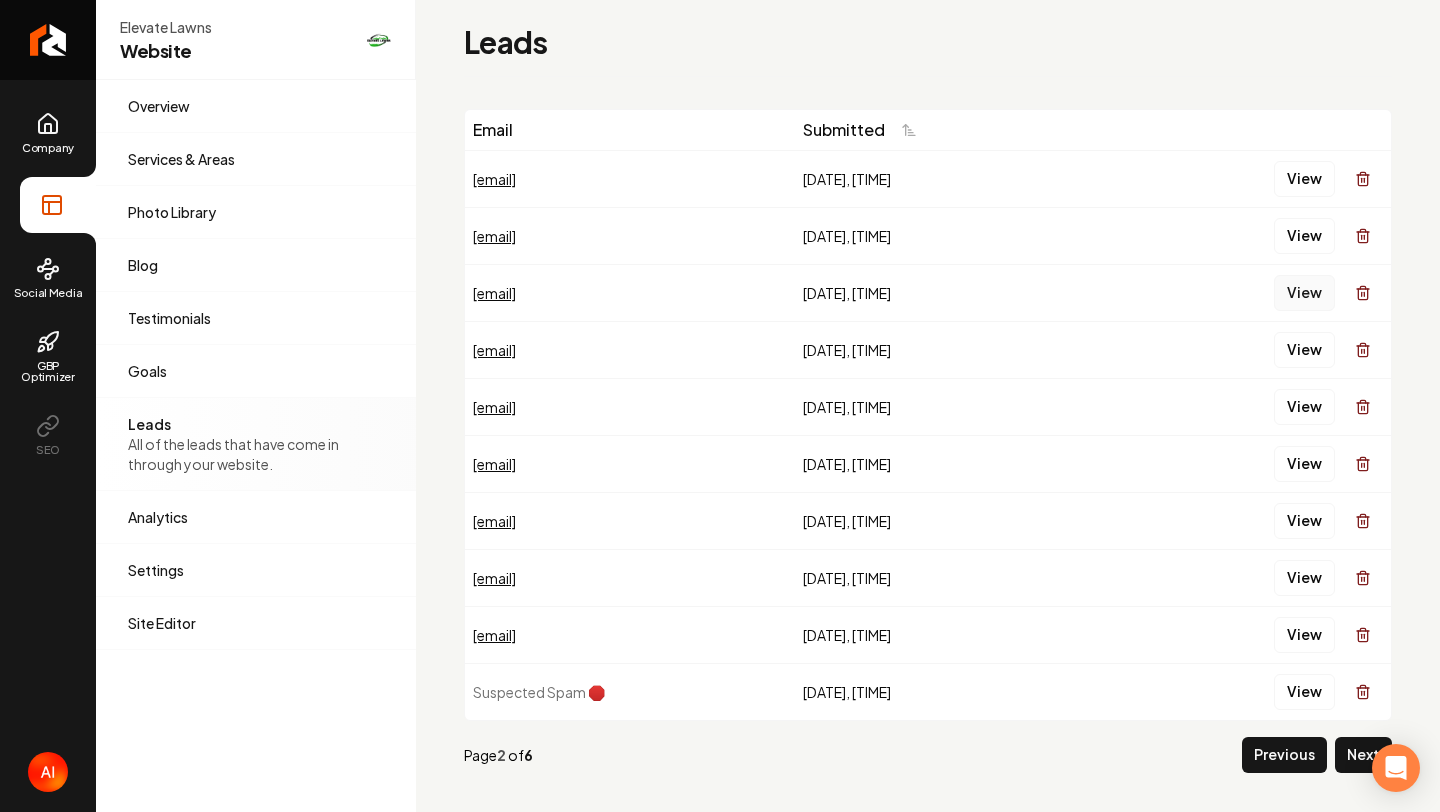 click on "View" at bounding box center [1304, 293] 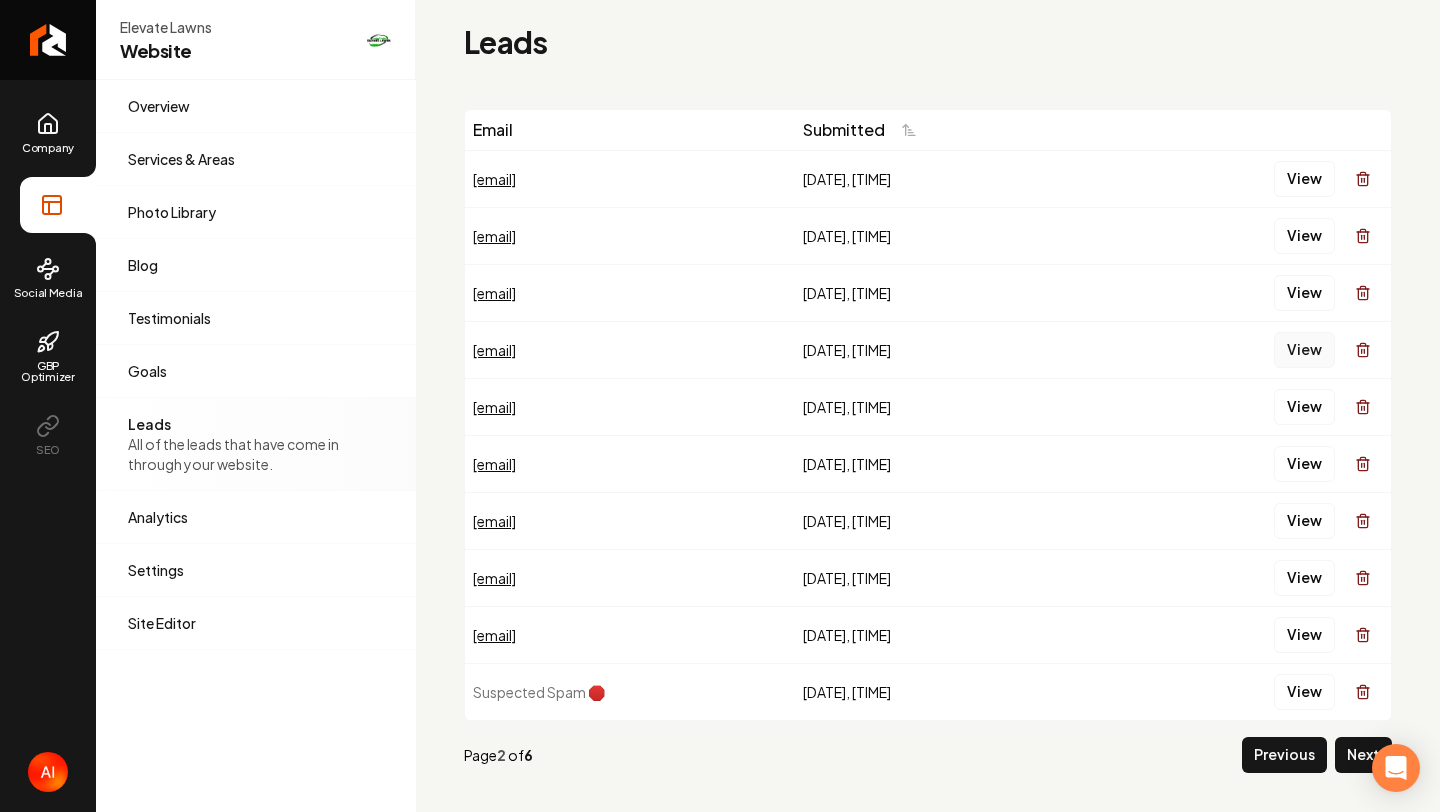 click on "View" at bounding box center (1304, 350) 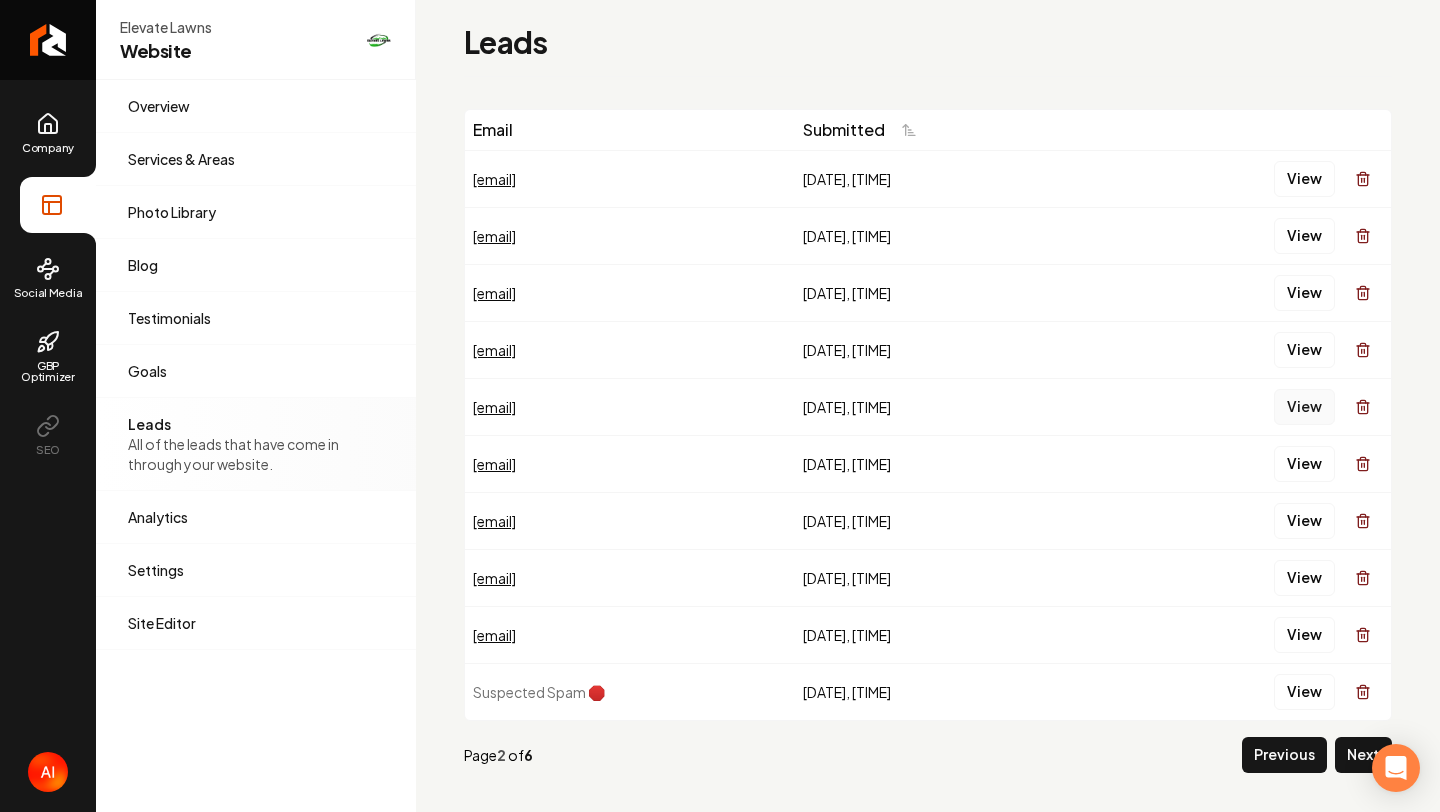 click on "View" at bounding box center (1304, 407) 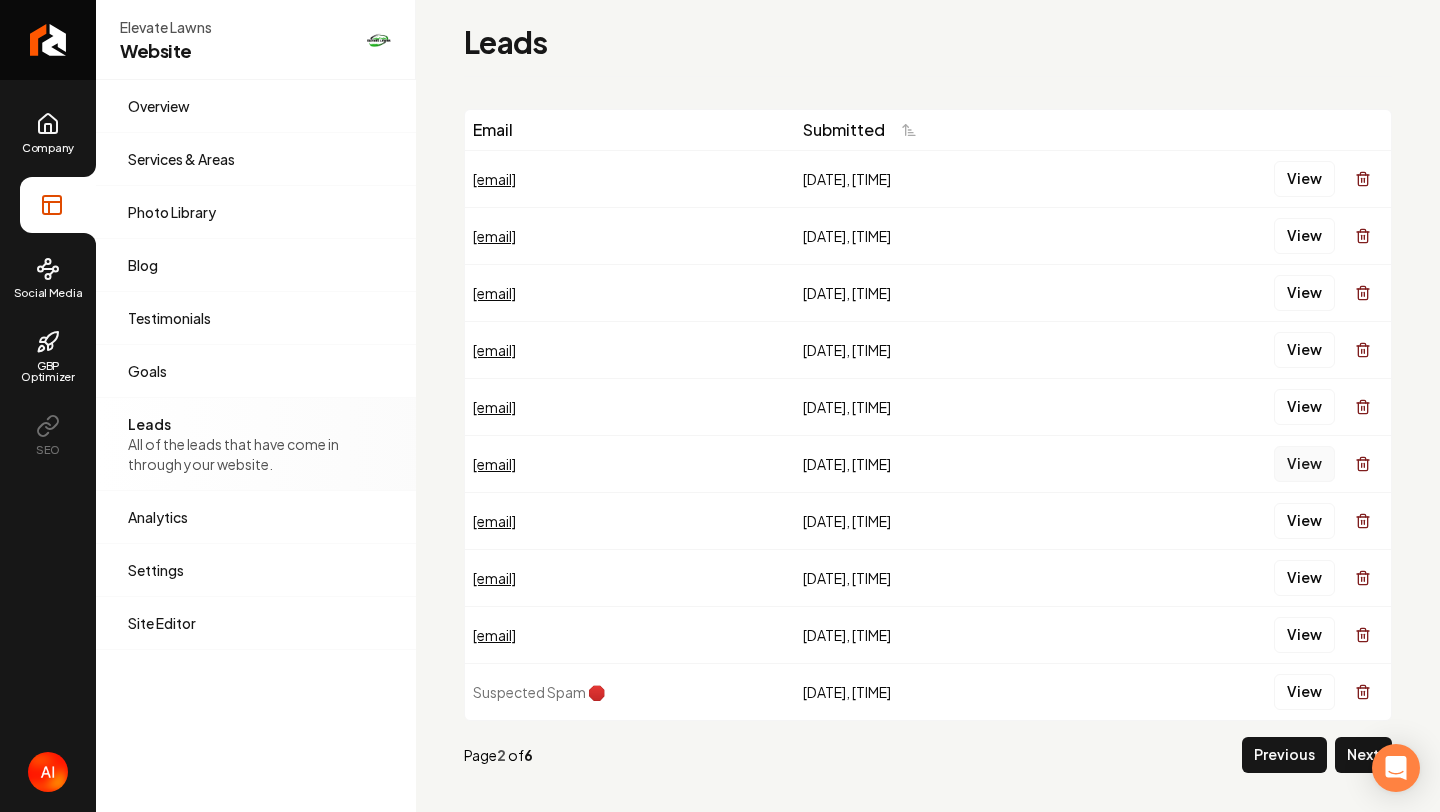 click on "View" at bounding box center [1304, 464] 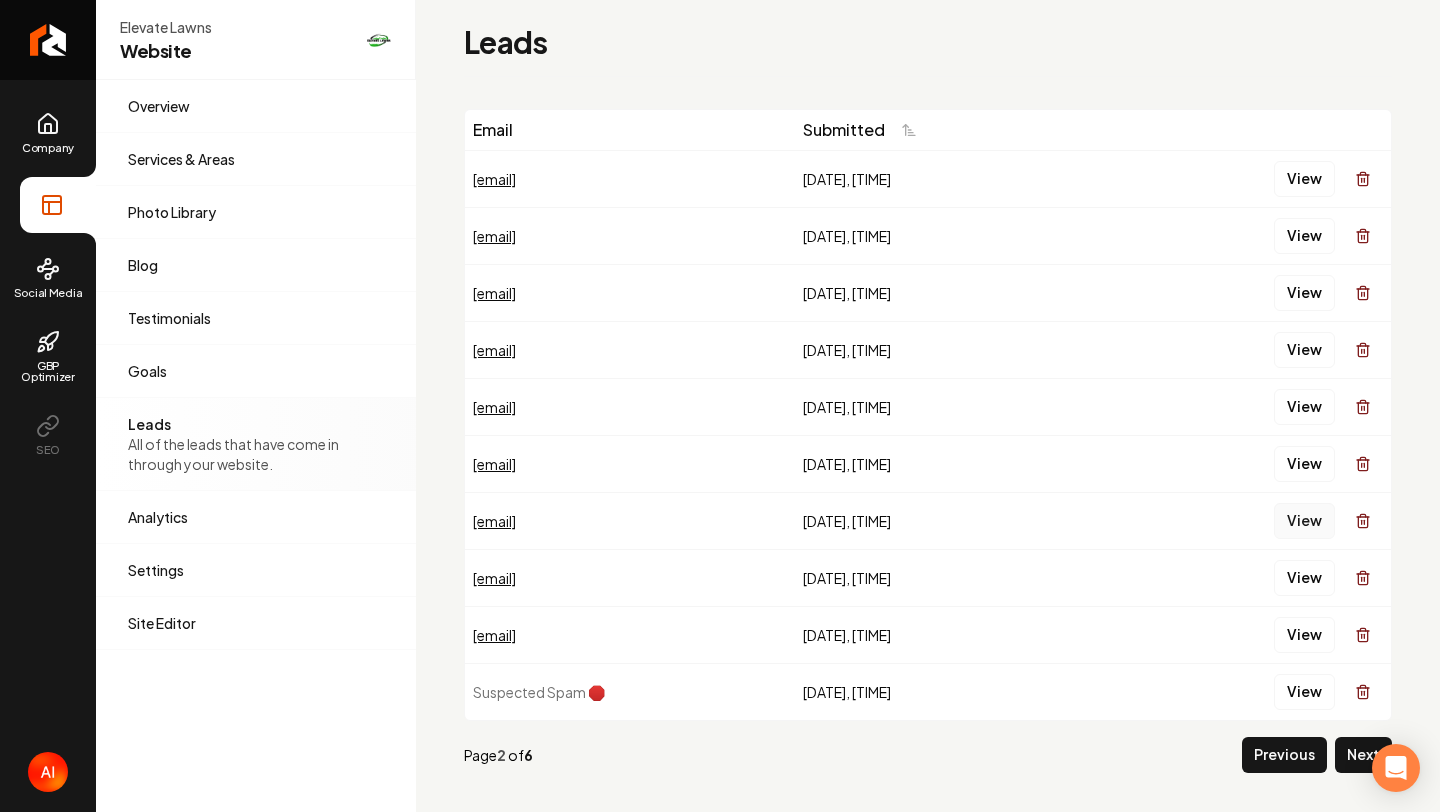 click on "View" at bounding box center [1304, 521] 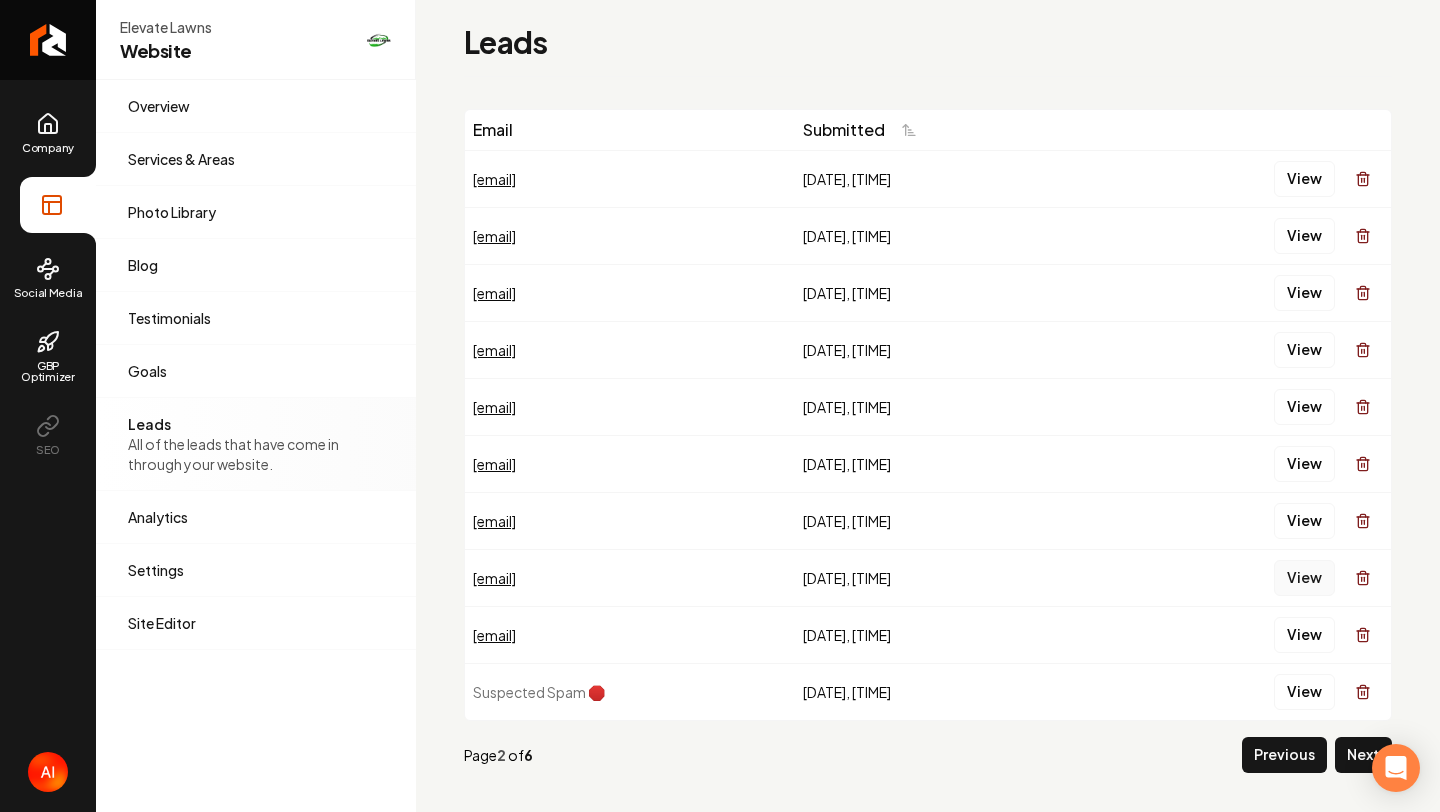 click on "View" at bounding box center [1304, 578] 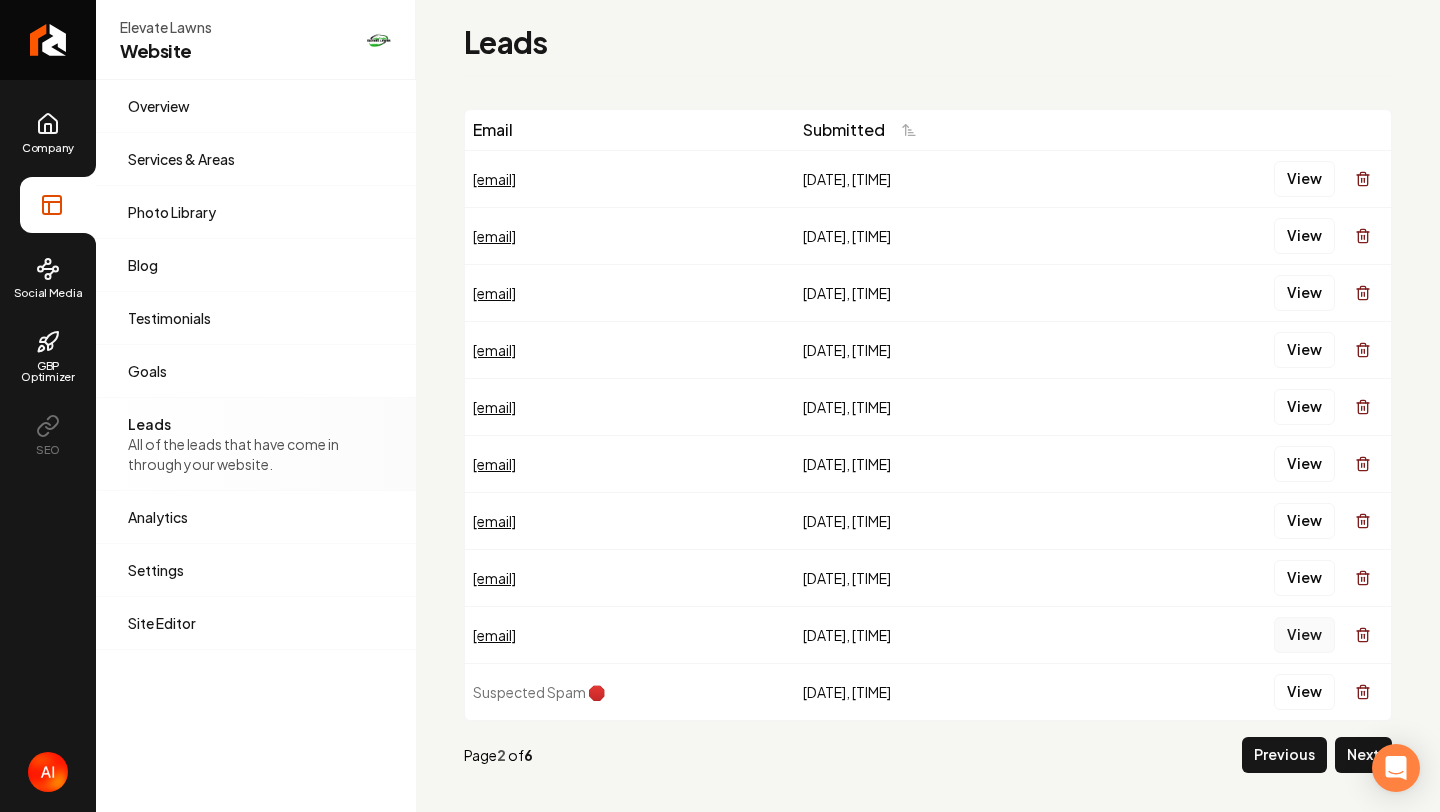 click on "View" at bounding box center [1304, 635] 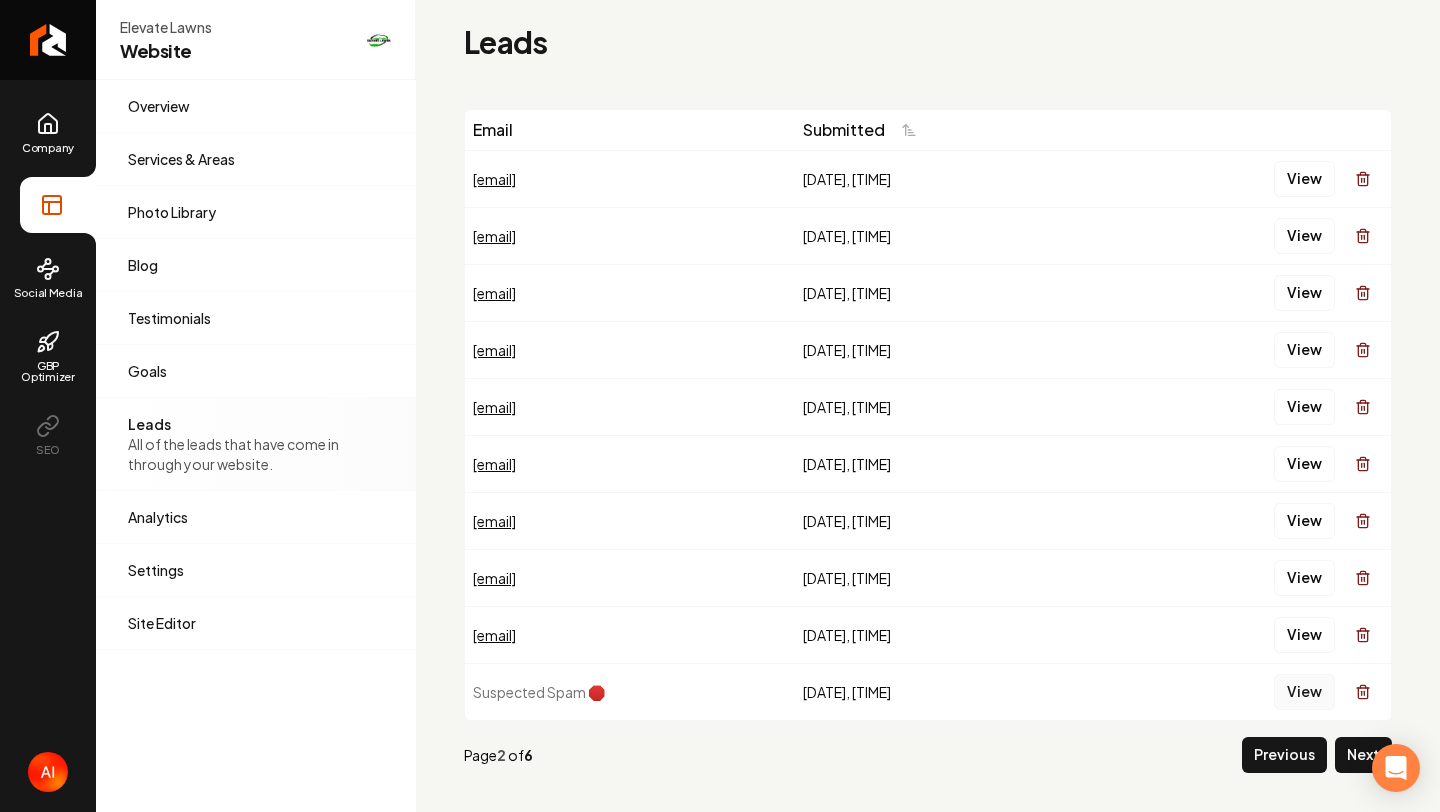 click on "View" at bounding box center (1304, 692) 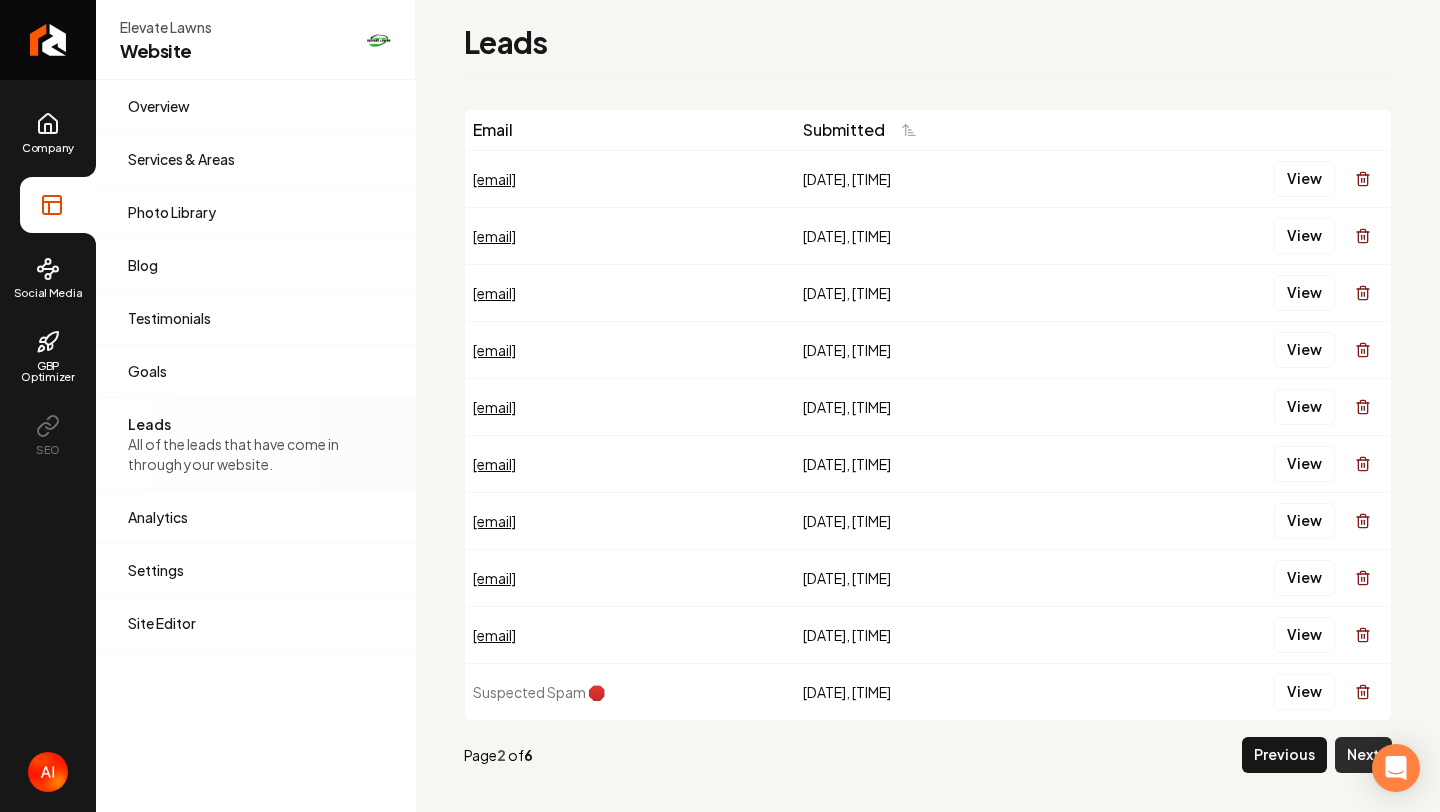 click on "Next" at bounding box center (1363, 755) 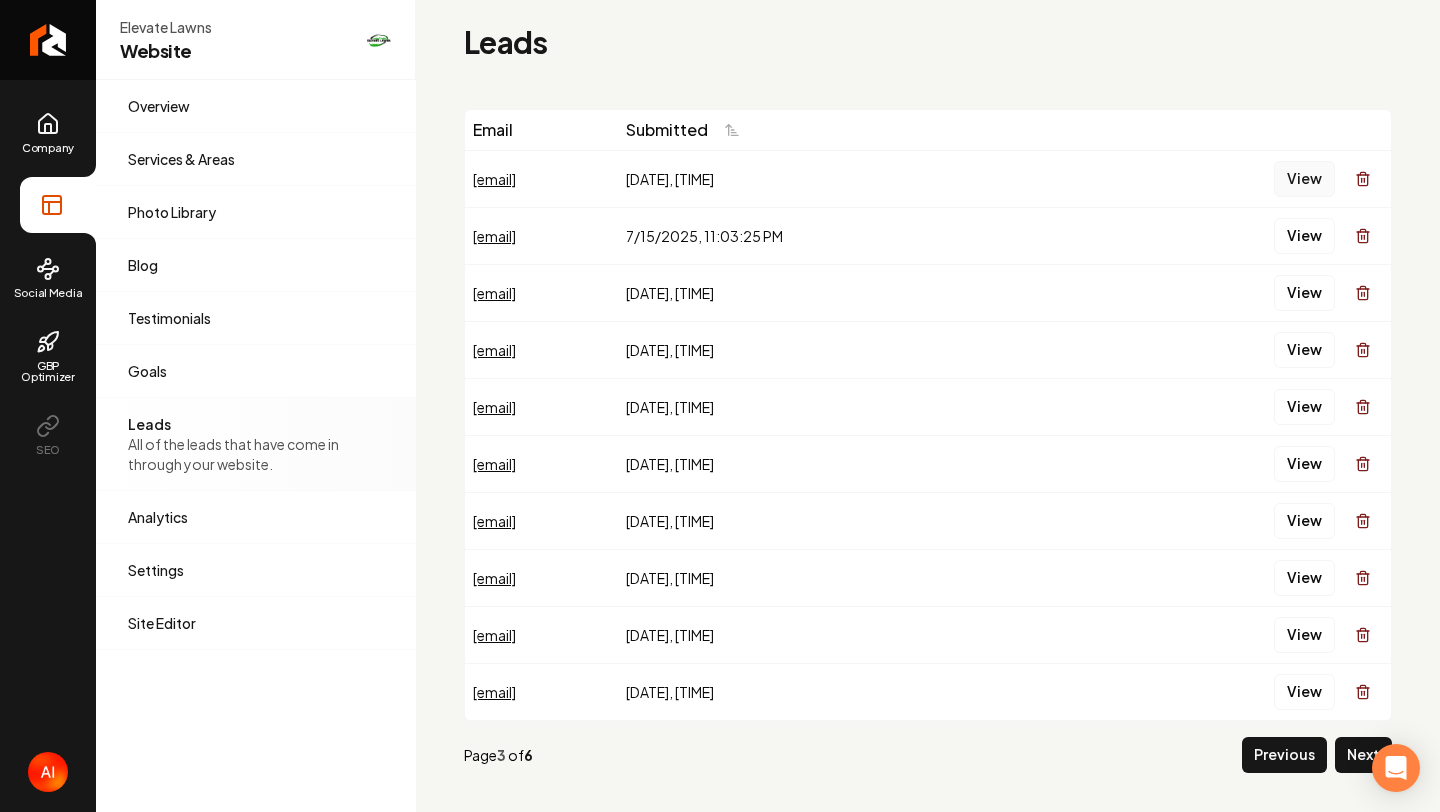 click on "View" at bounding box center (1304, 179) 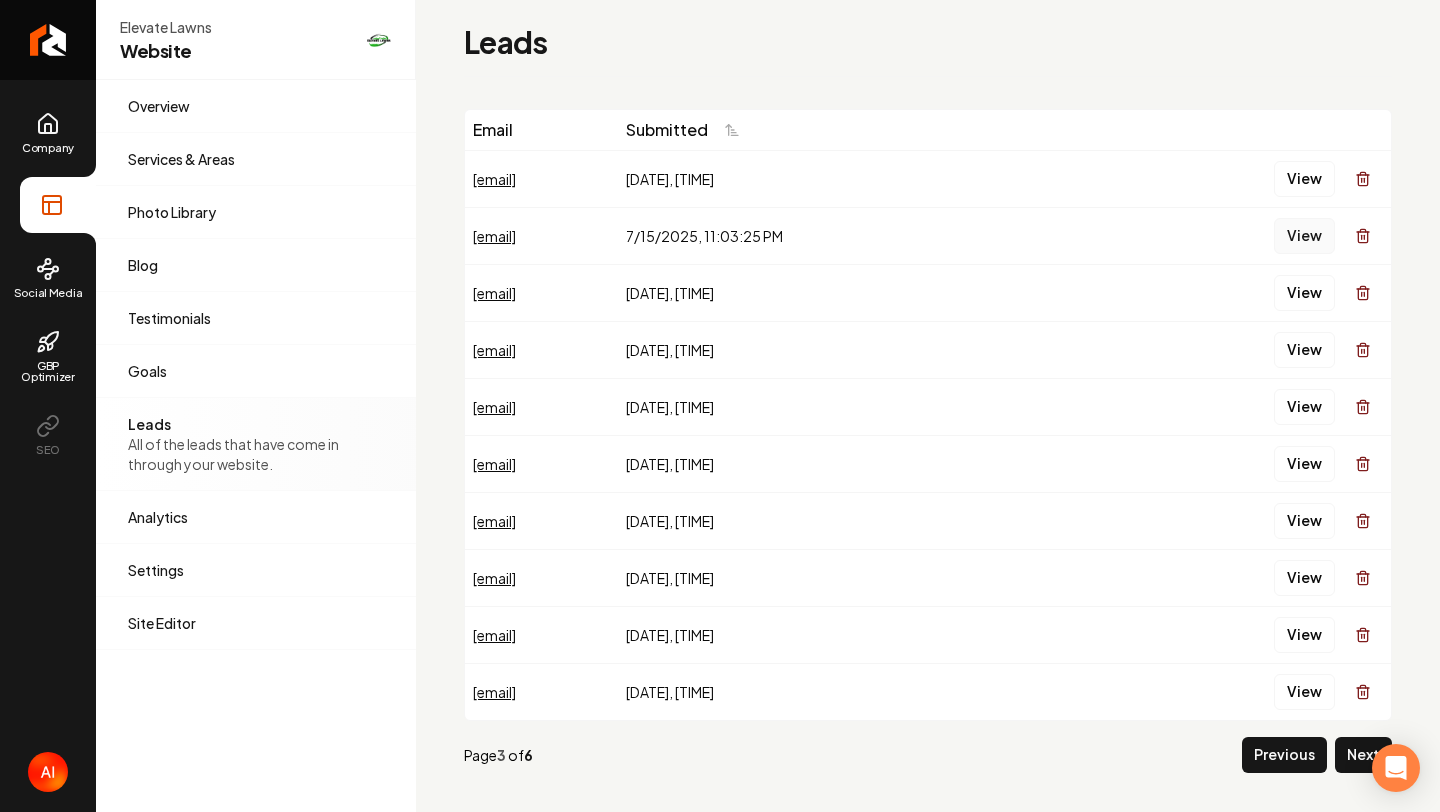 click on "View" at bounding box center [1304, 236] 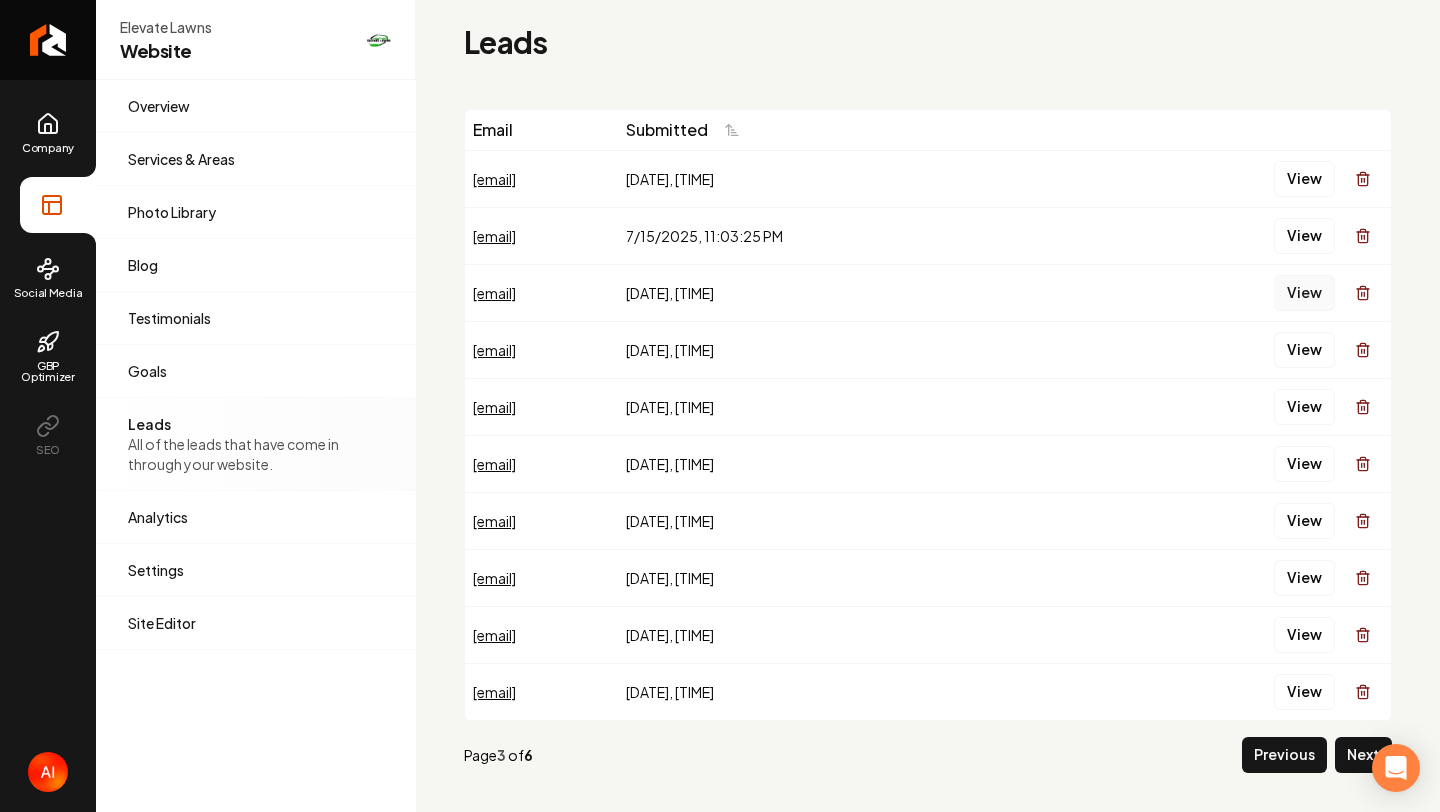 click on "View" at bounding box center (1304, 293) 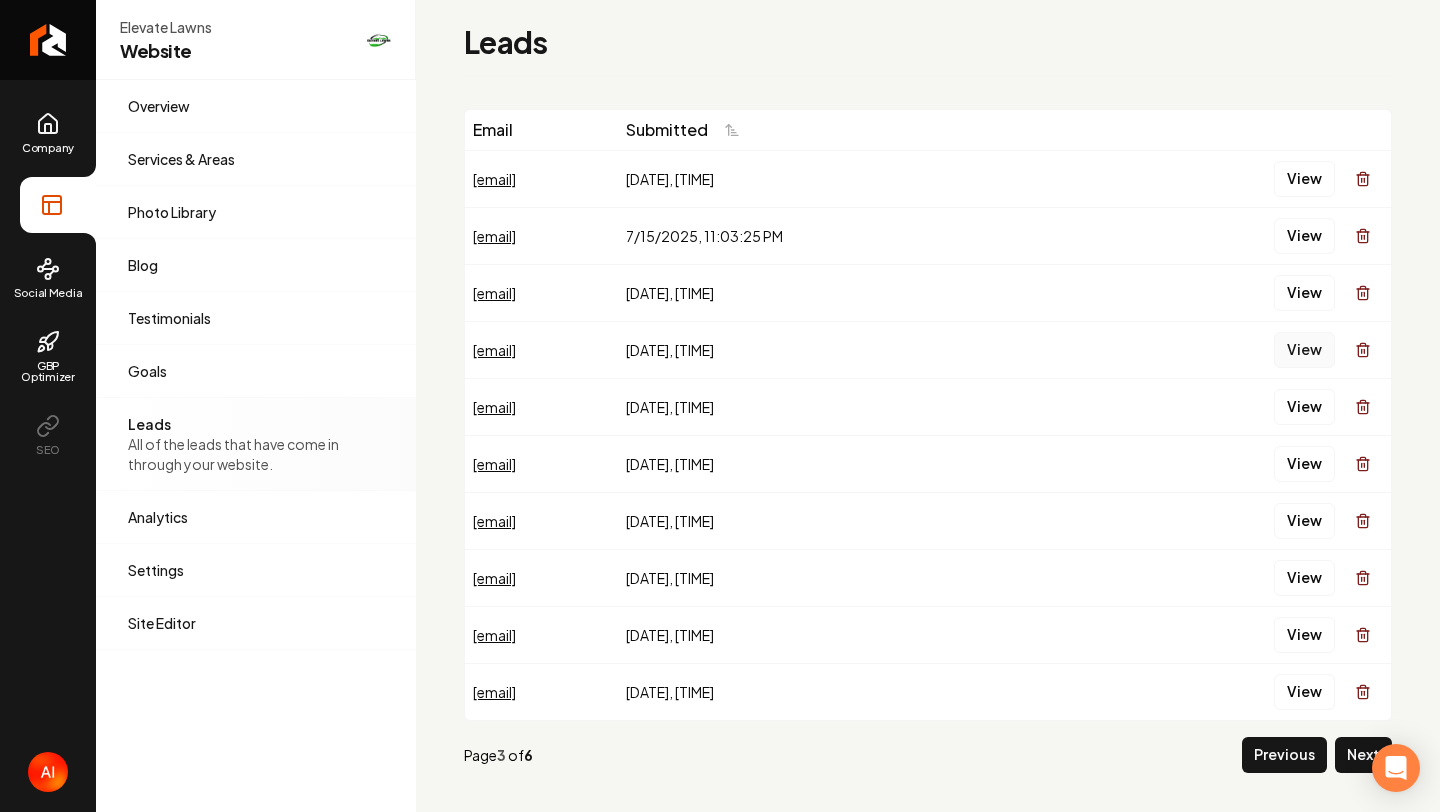 click on "View" at bounding box center (1304, 350) 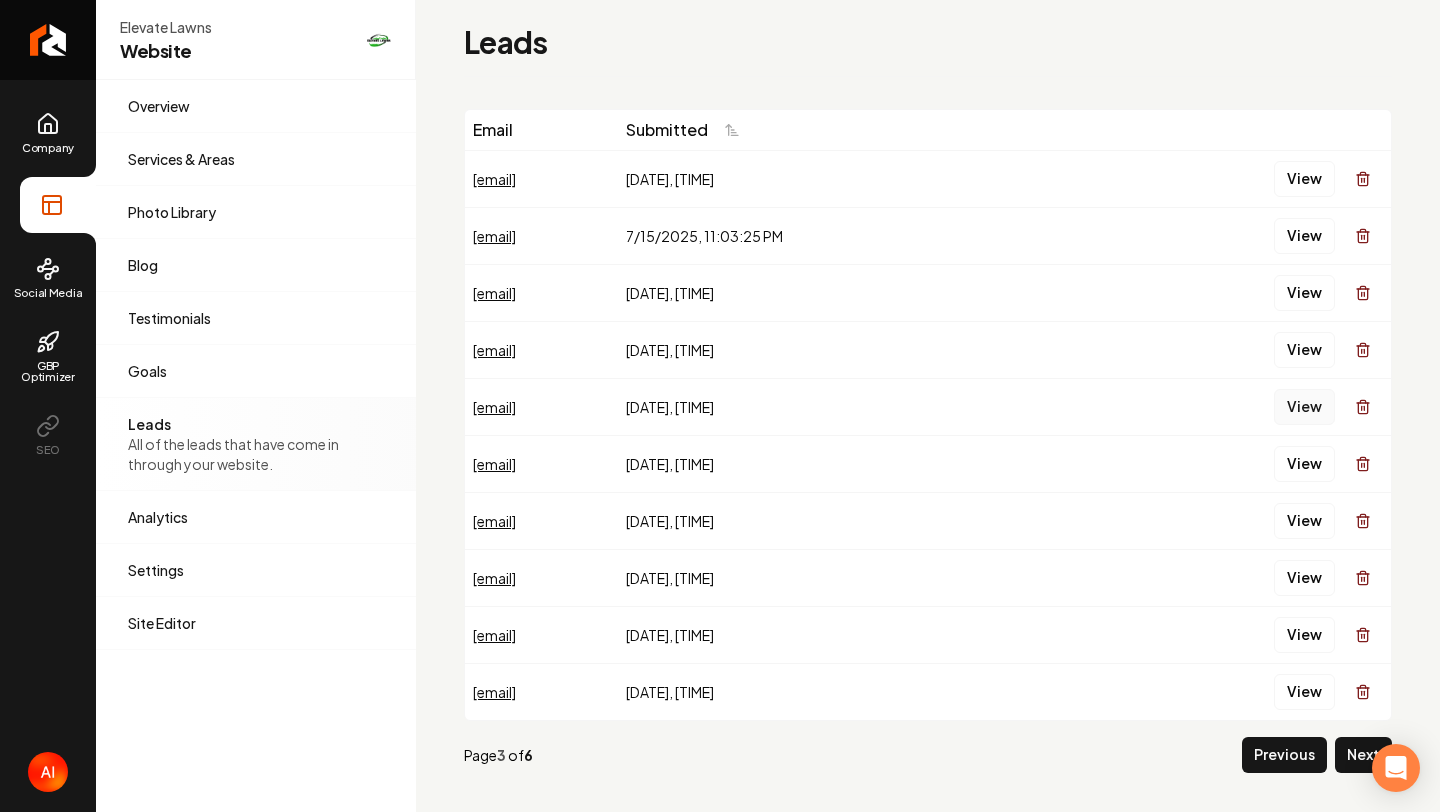 click on "View" at bounding box center [1304, 407] 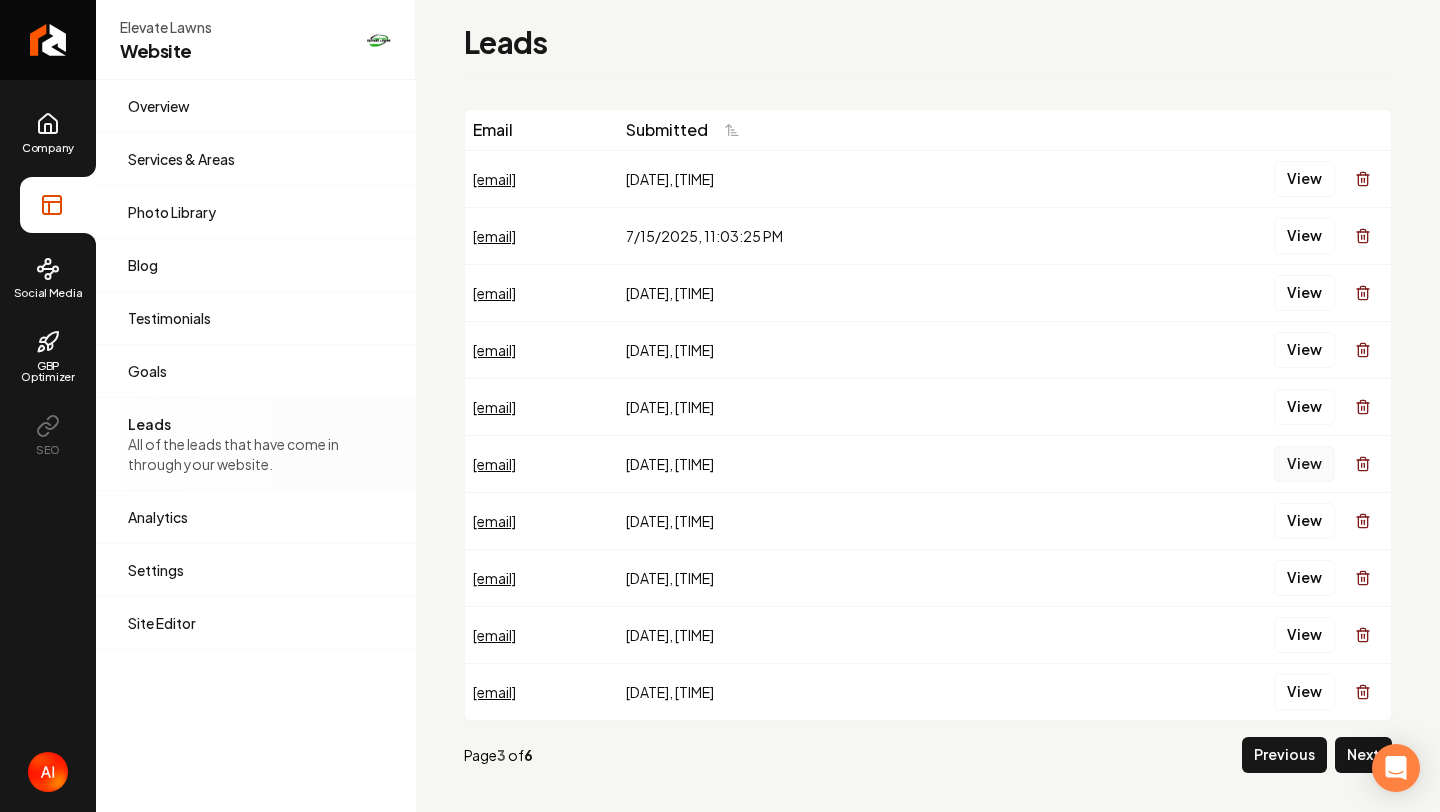 click on "View" at bounding box center (1304, 464) 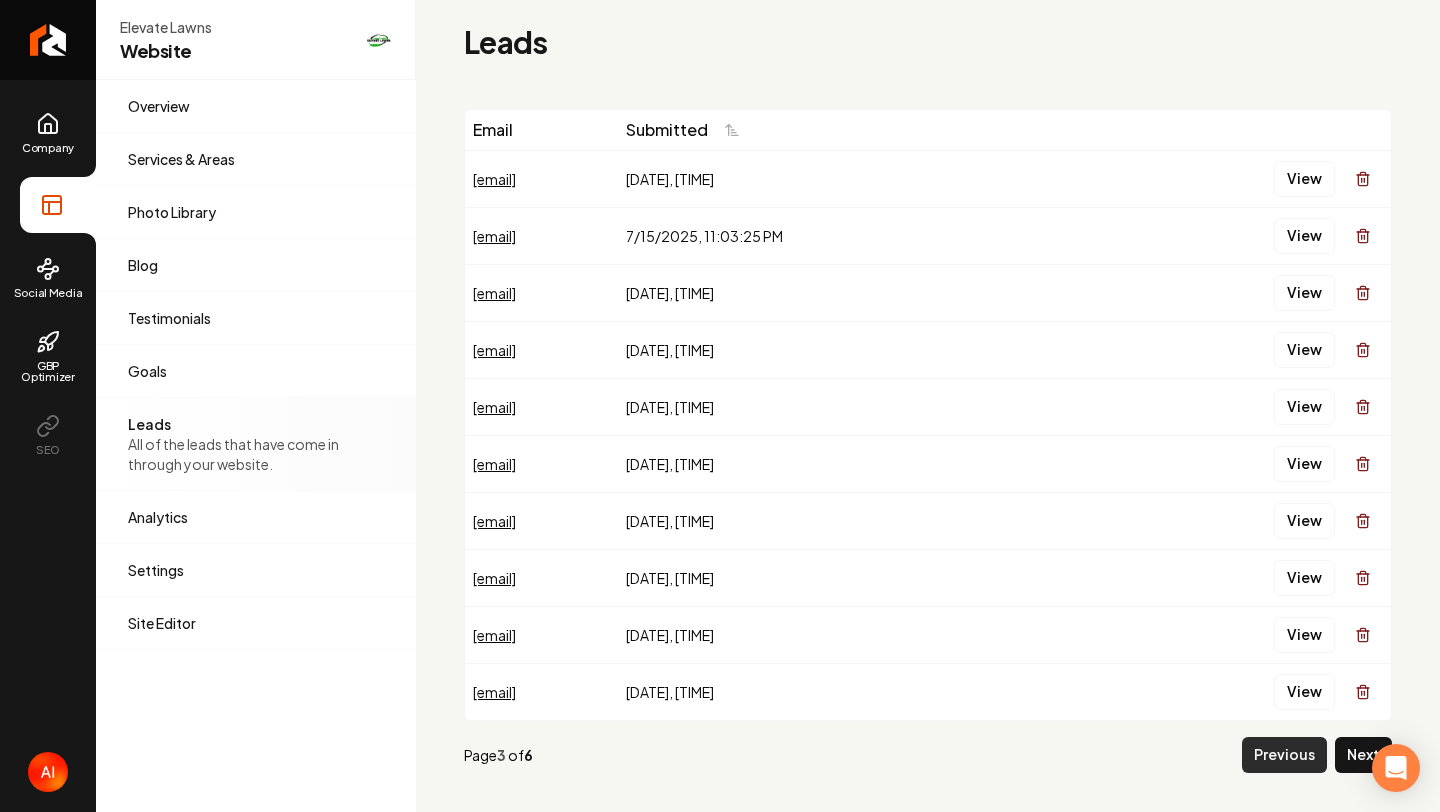 click on "Previous" at bounding box center (1284, 755) 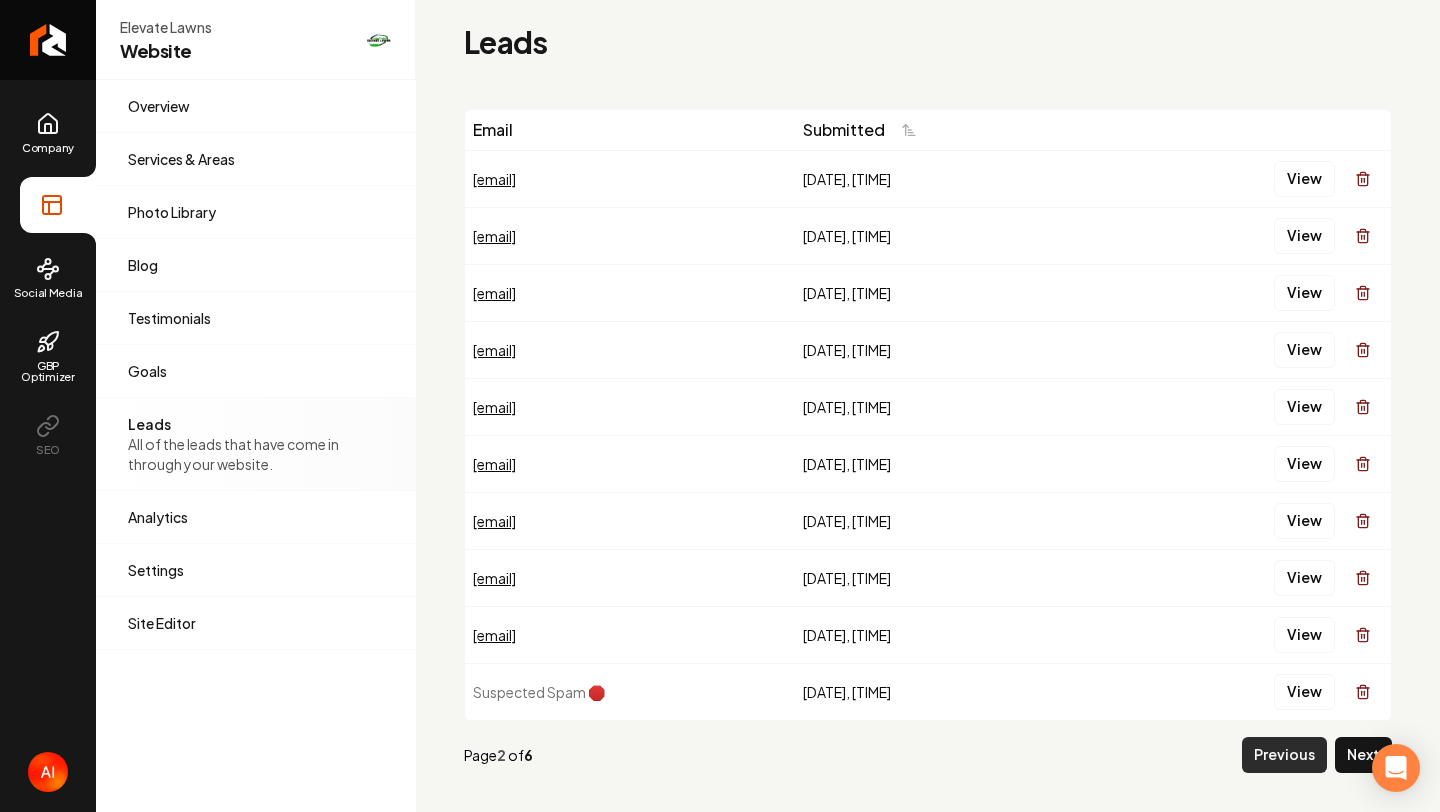 click on "Previous" at bounding box center [1284, 755] 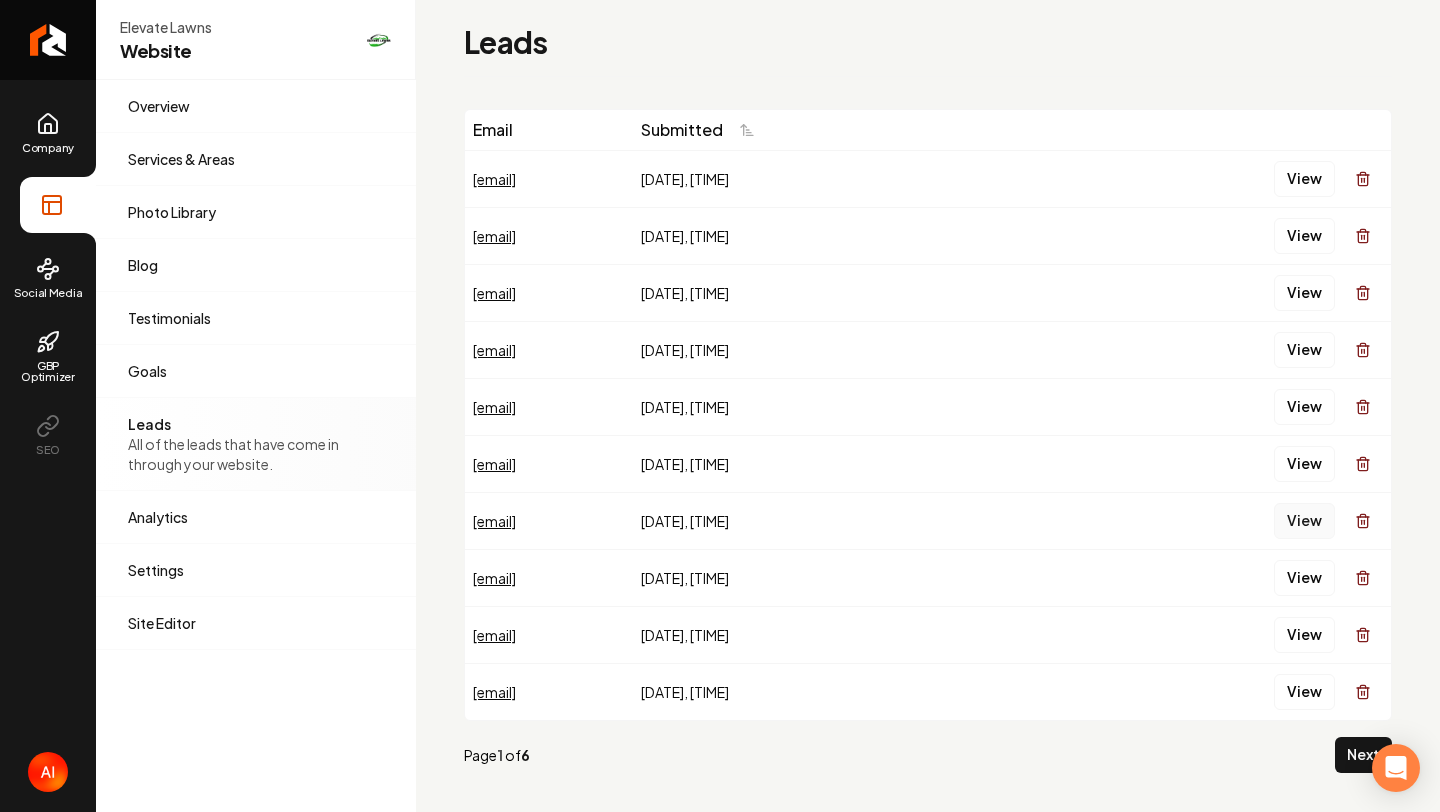 click on "View" at bounding box center (1304, 521) 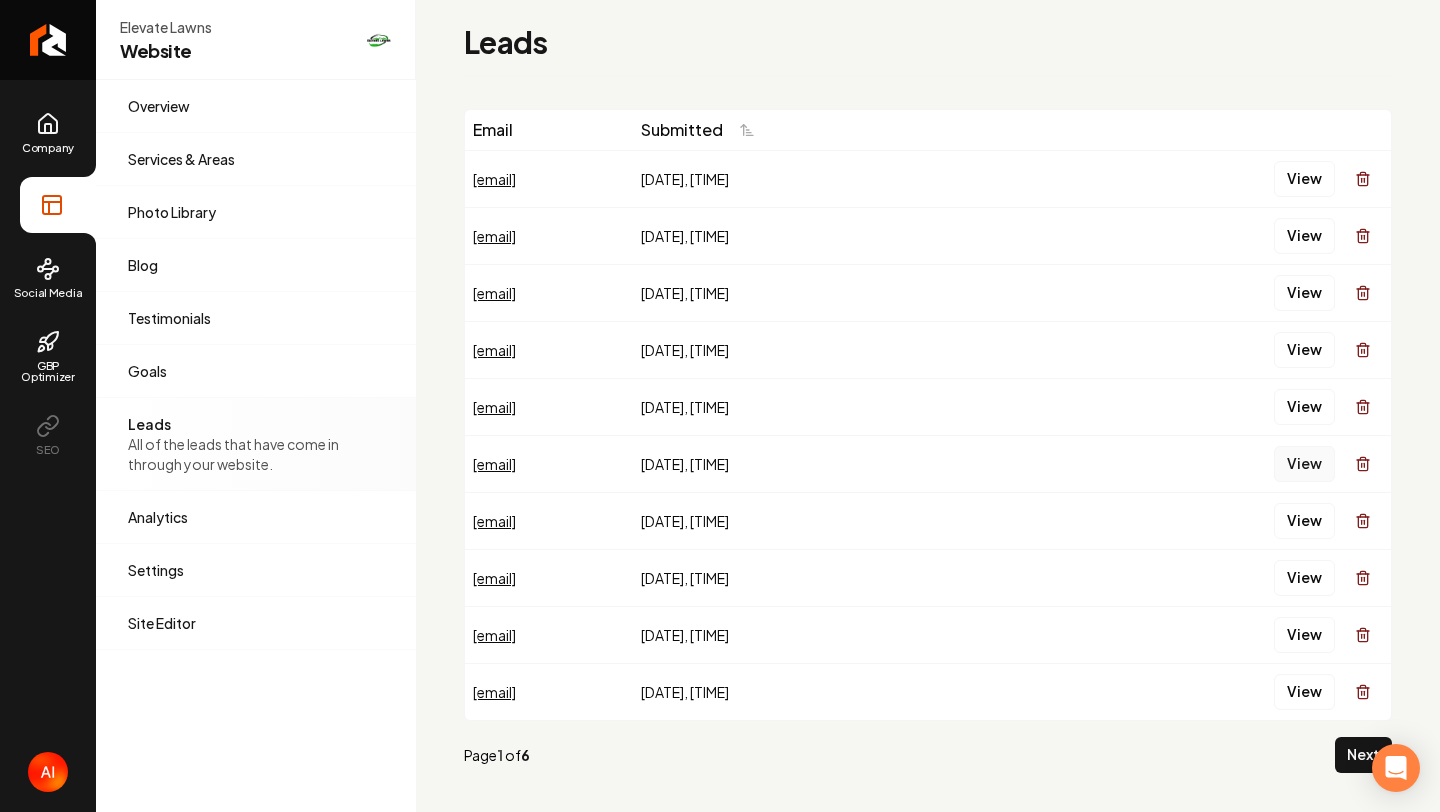 click on "View" at bounding box center (1304, 464) 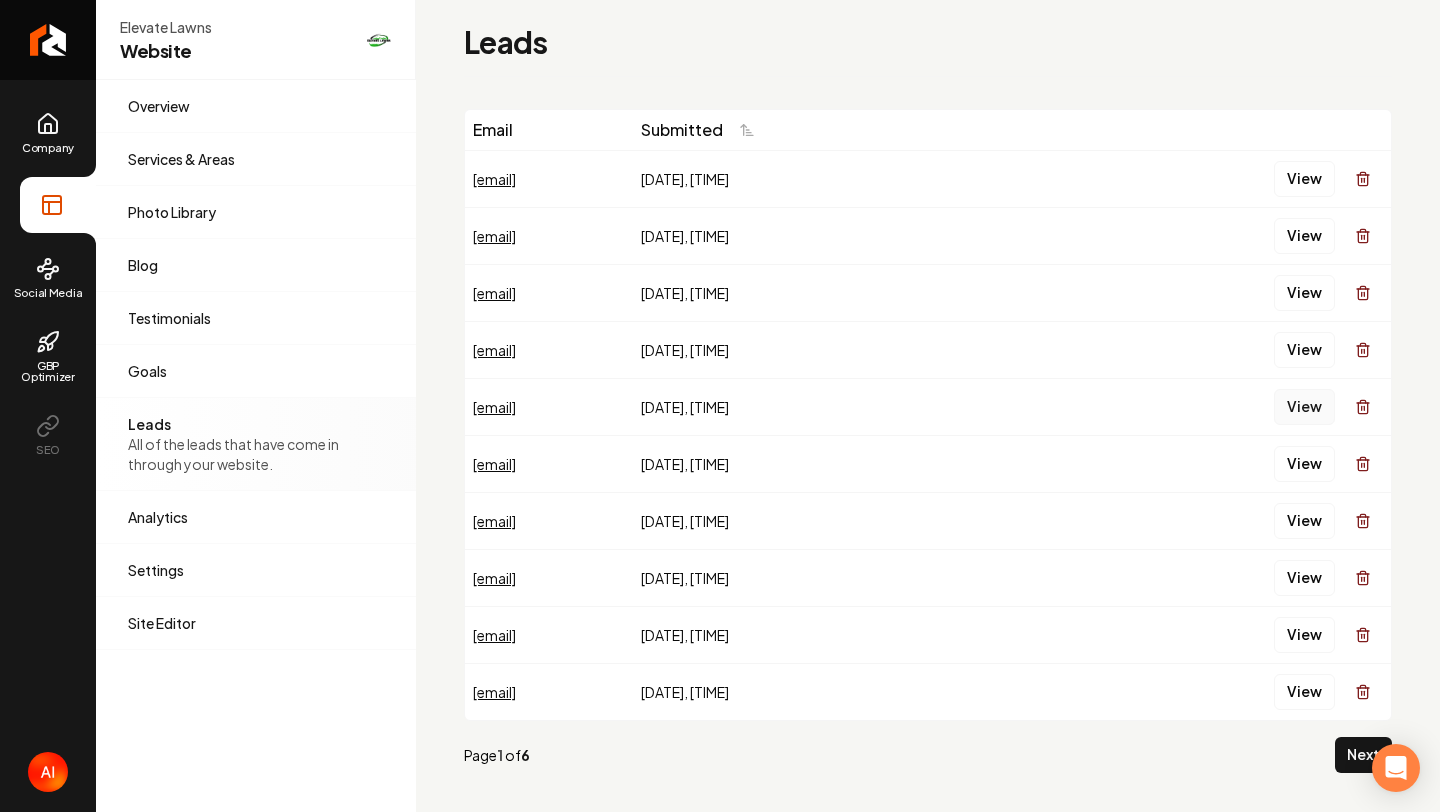 click on "View" at bounding box center (1304, 407) 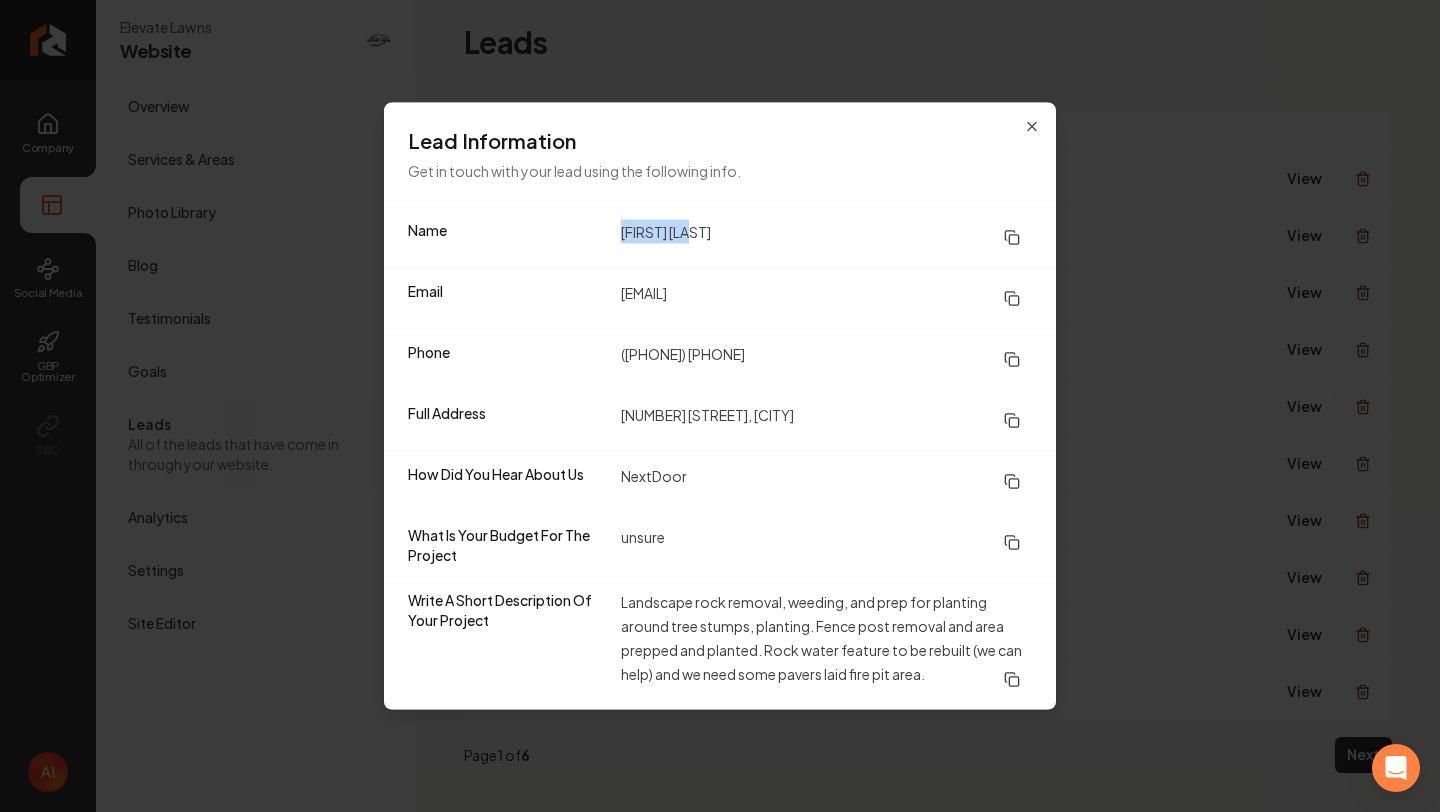 drag, startPoint x: 618, startPoint y: 229, endPoint x: 806, endPoint y: 230, distance: 188.00266 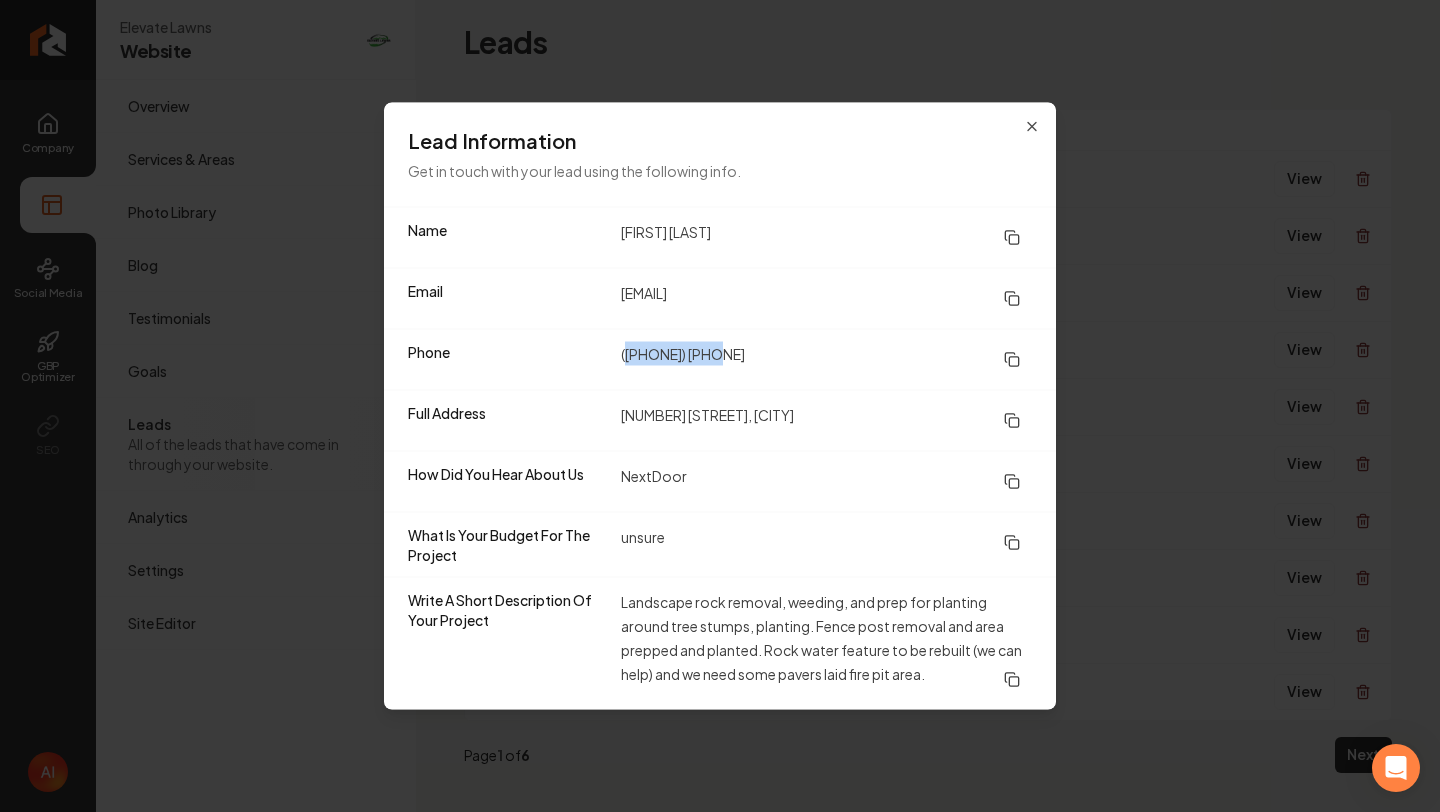 drag, startPoint x: 623, startPoint y: 363, endPoint x: 852, endPoint y: 355, distance: 229.1397 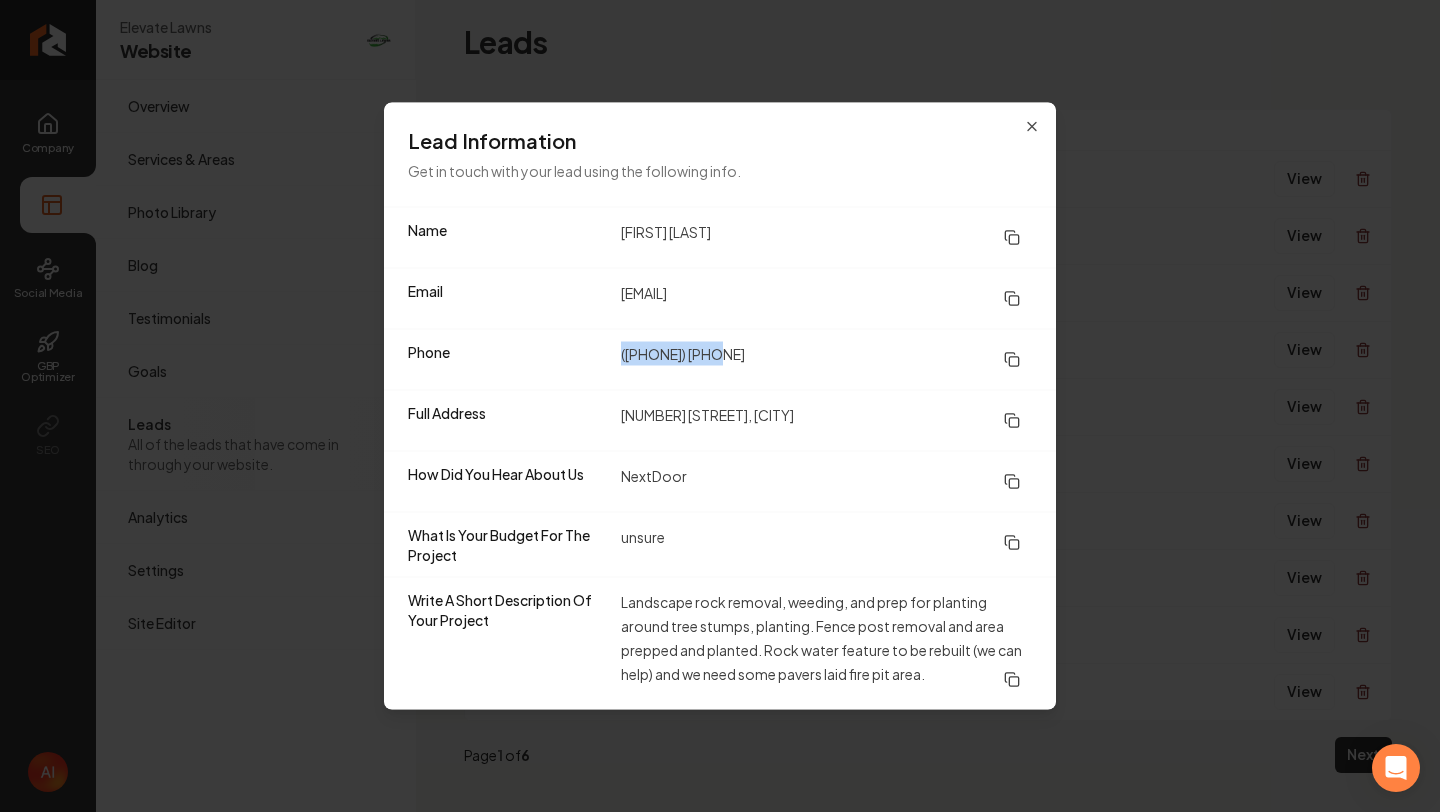 drag, startPoint x: 756, startPoint y: 362, endPoint x: 565, endPoint y: 342, distance: 192.04427 